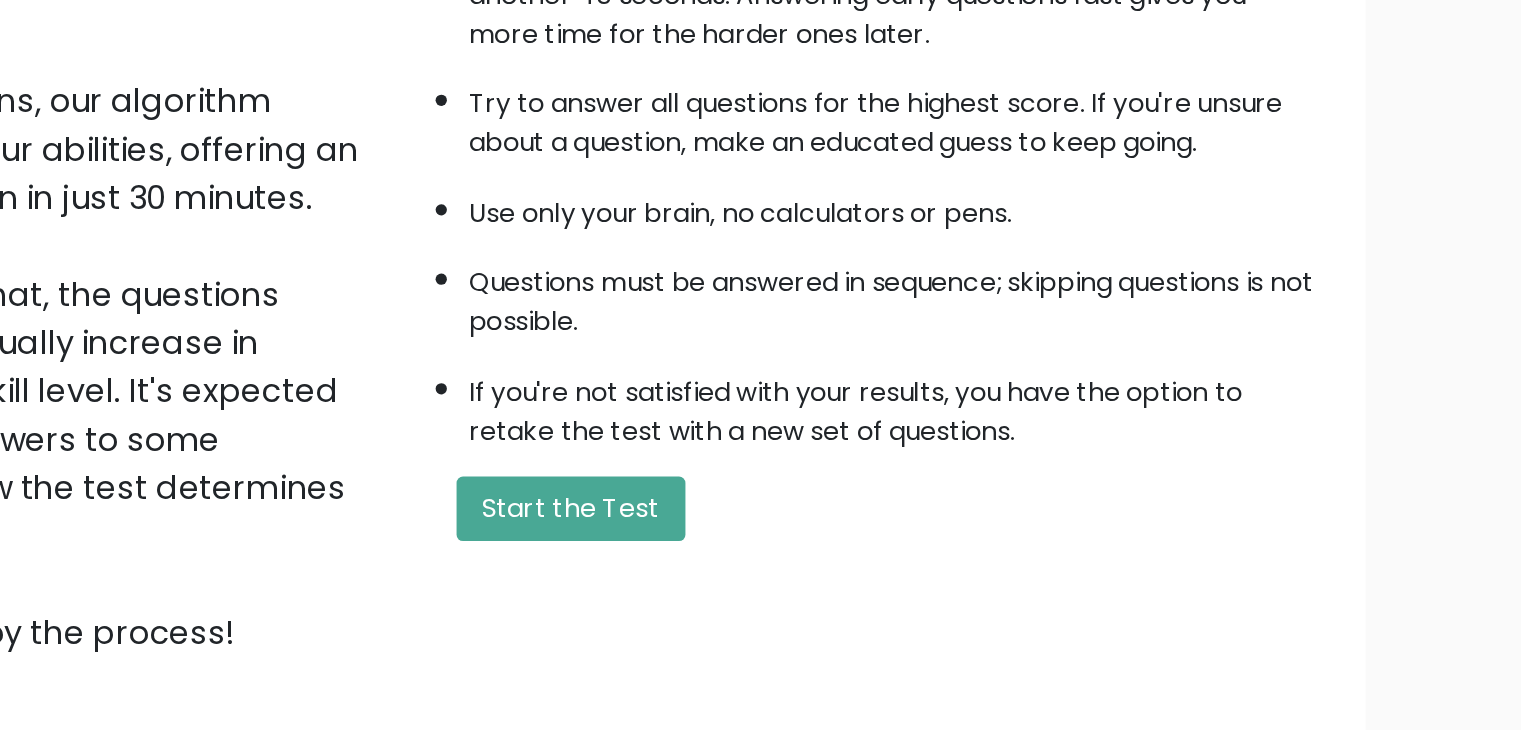 scroll, scrollTop: 41, scrollLeft: 0, axis: vertical 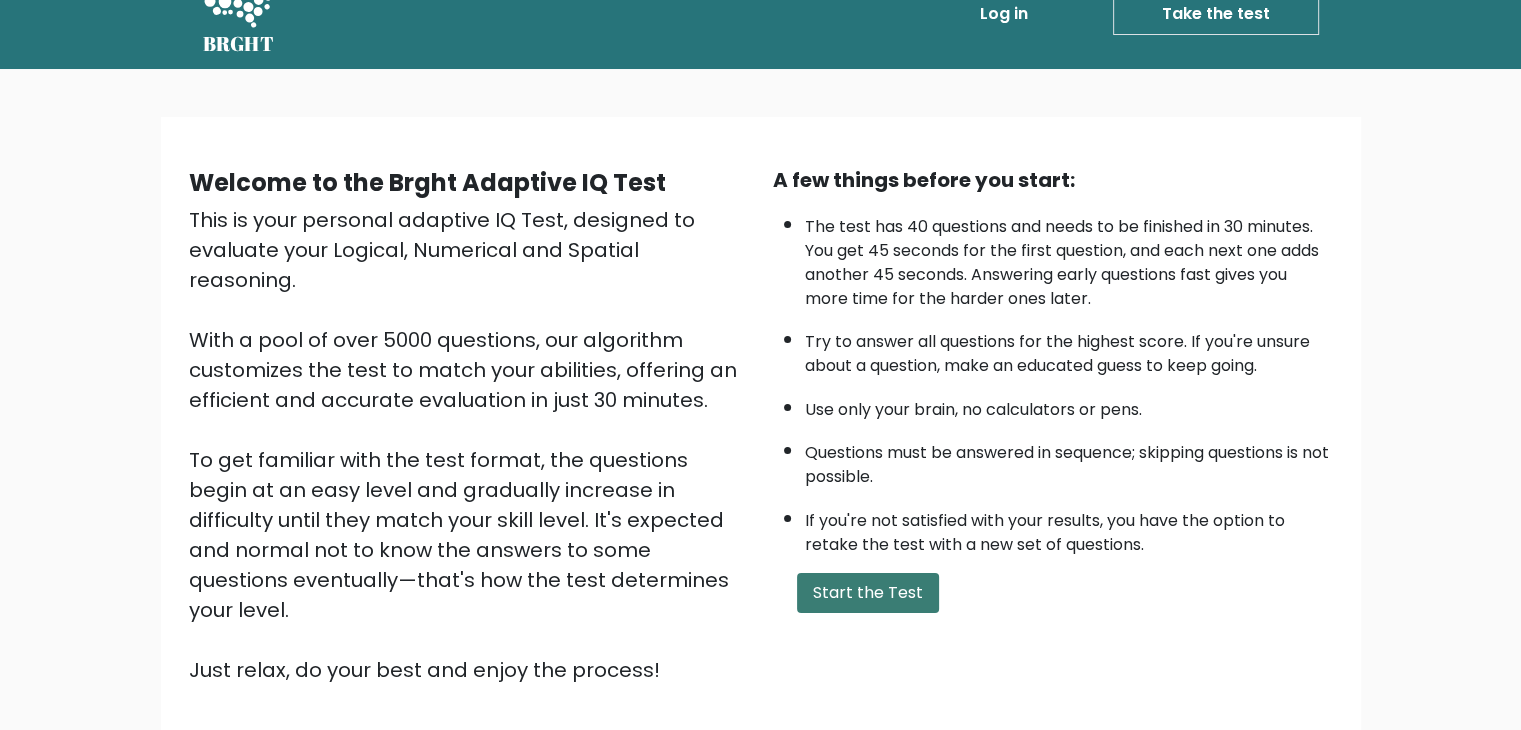 click on "Start the Test" at bounding box center [868, 593] 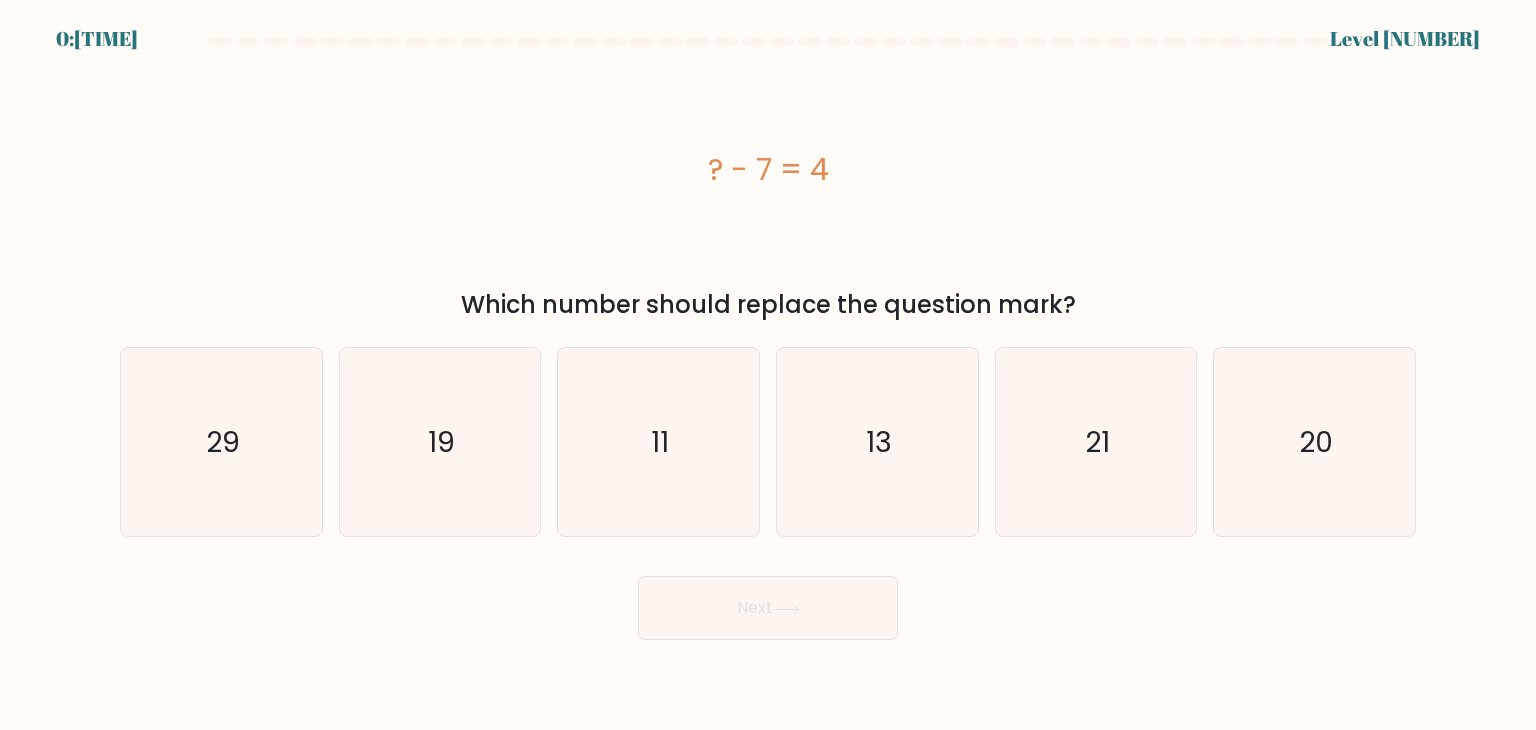 scroll, scrollTop: 0, scrollLeft: 0, axis: both 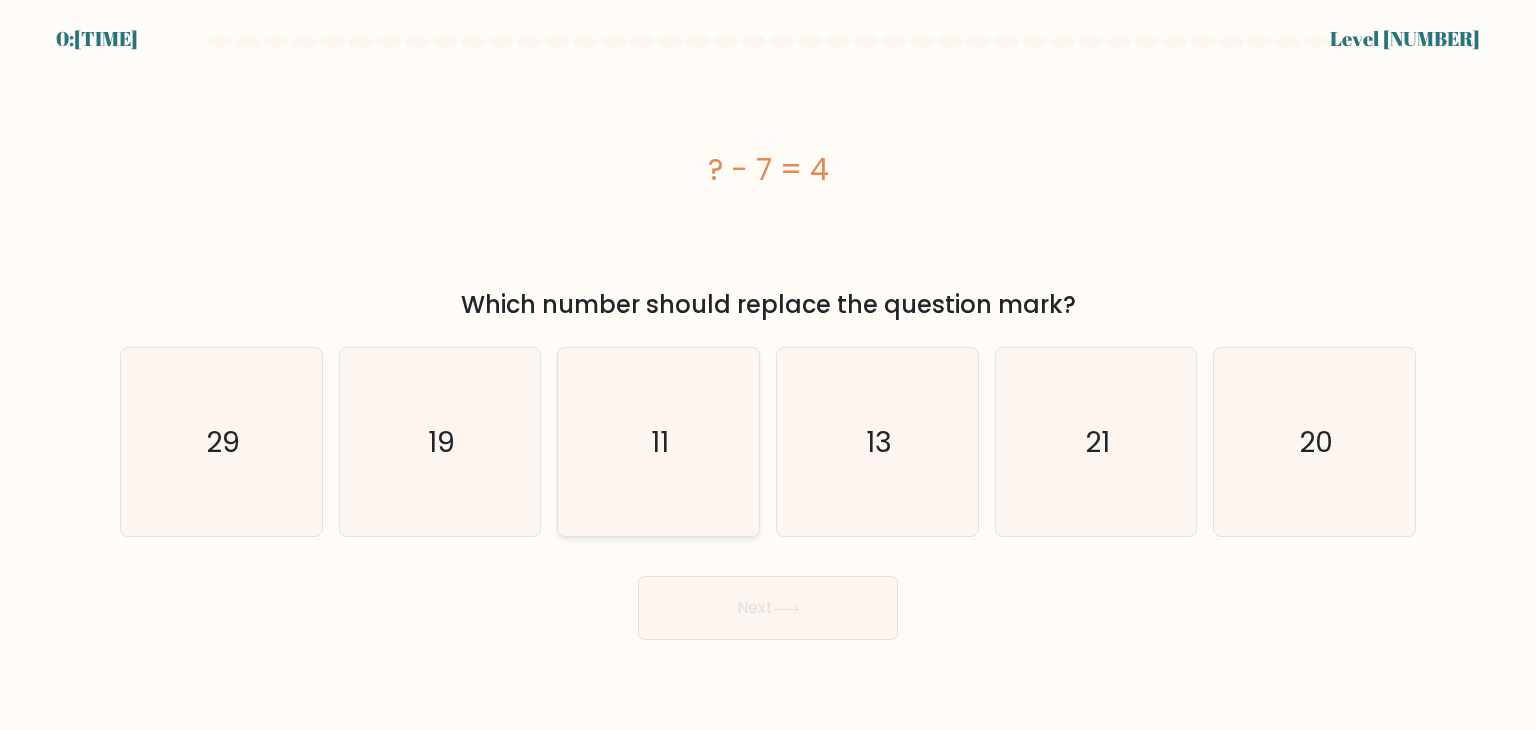 click on "11" at bounding box center (661, 442) 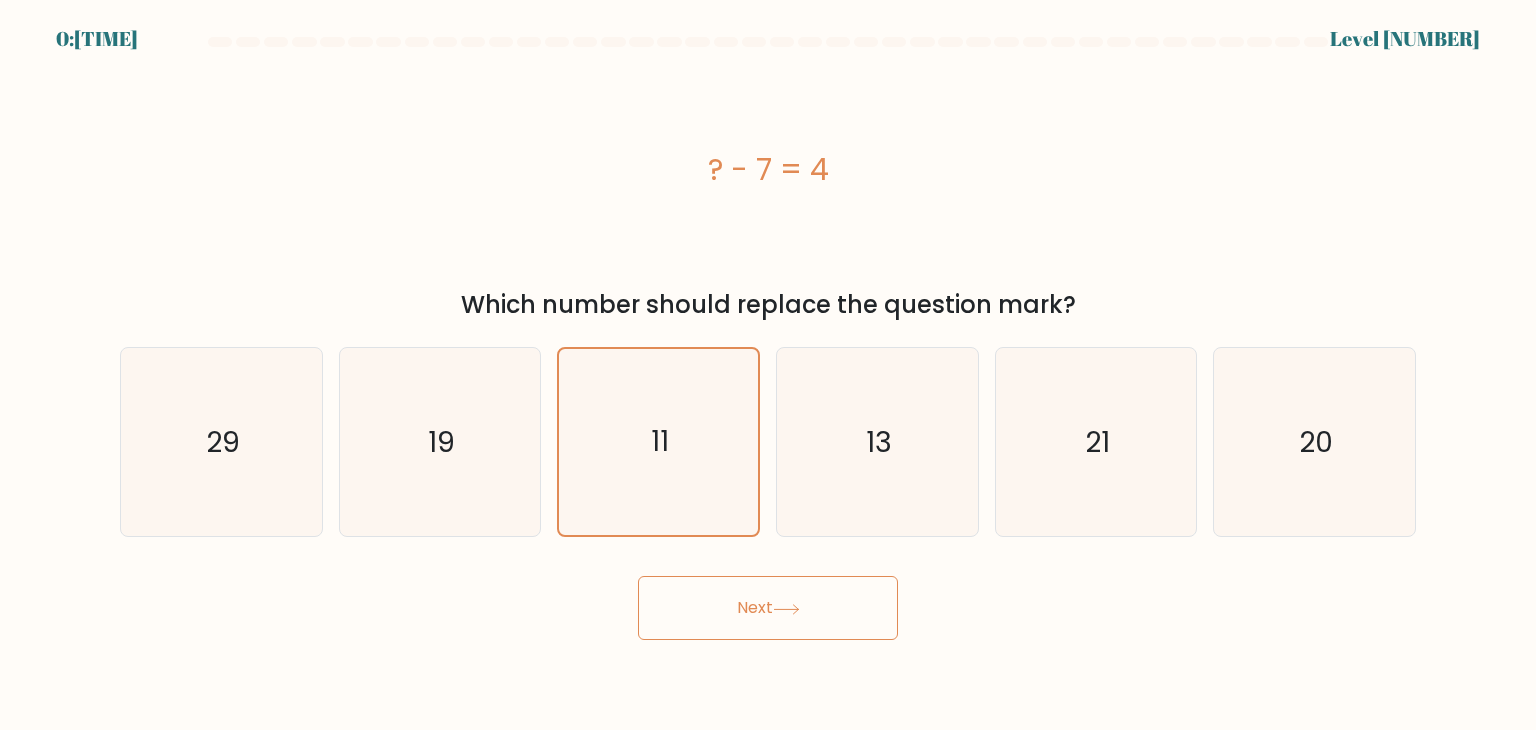click on "Next" at bounding box center [768, 608] 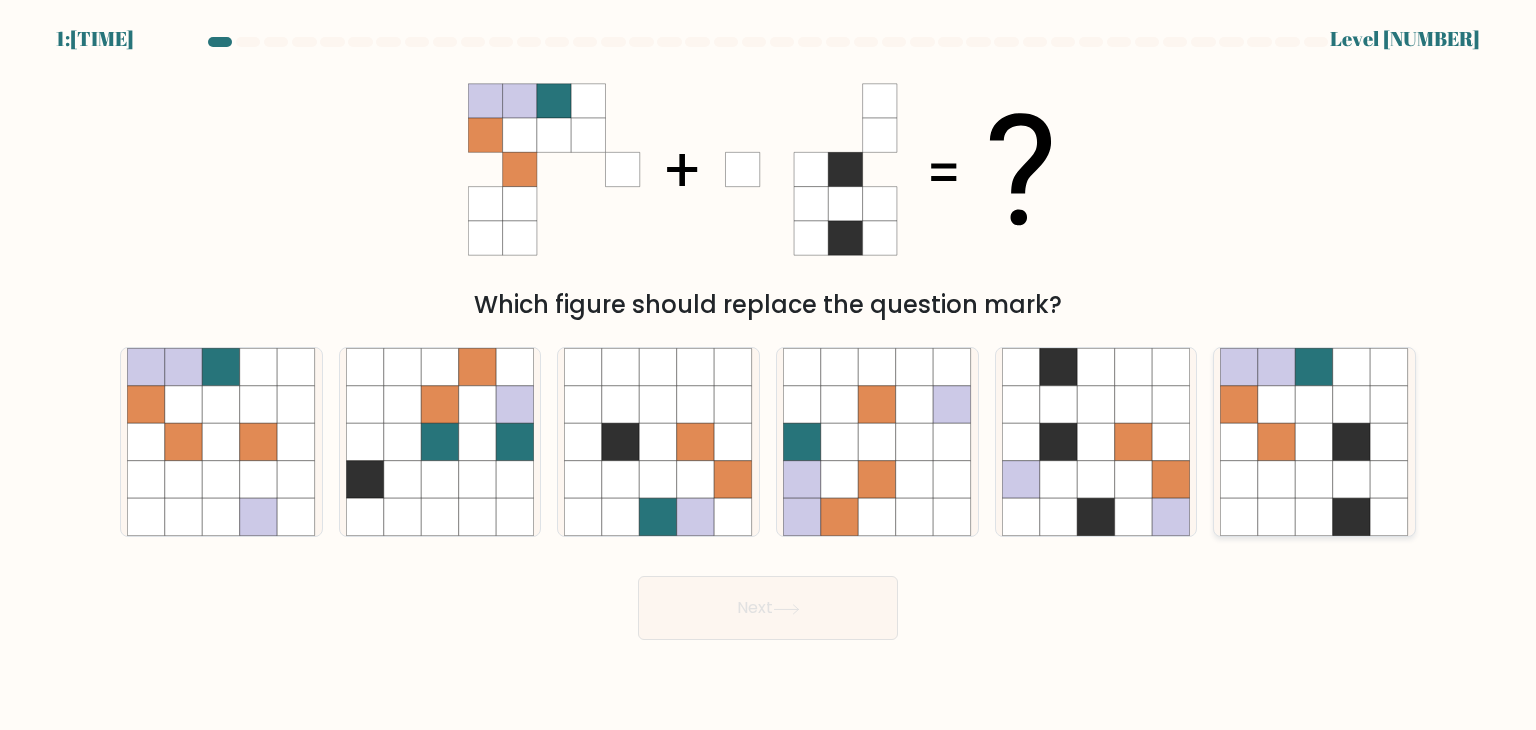 click at bounding box center [1277, 442] 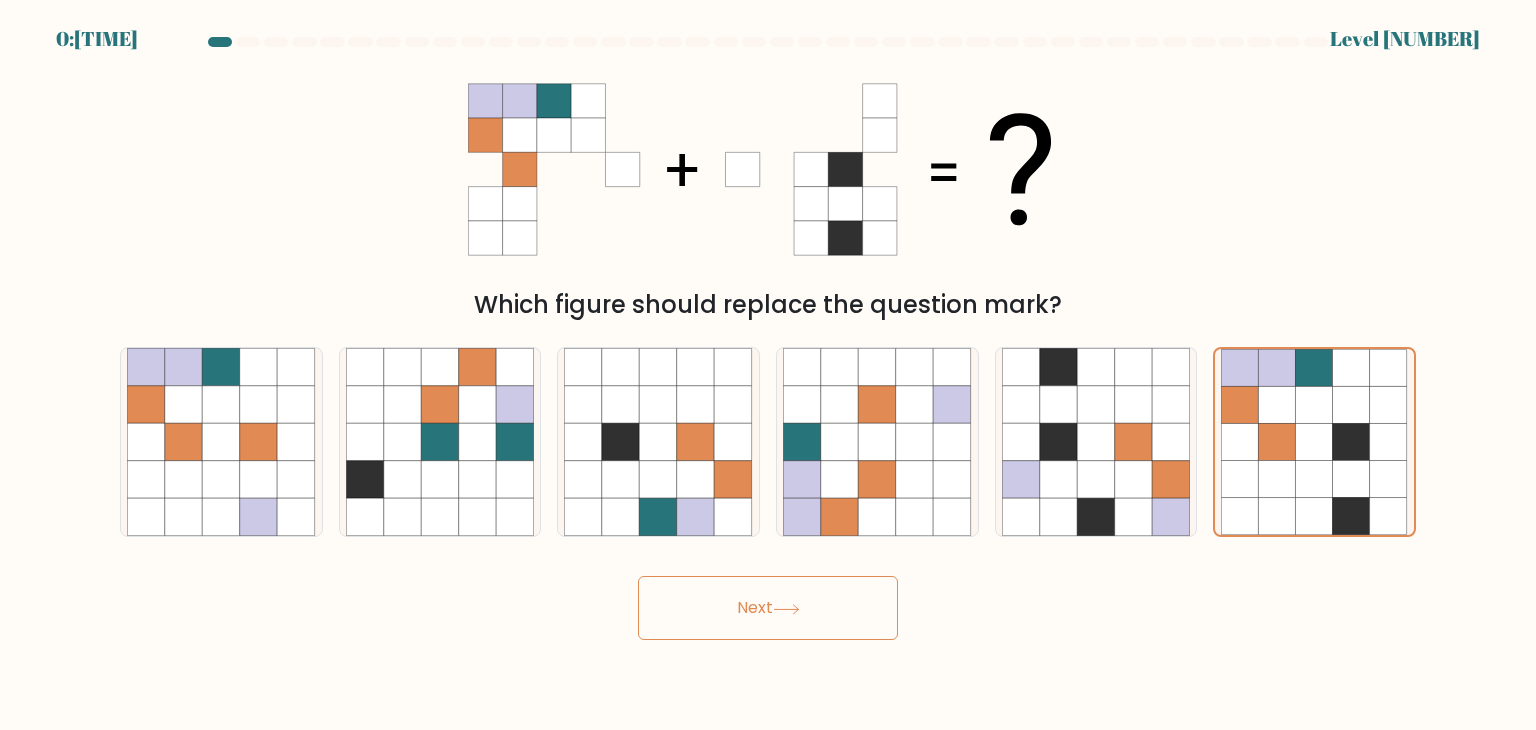 click on "Next" at bounding box center [768, 608] 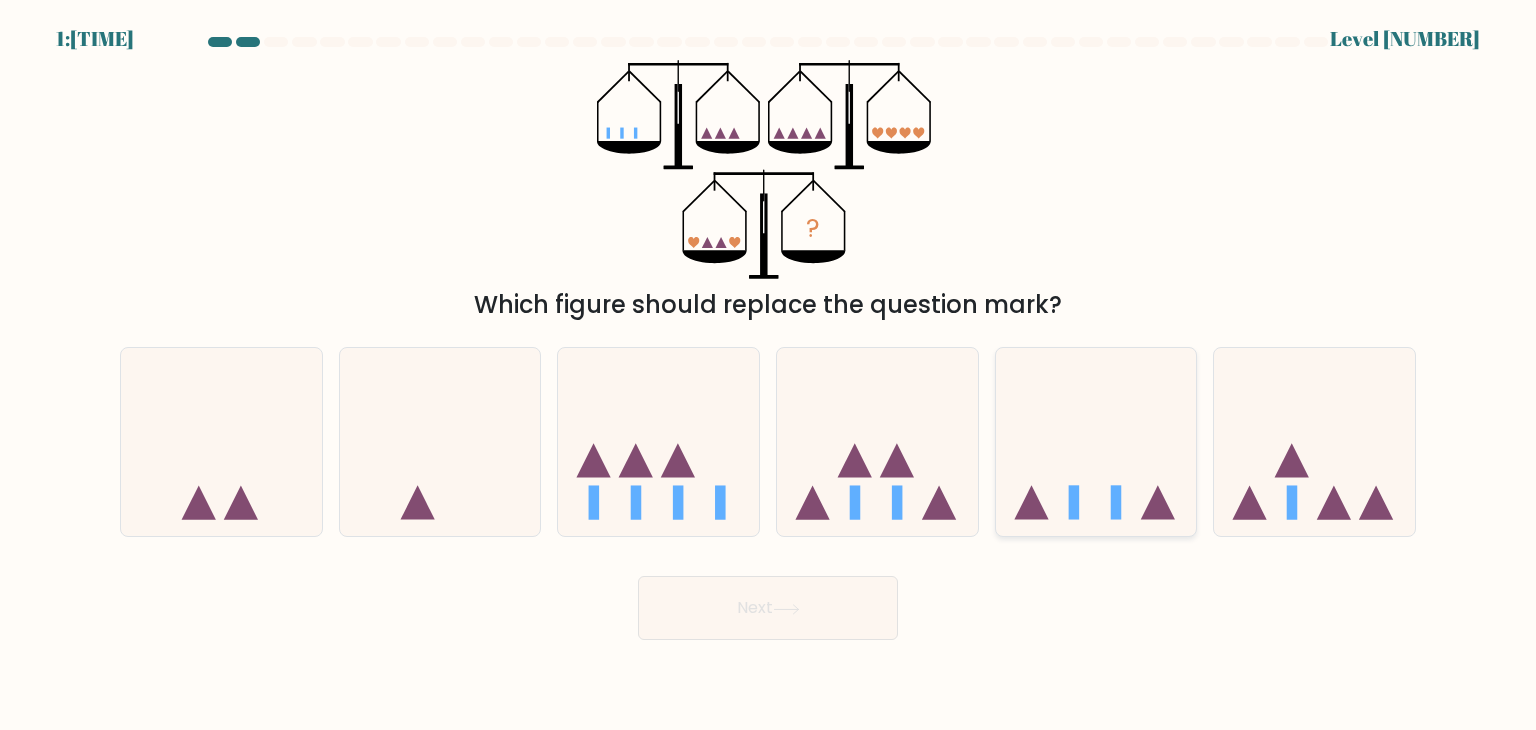 click at bounding box center [1096, 442] 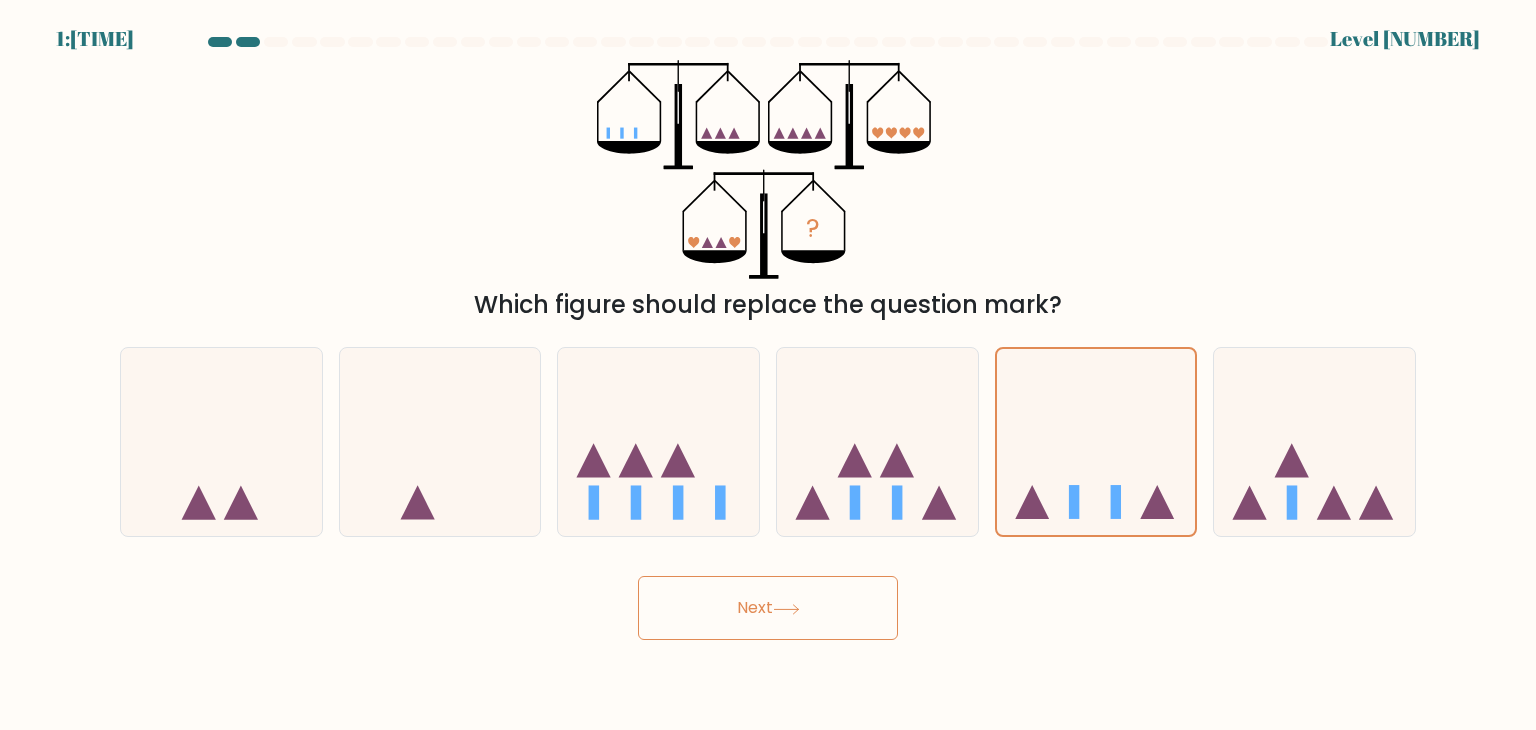 click on "Next" at bounding box center (768, 608) 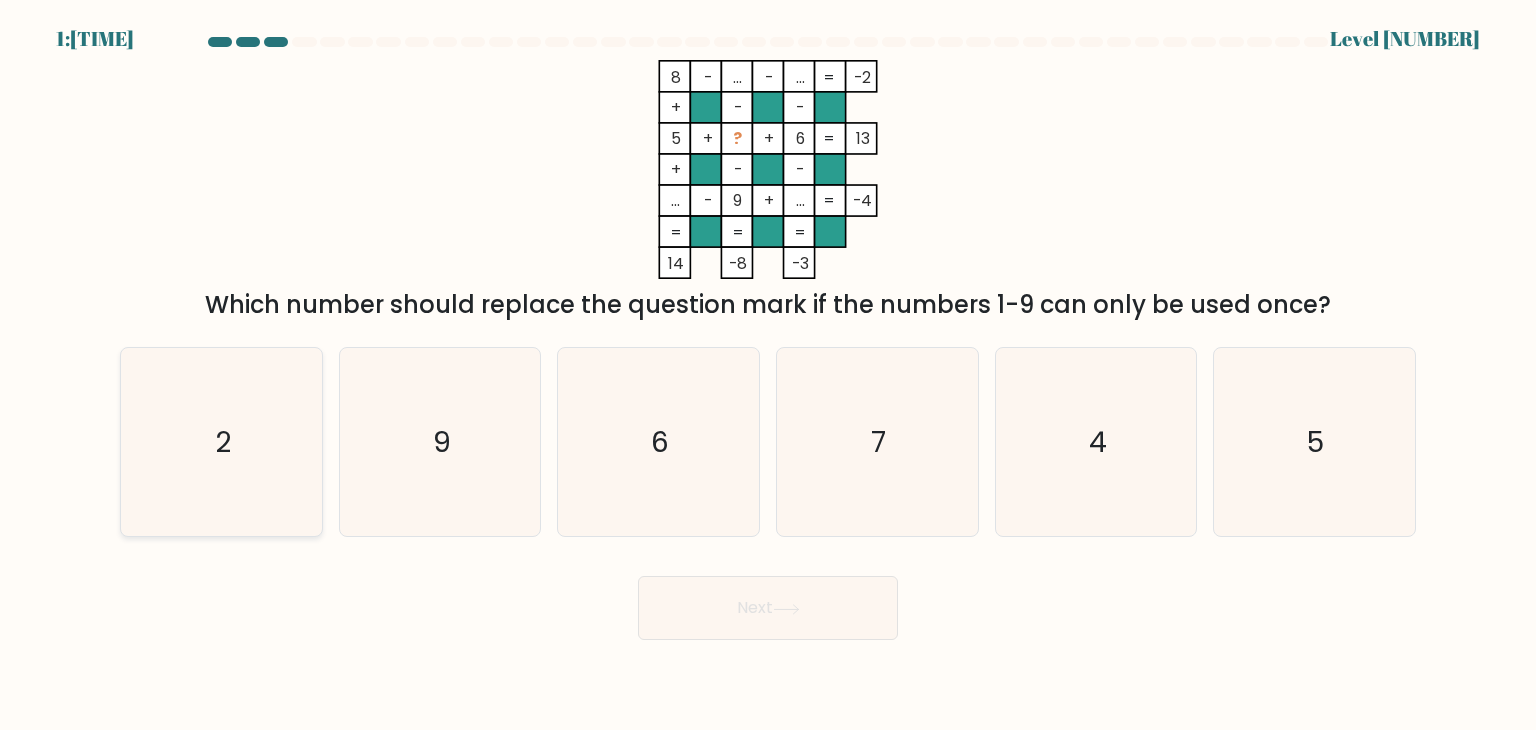 click on "2" at bounding box center (221, 442) 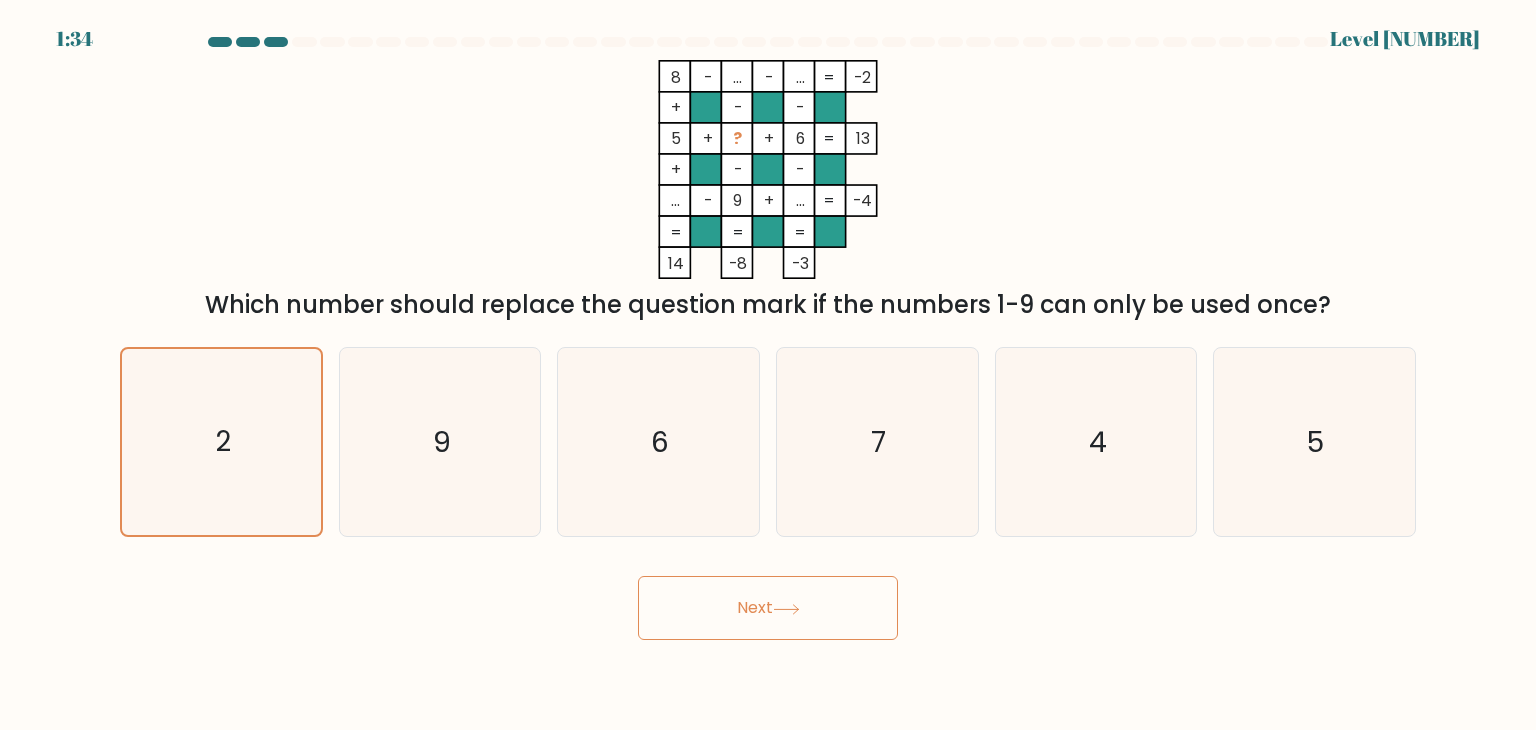 click on "Next" at bounding box center [768, 608] 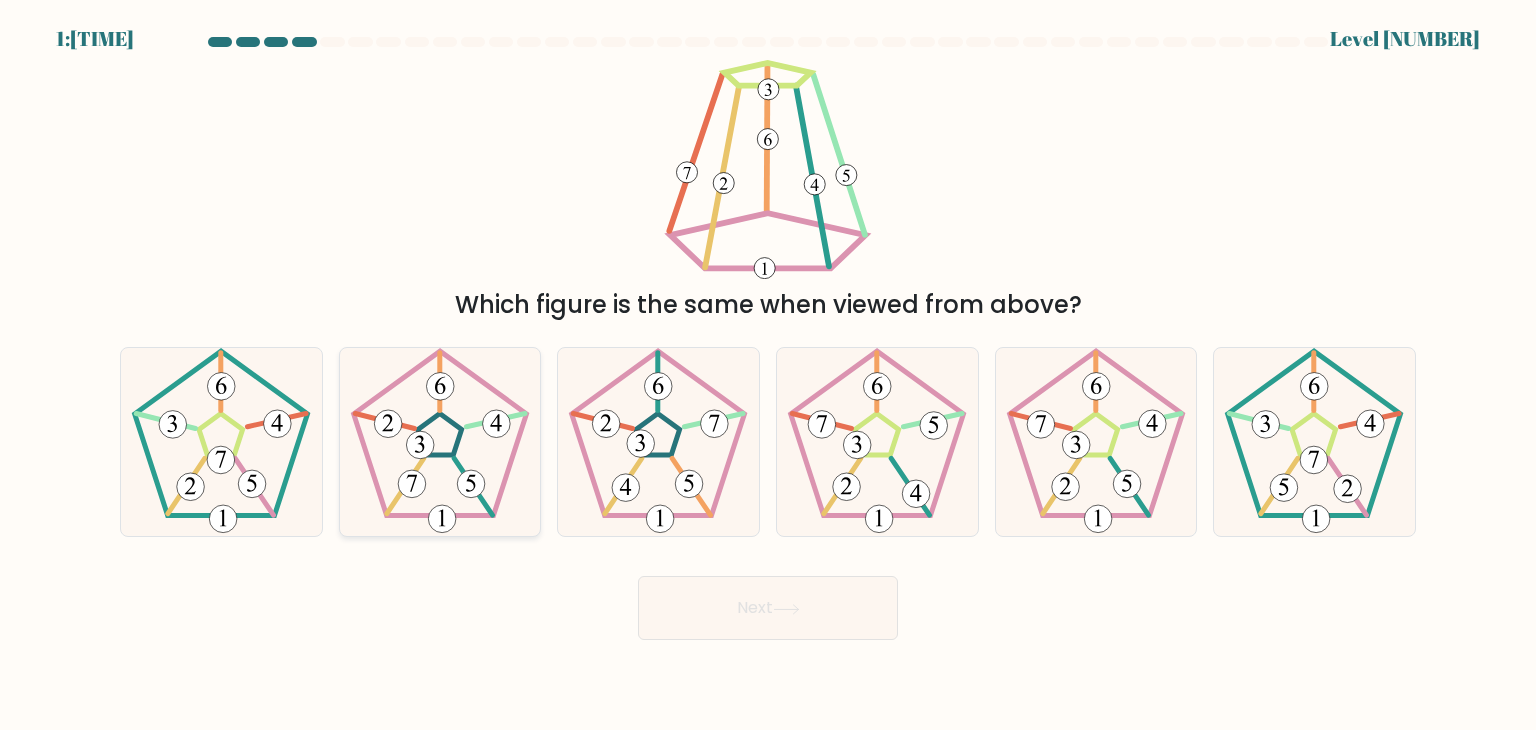 click at bounding box center (440, 442) 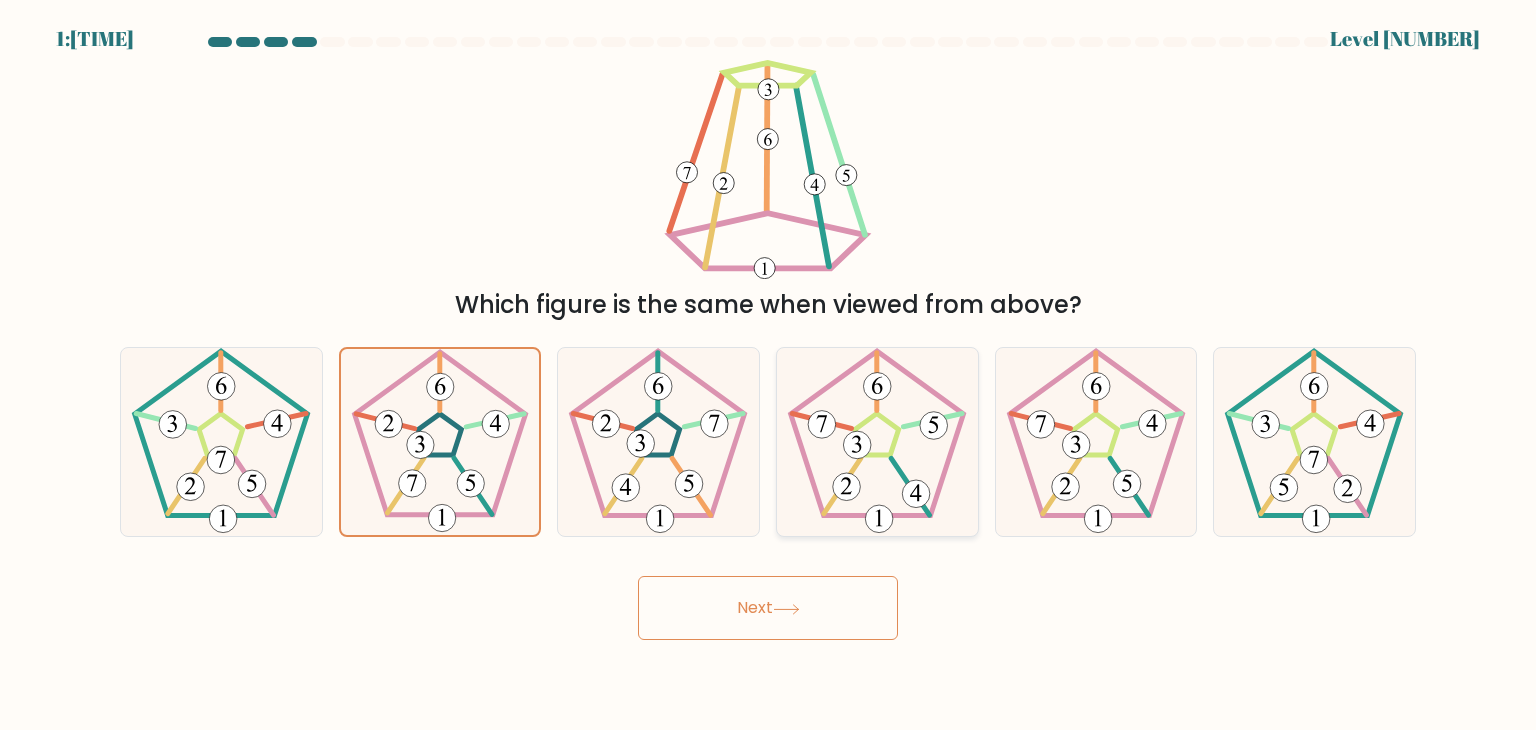 click at bounding box center [856, 444] 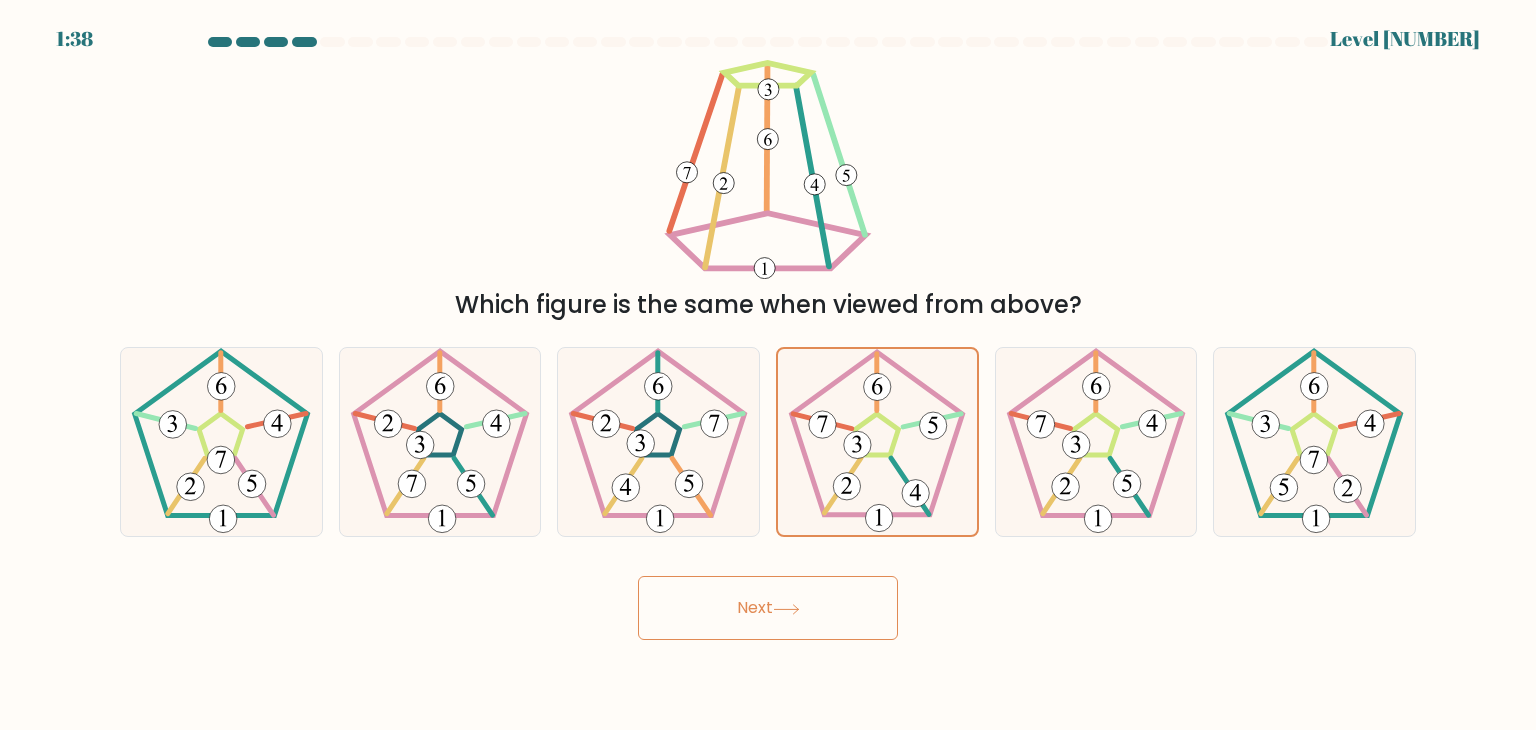 click at bounding box center (786, 609) 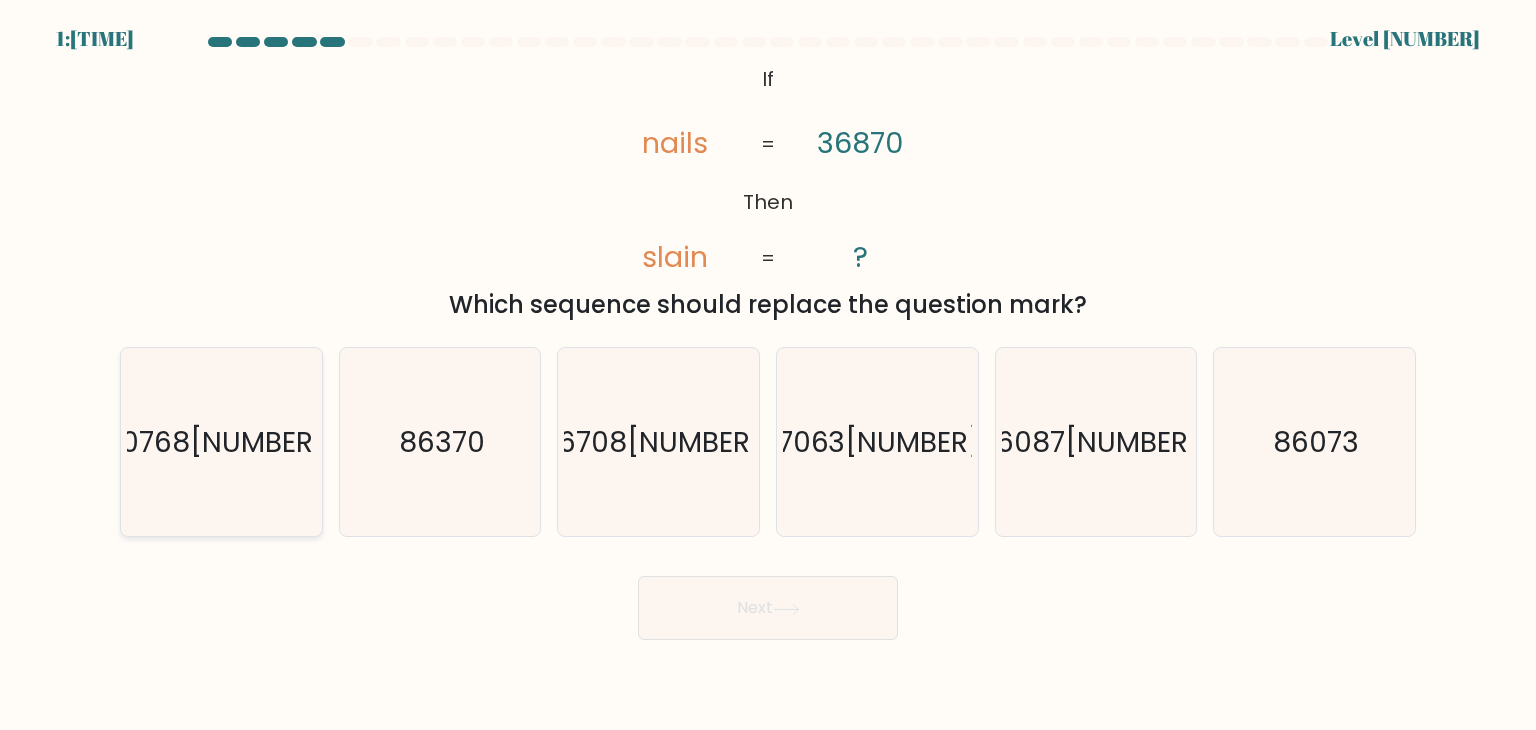 click on "07683" at bounding box center [223, 442] 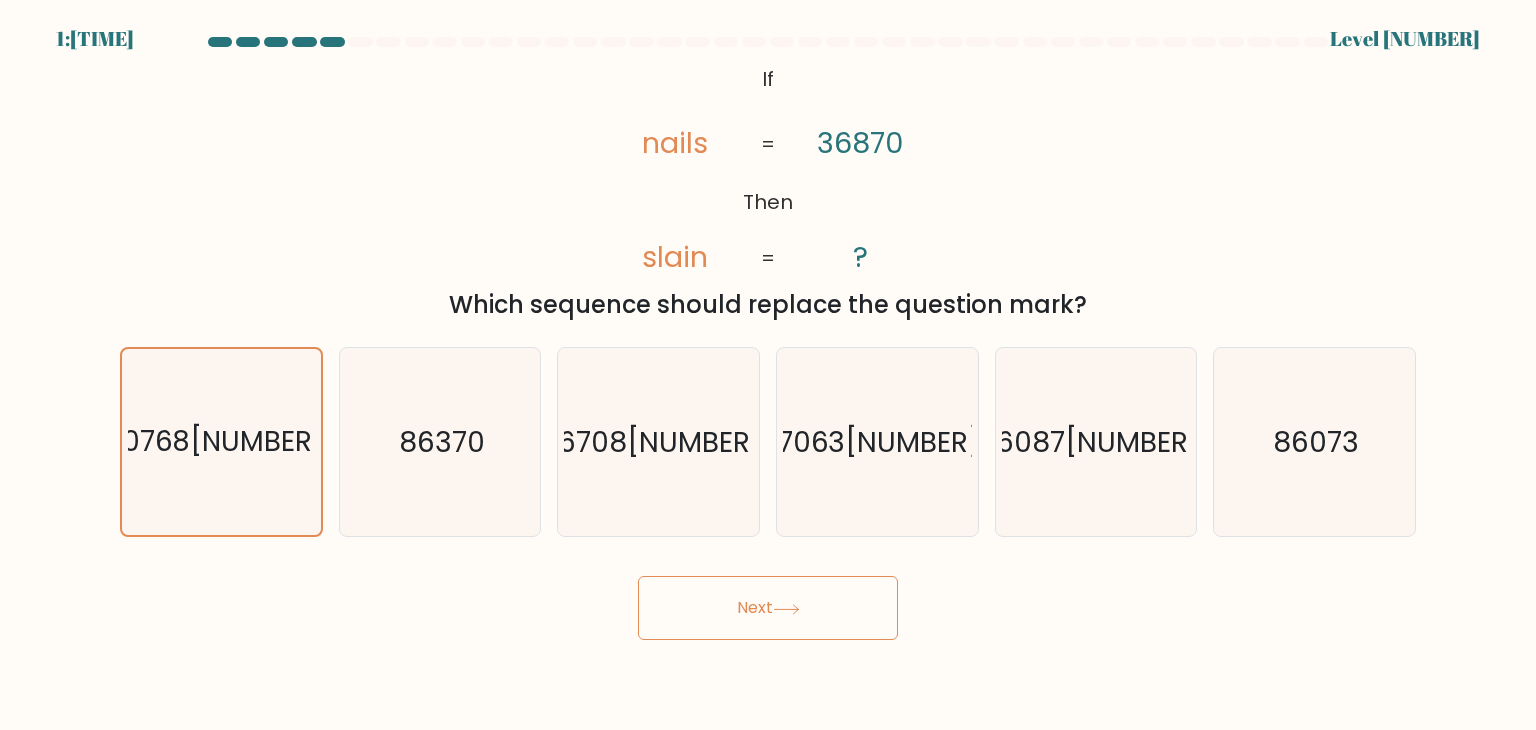 click on "Next" at bounding box center [768, 608] 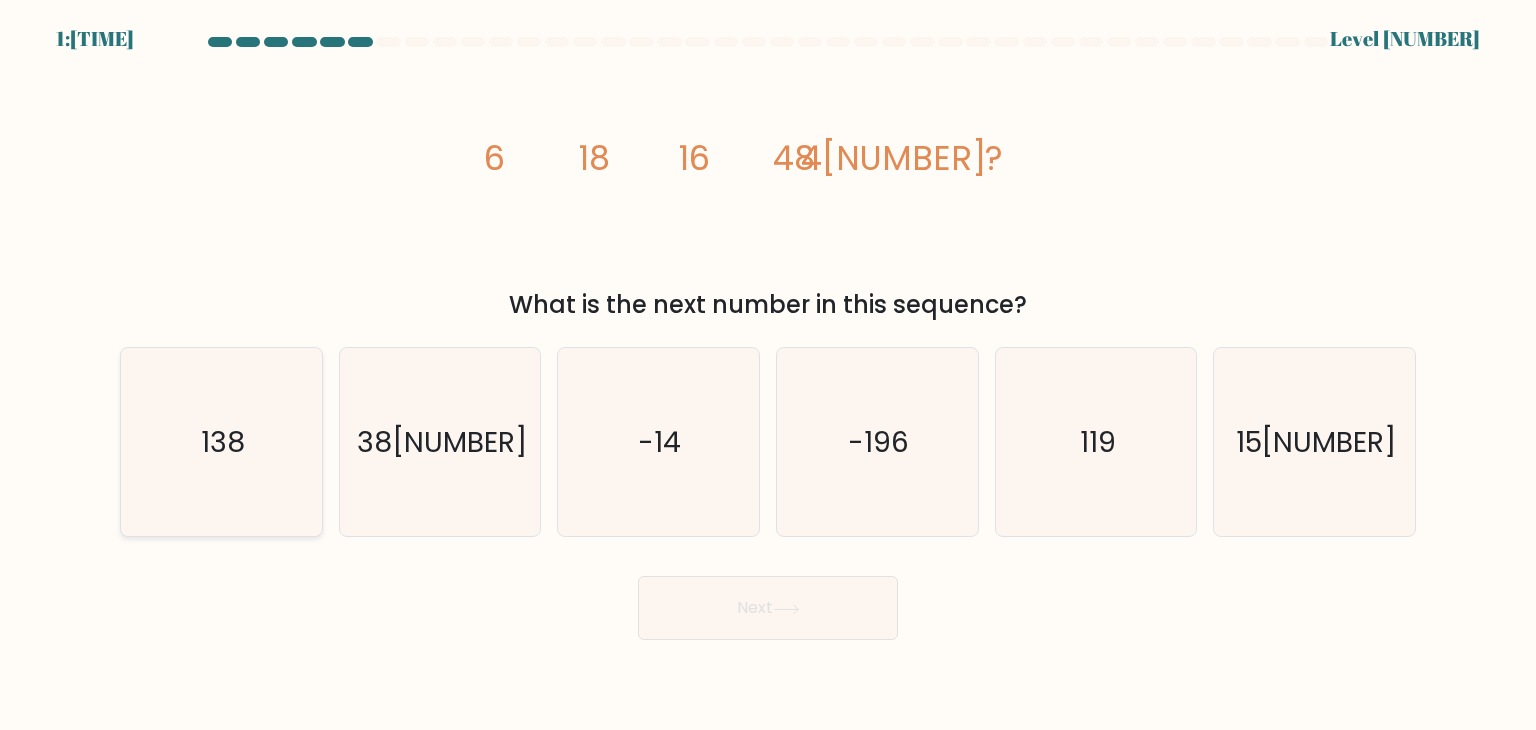 click on "138" at bounding box center (221, 442) 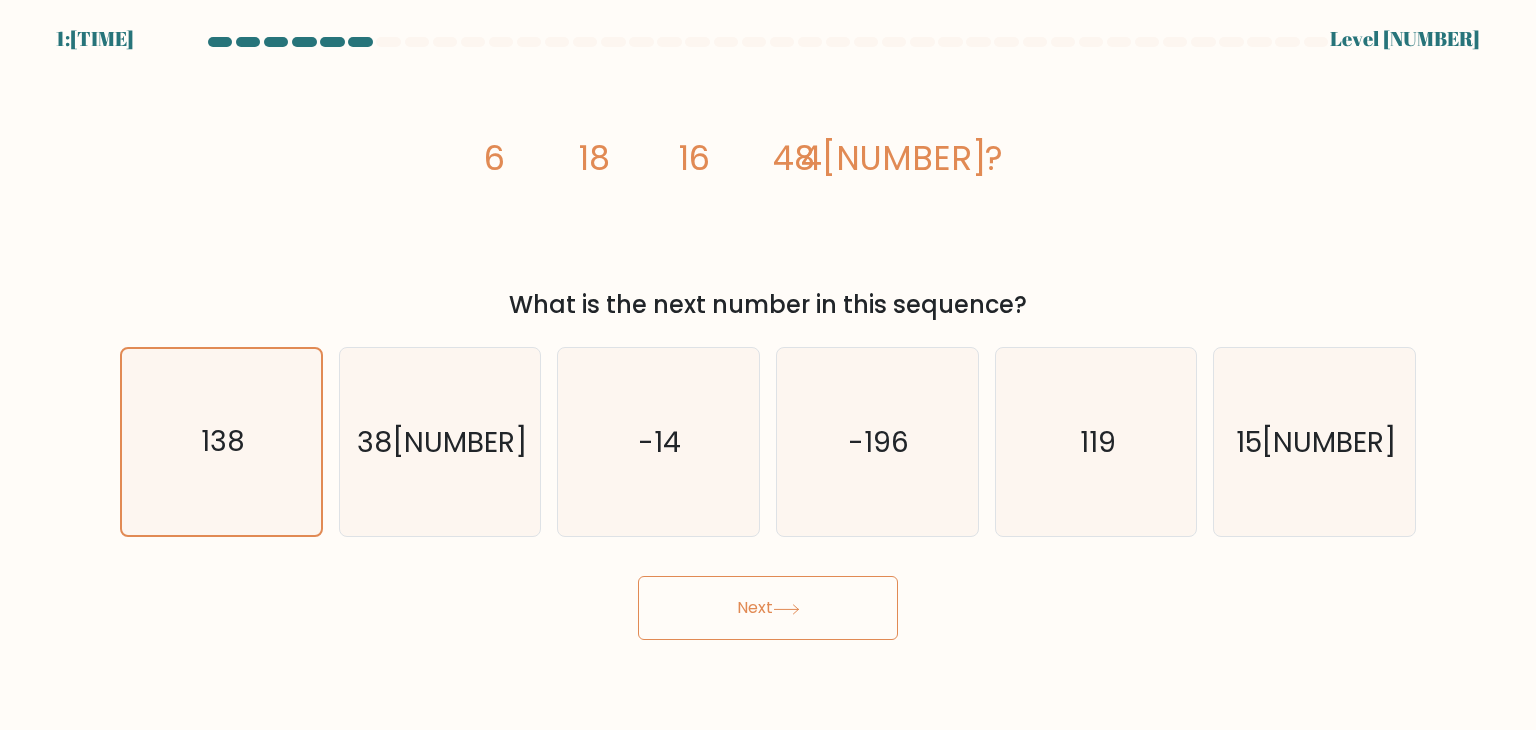 click on "Next" at bounding box center (768, 608) 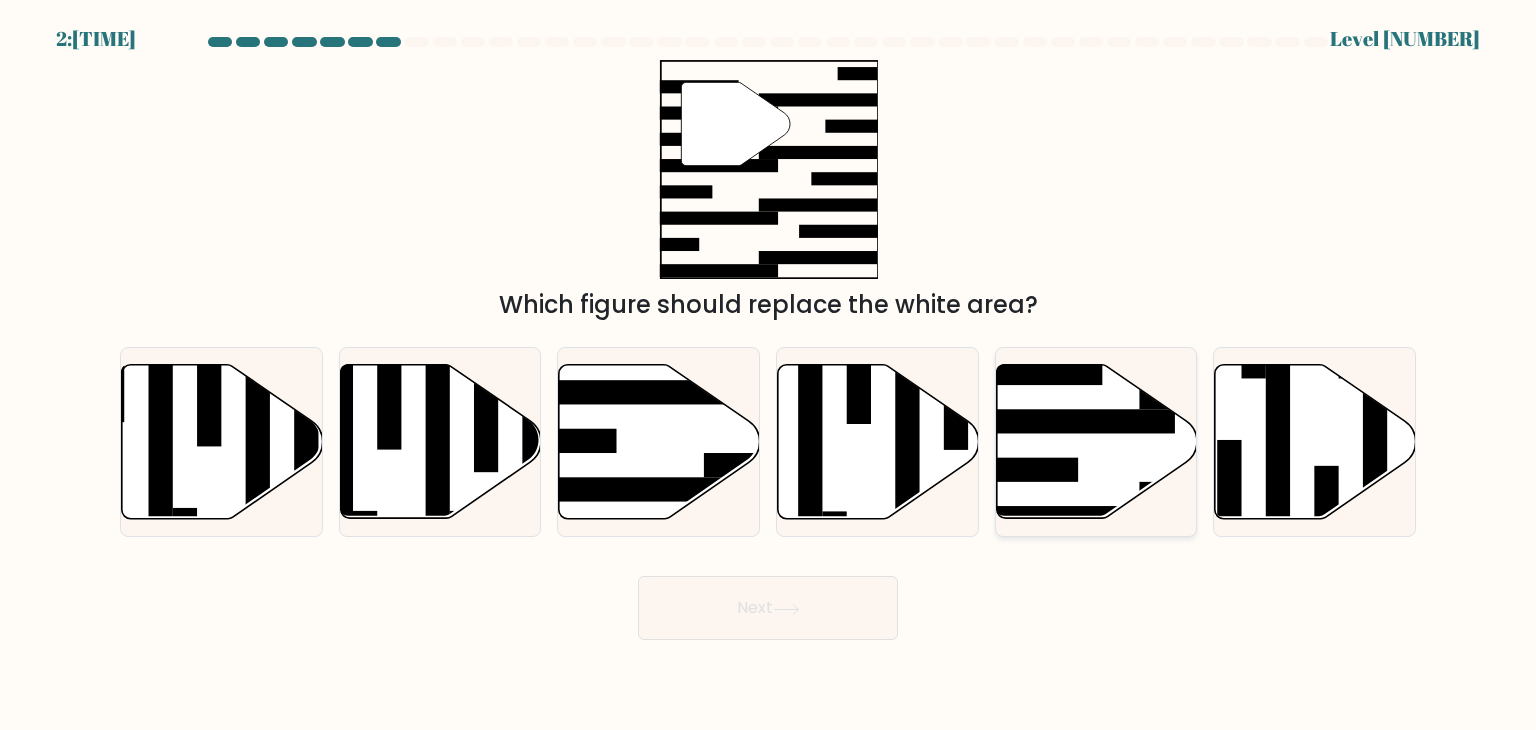 click at bounding box center [1096, 442] 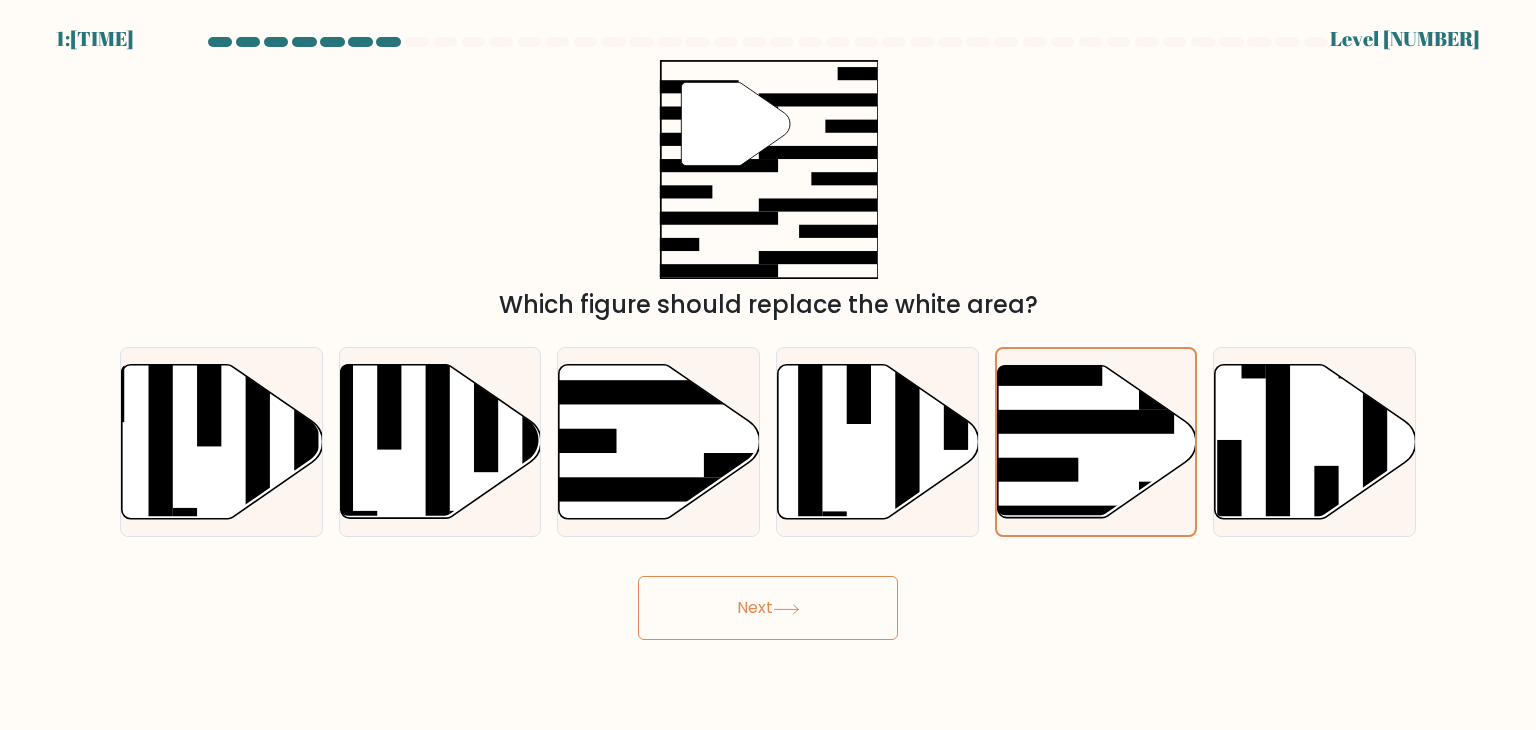 click on "Next" at bounding box center [768, 608] 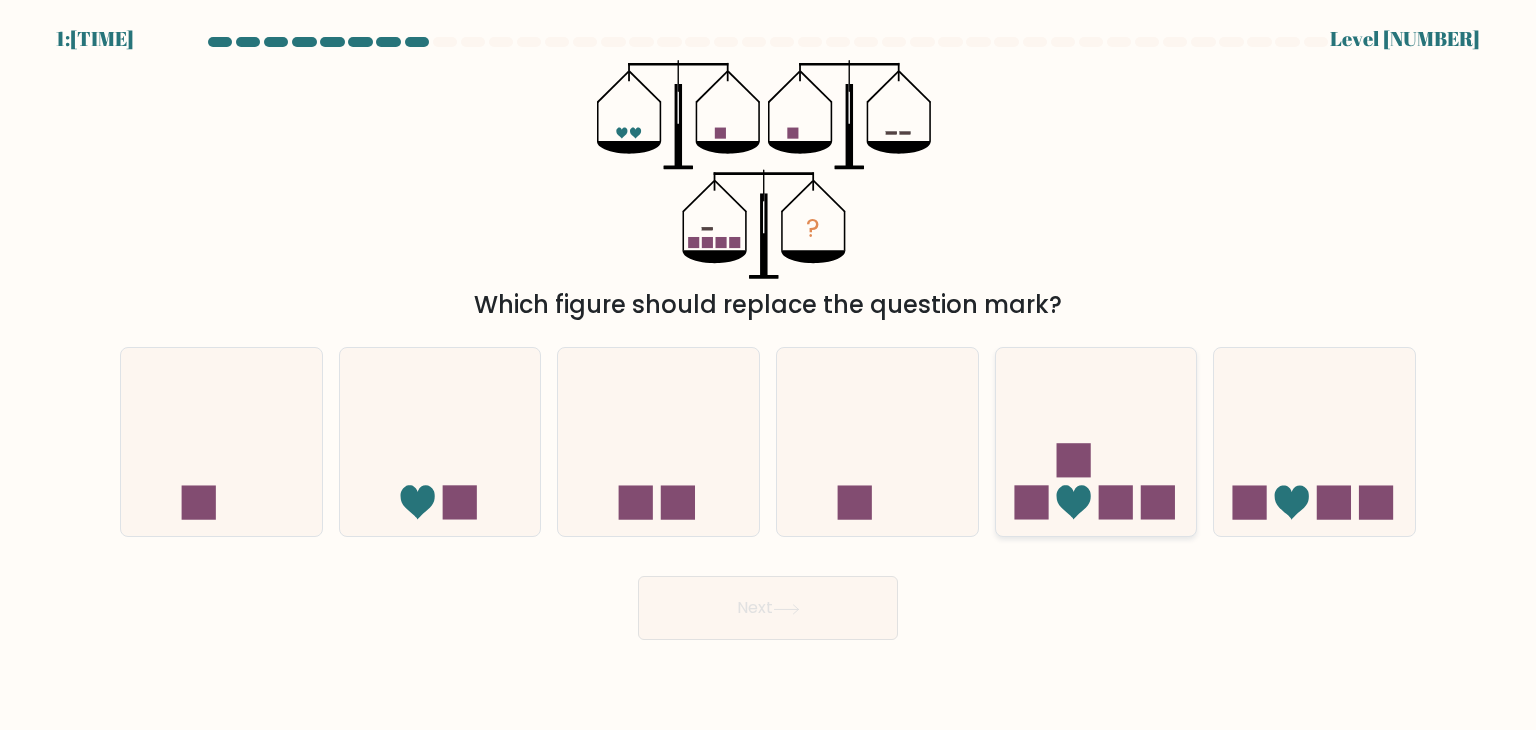 click at bounding box center (1096, 442) 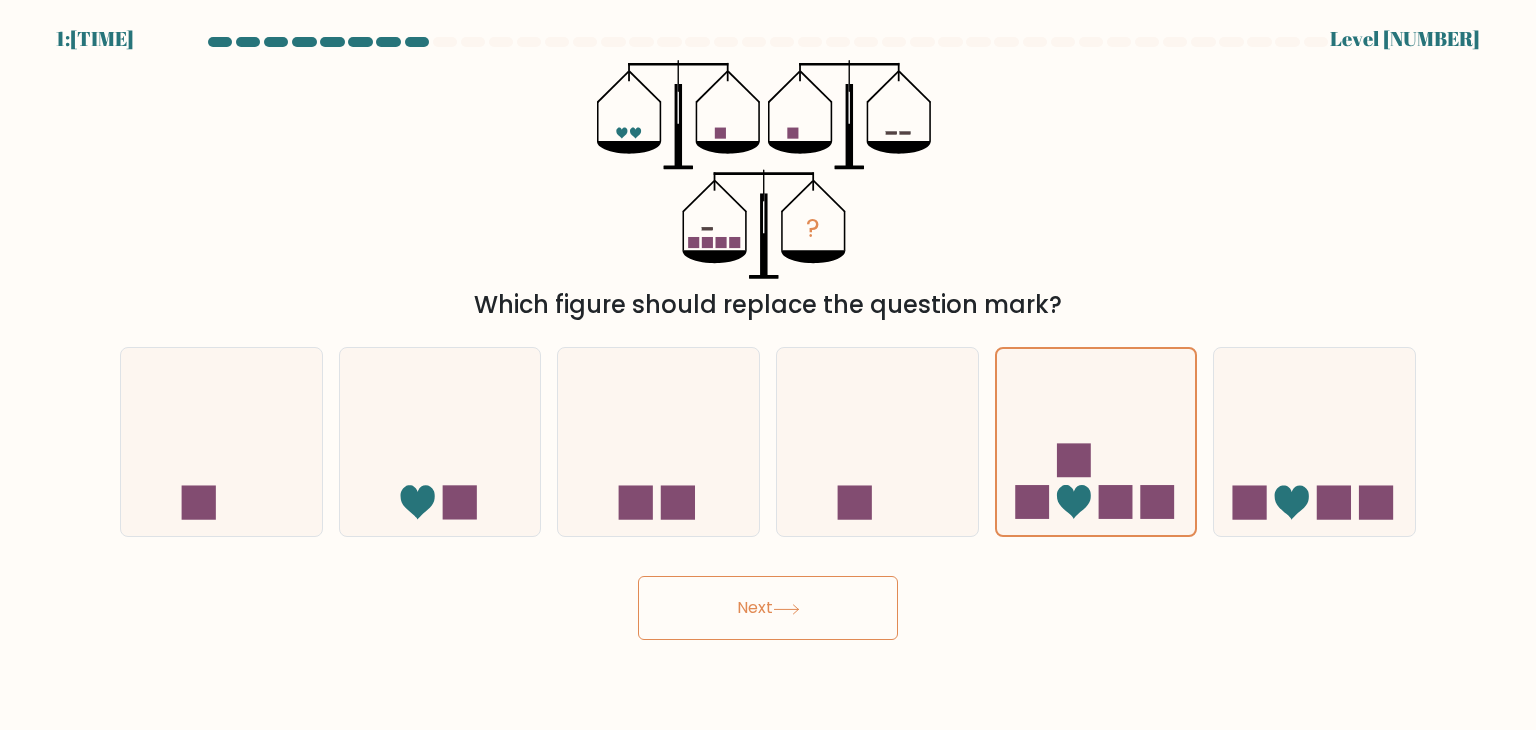 click on "Next" at bounding box center (768, 608) 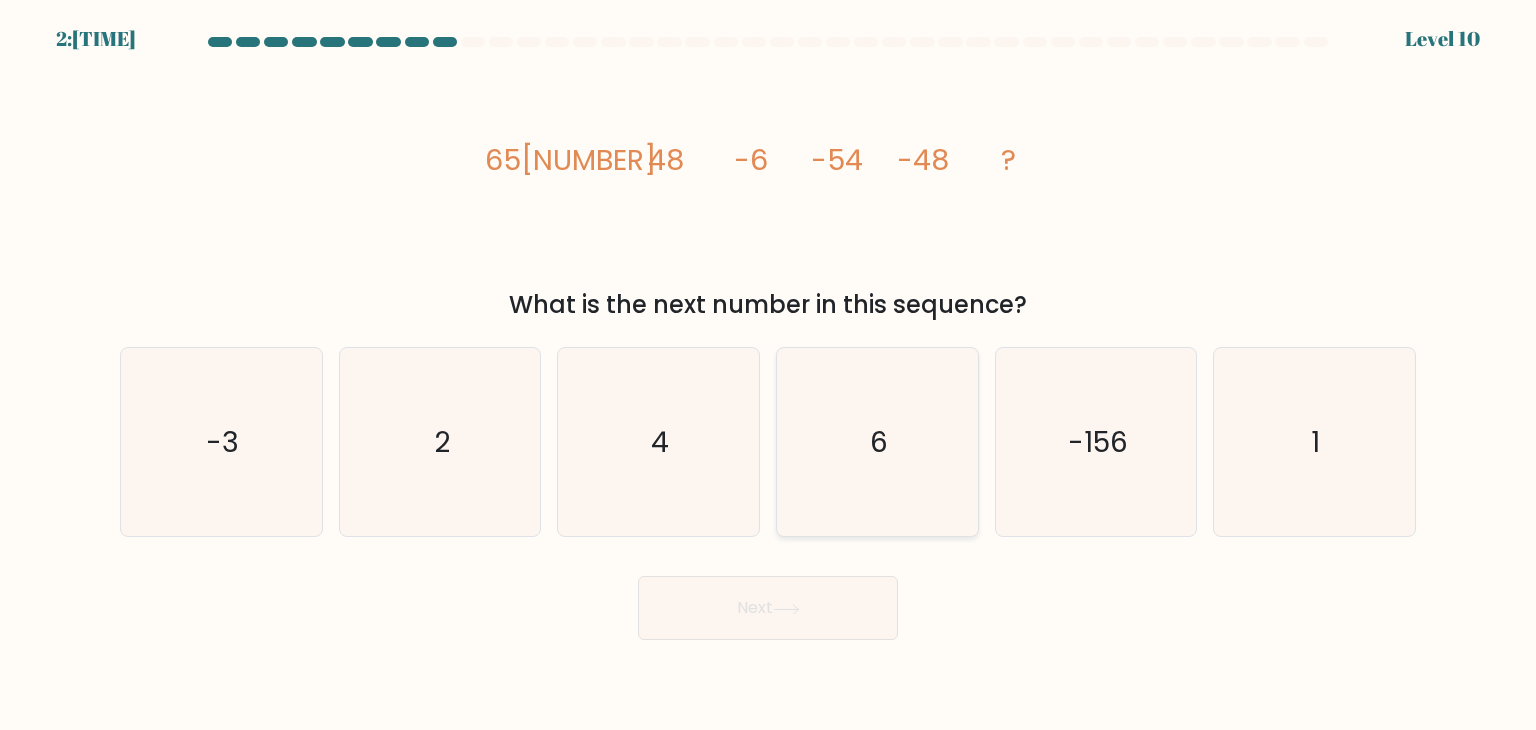 click on "6" at bounding box center [877, 442] 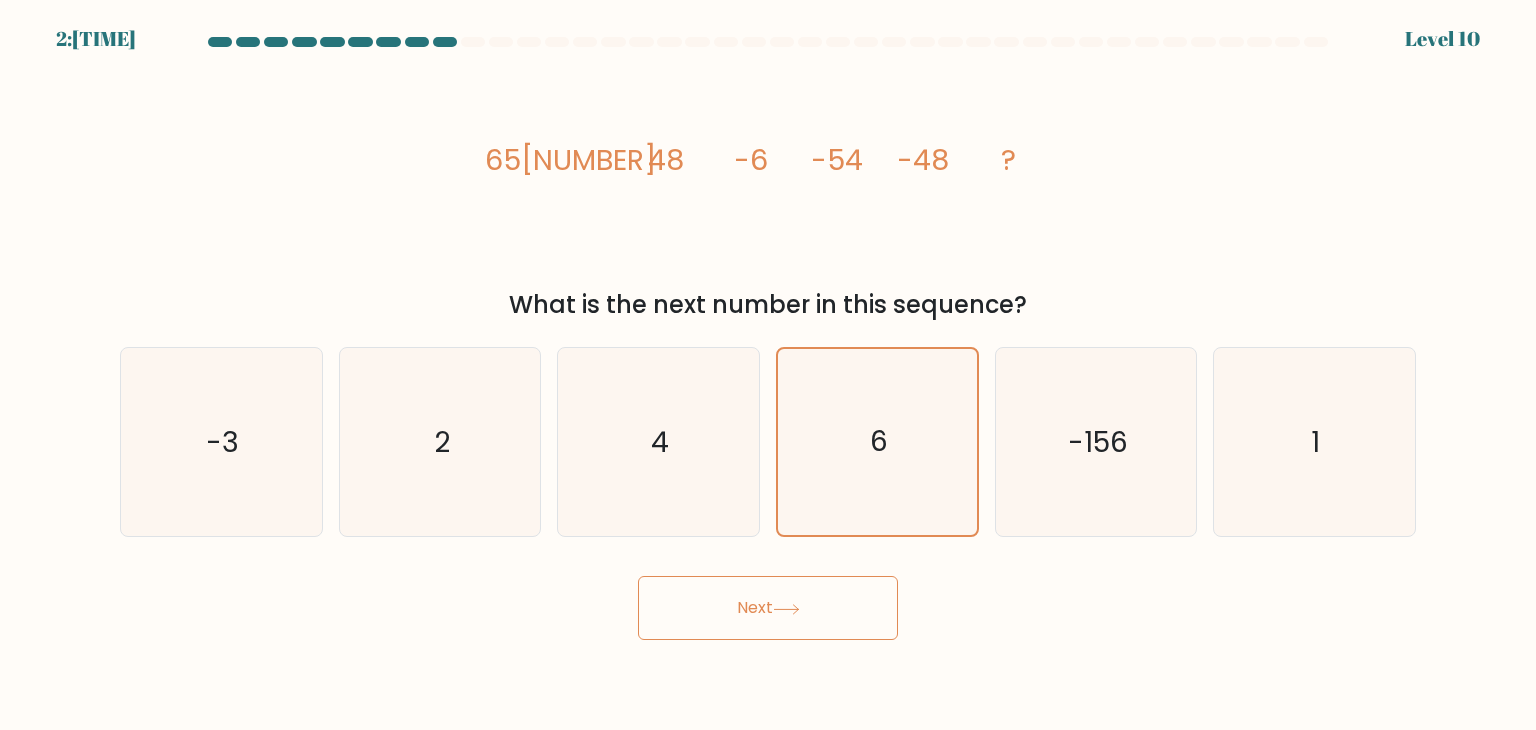 click at bounding box center (786, 608) 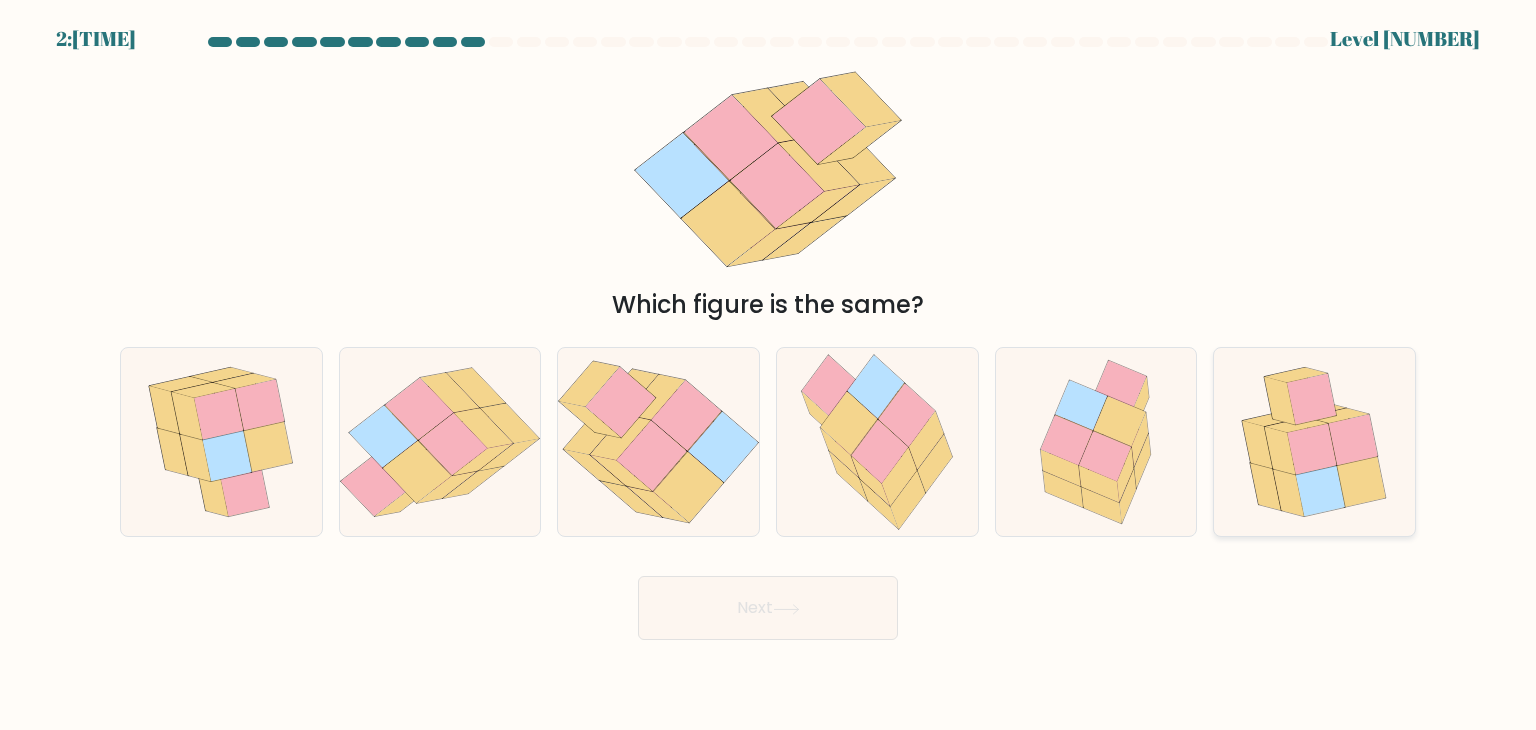 click at bounding box center [1297, 425] 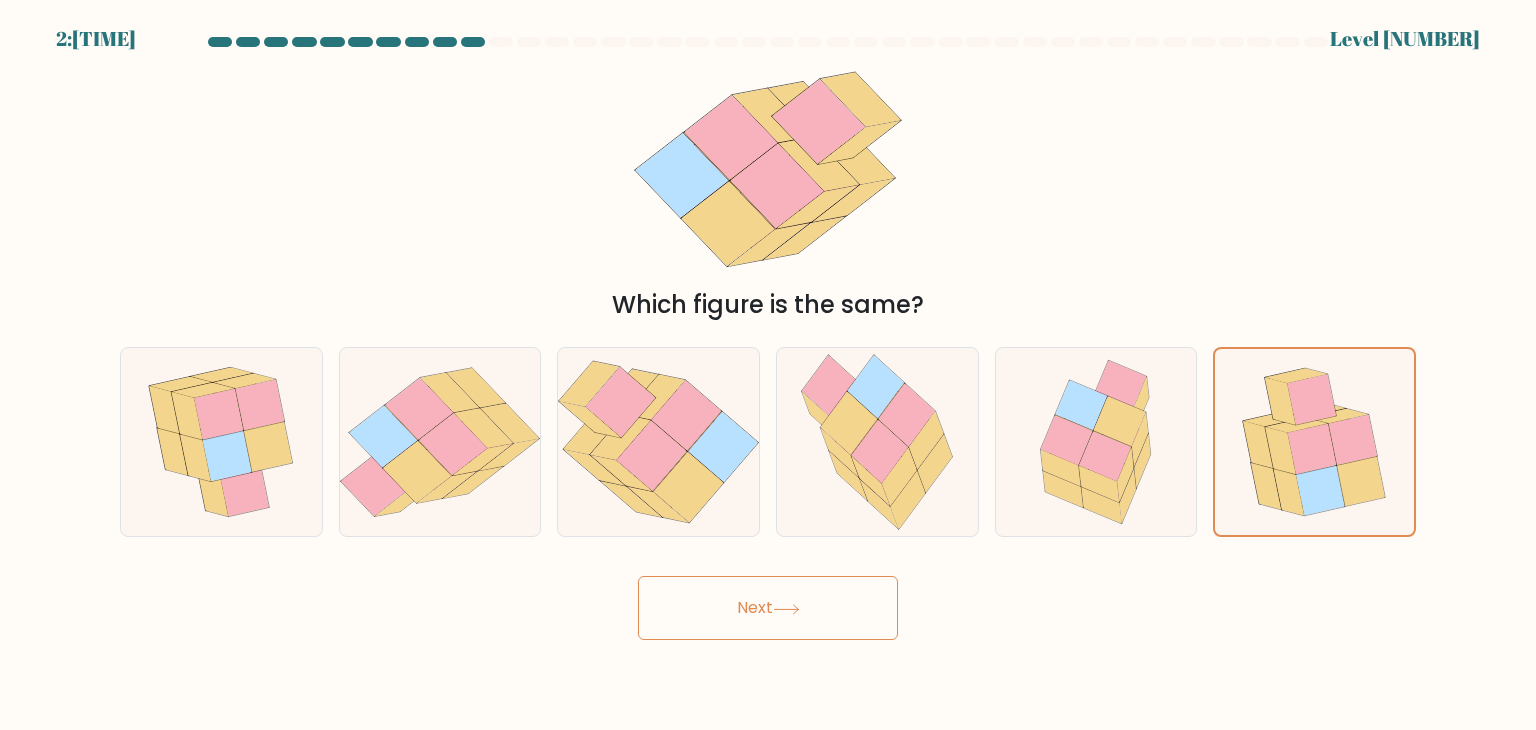 click on "Next" at bounding box center [768, 608] 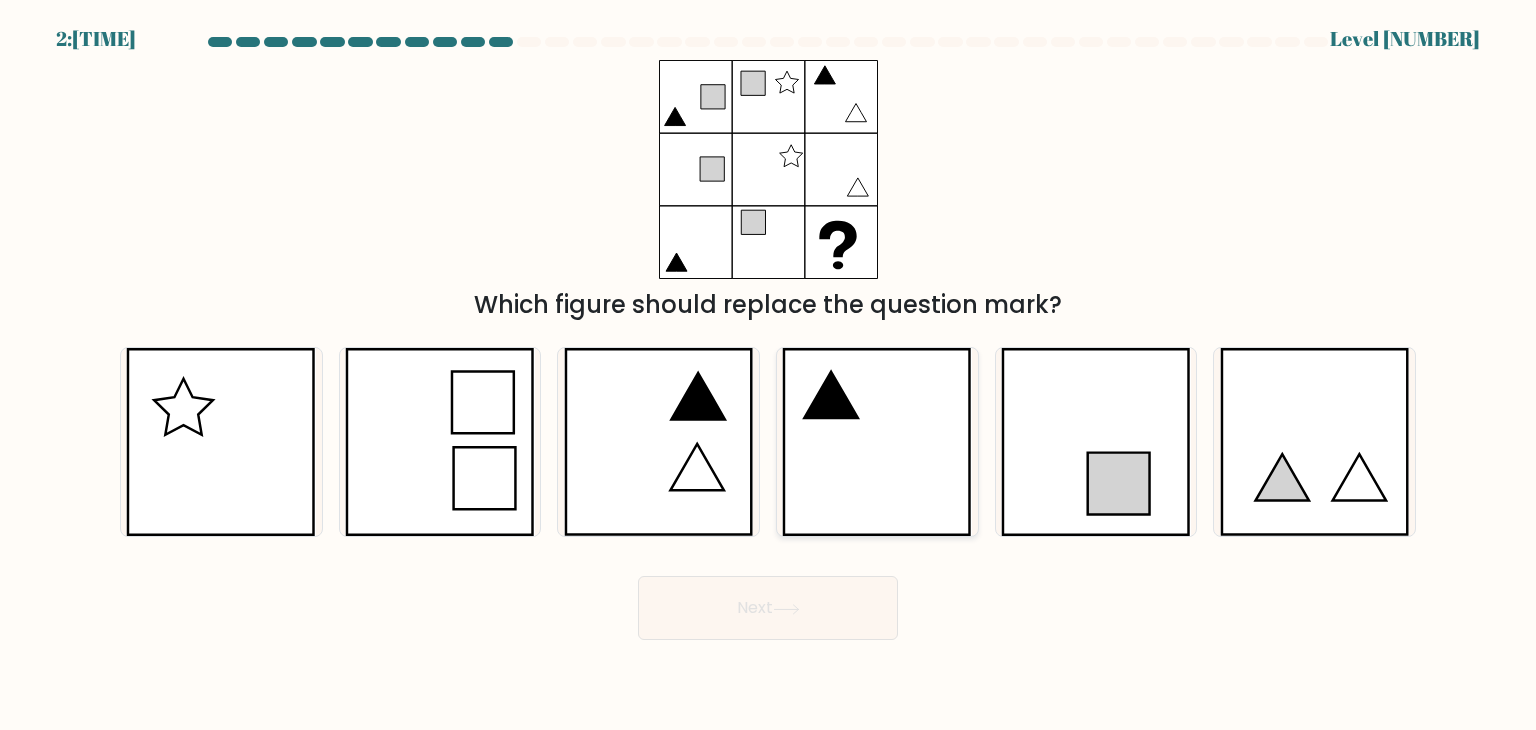 click at bounding box center [877, 442] 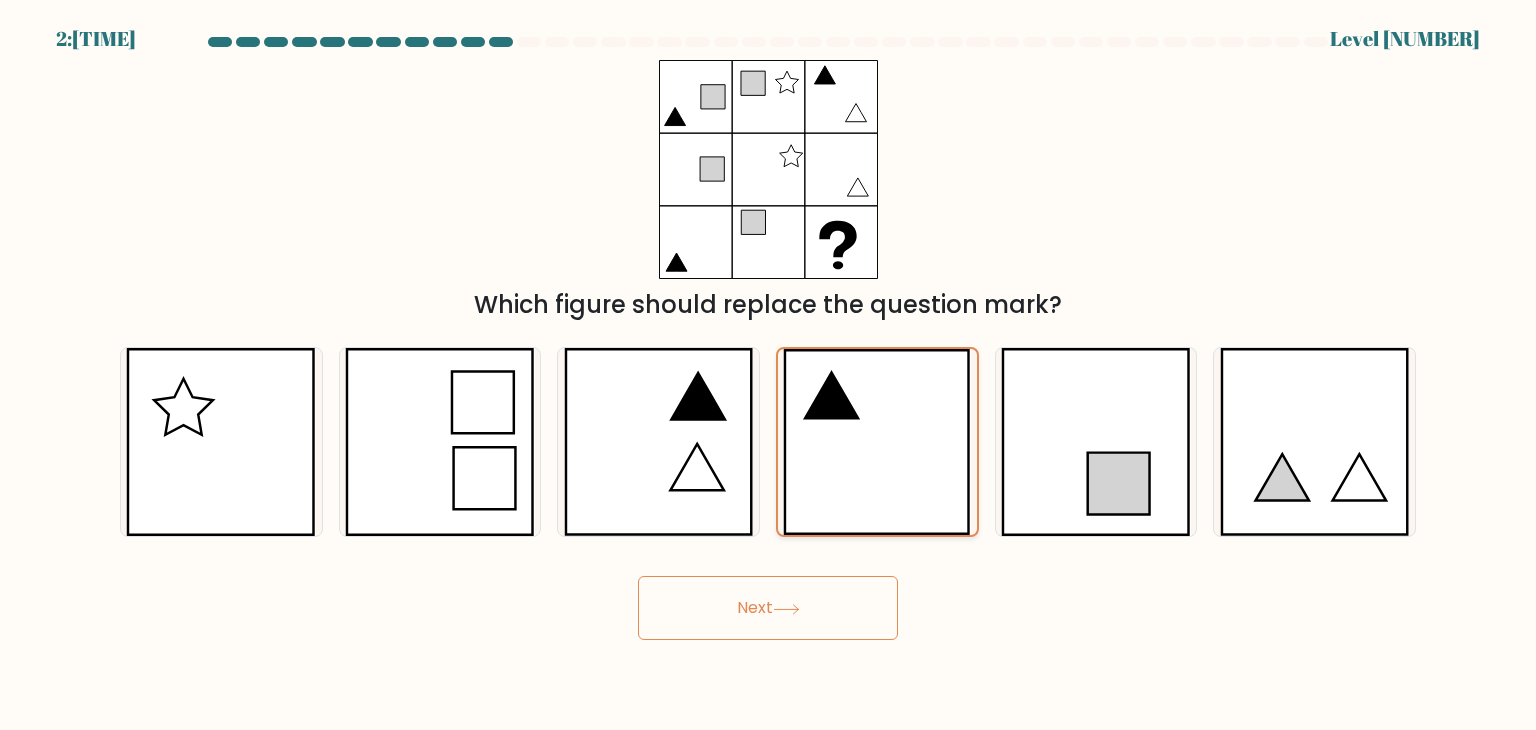 click at bounding box center [877, 442] 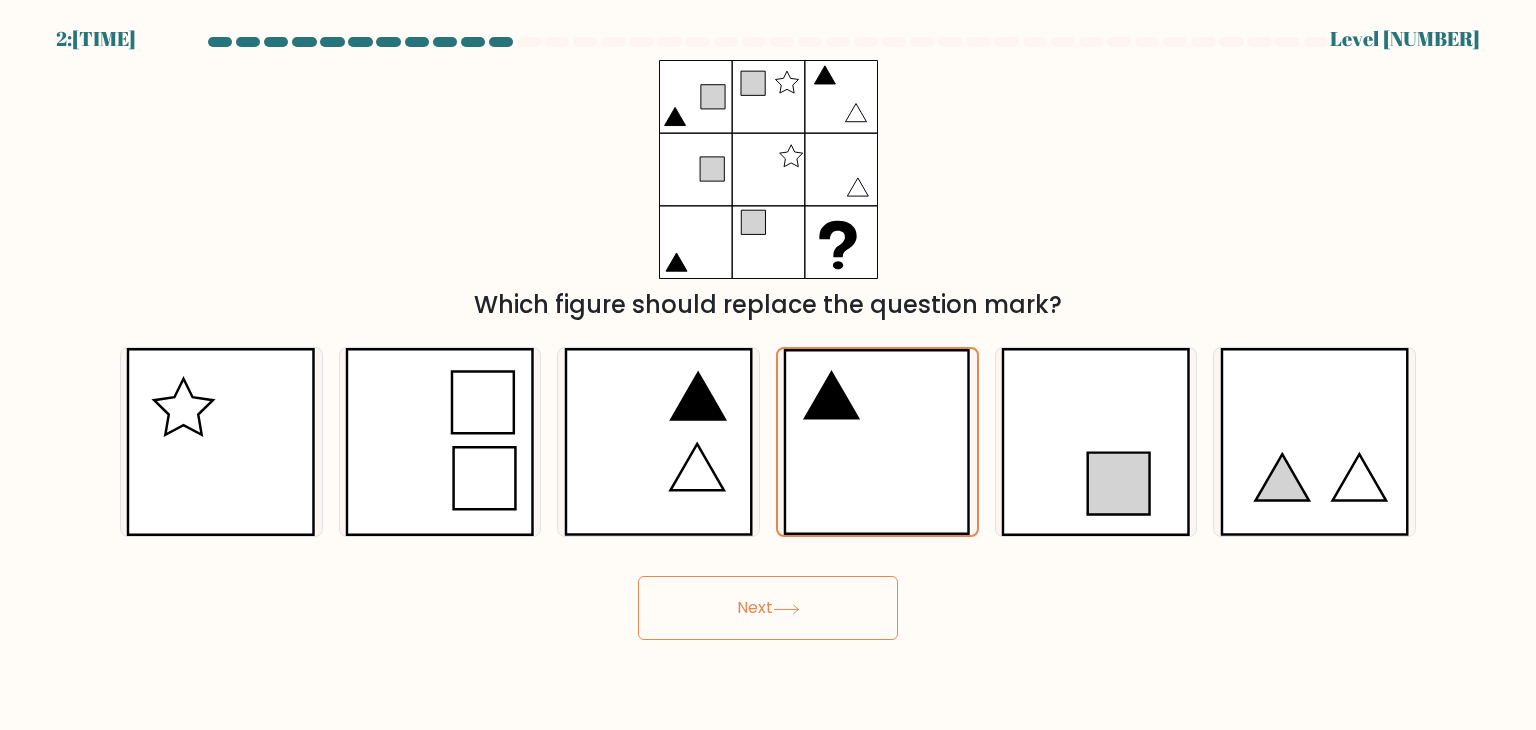 click on "Next" at bounding box center (768, 608) 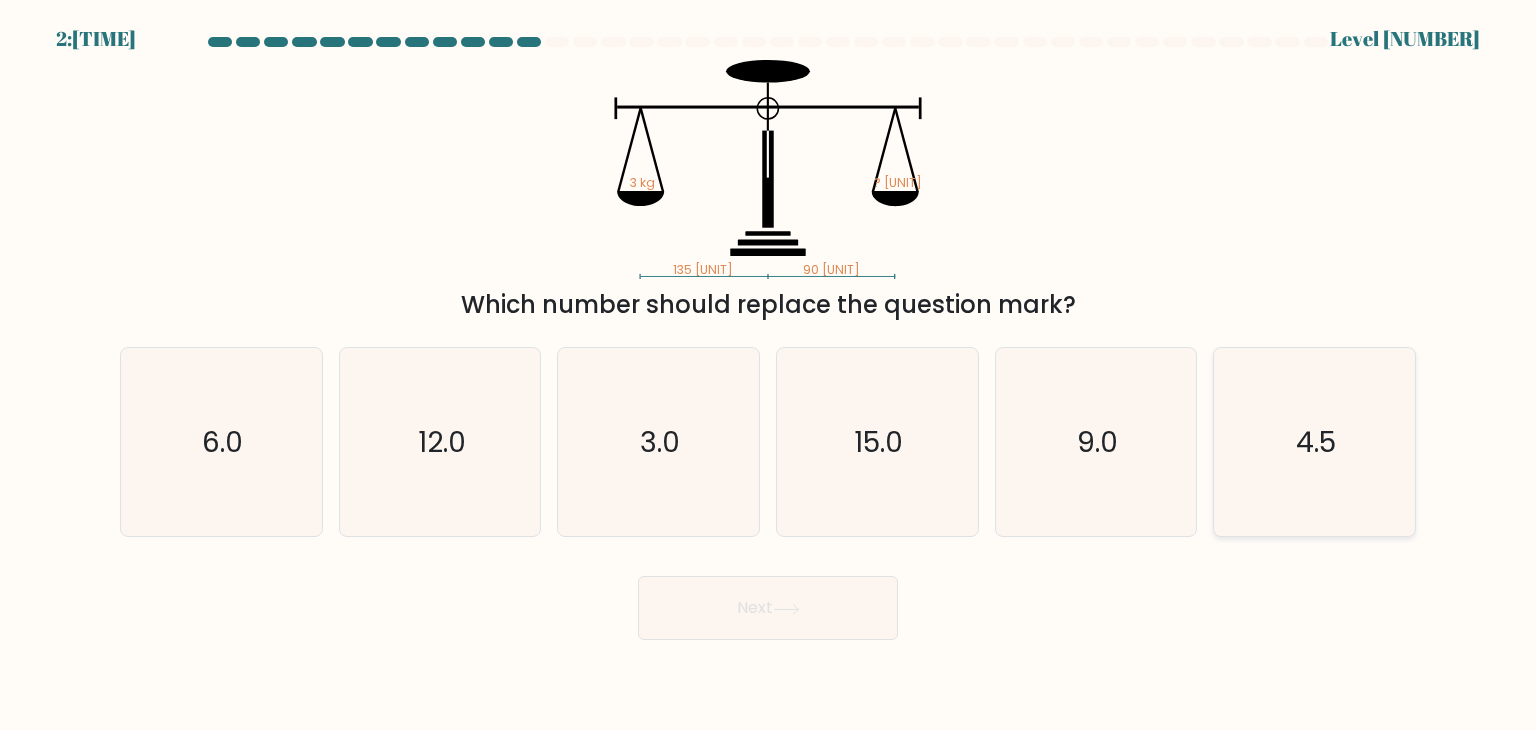 click on "4.5" at bounding box center (1316, 442) 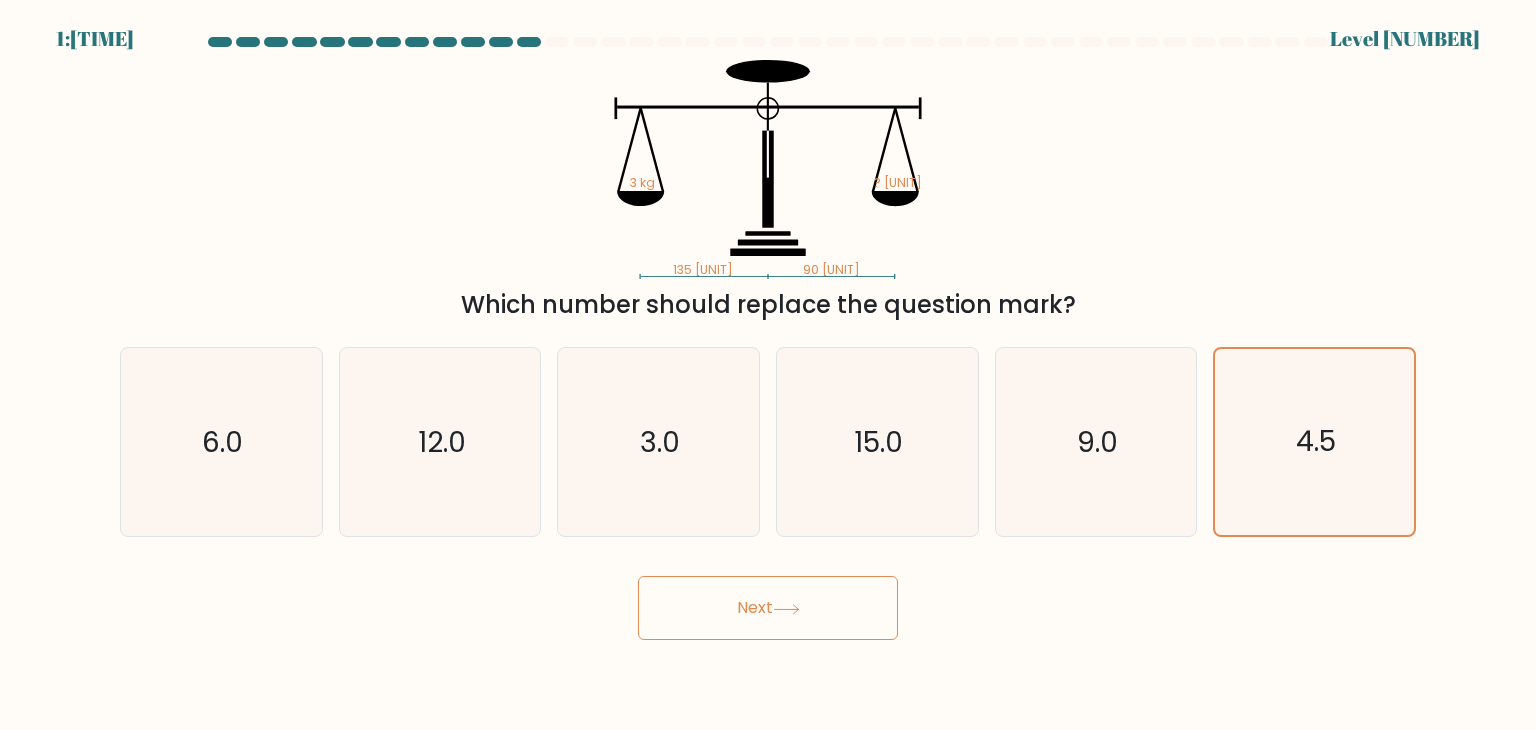 click on "Next" at bounding box center (768, 608) 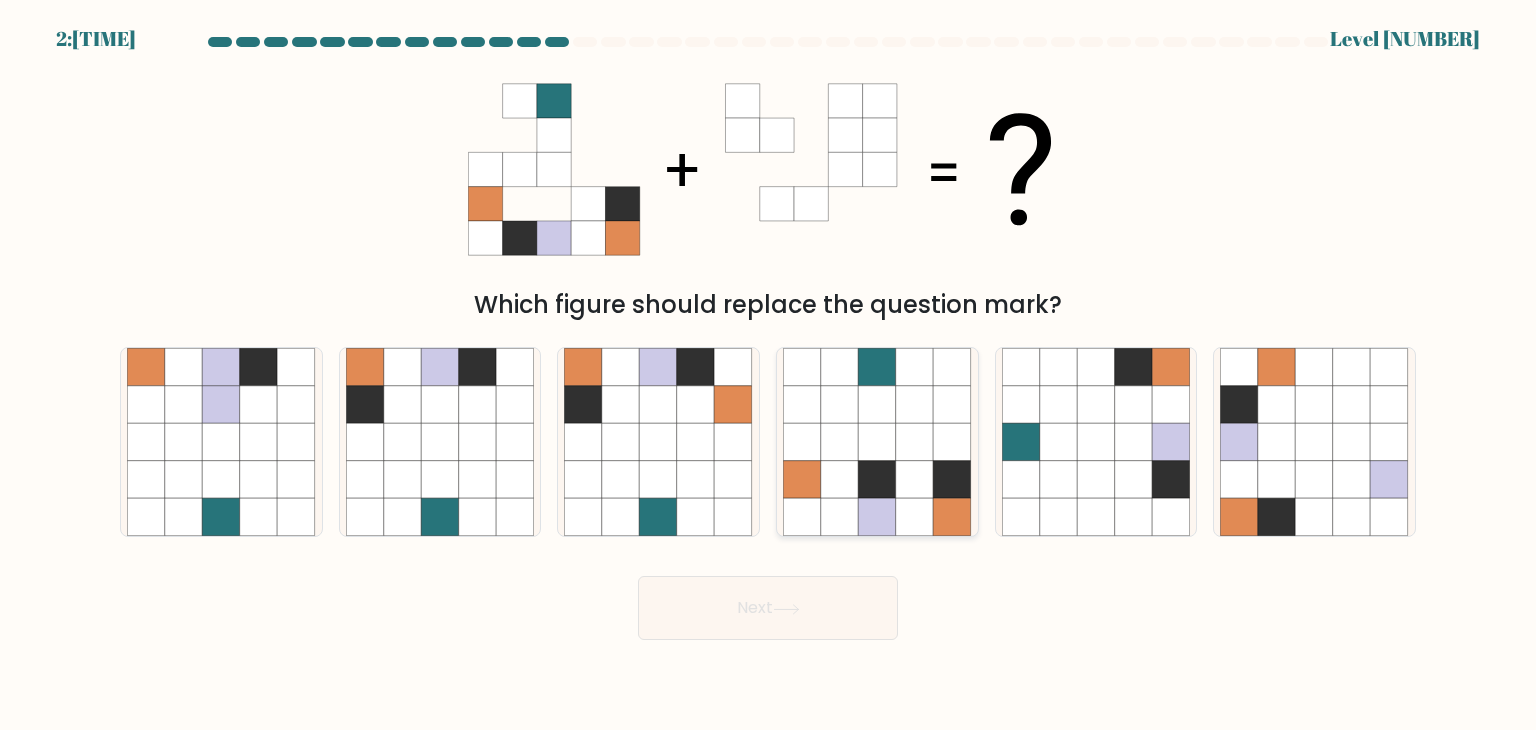click at bounding box center (915, 405) 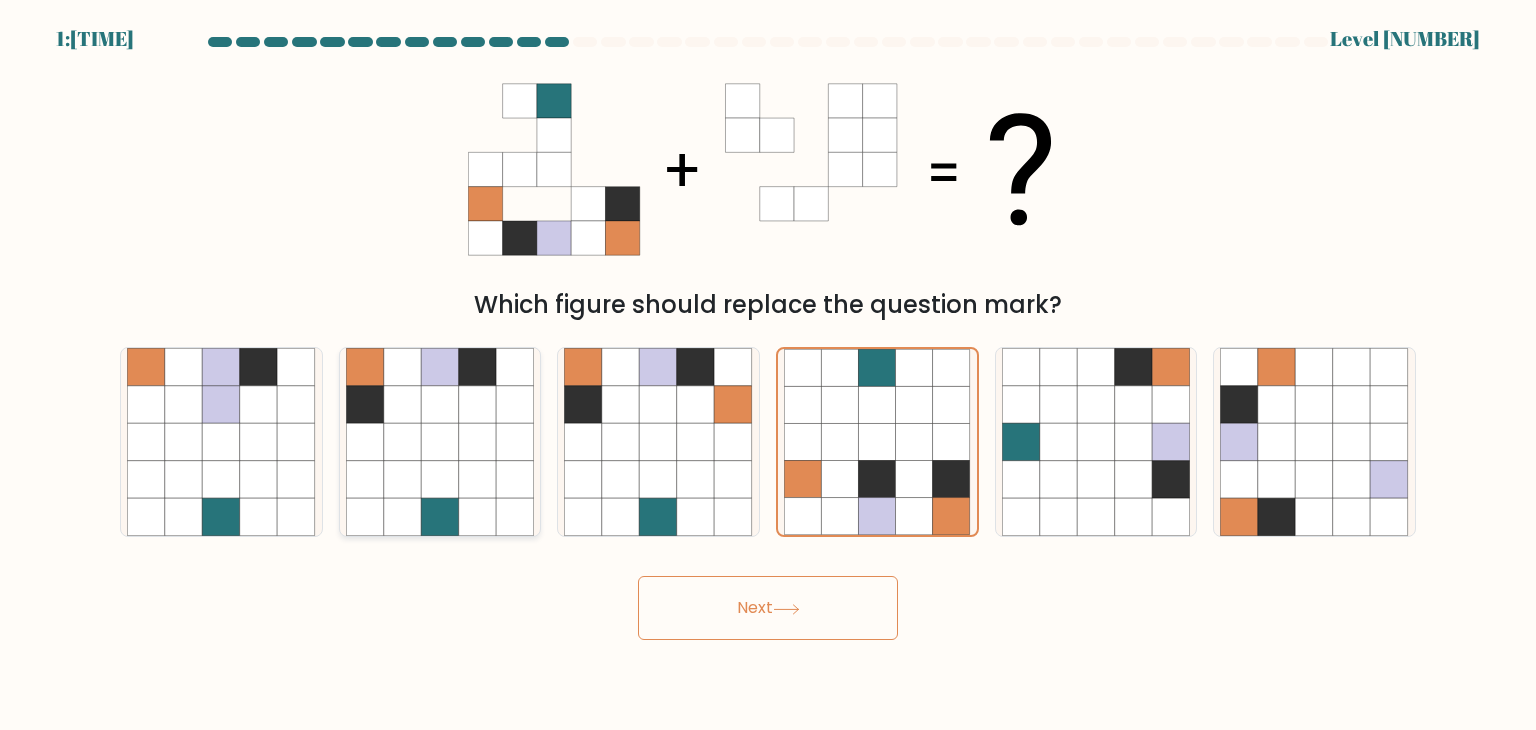 click at bounding box center [515, 405] 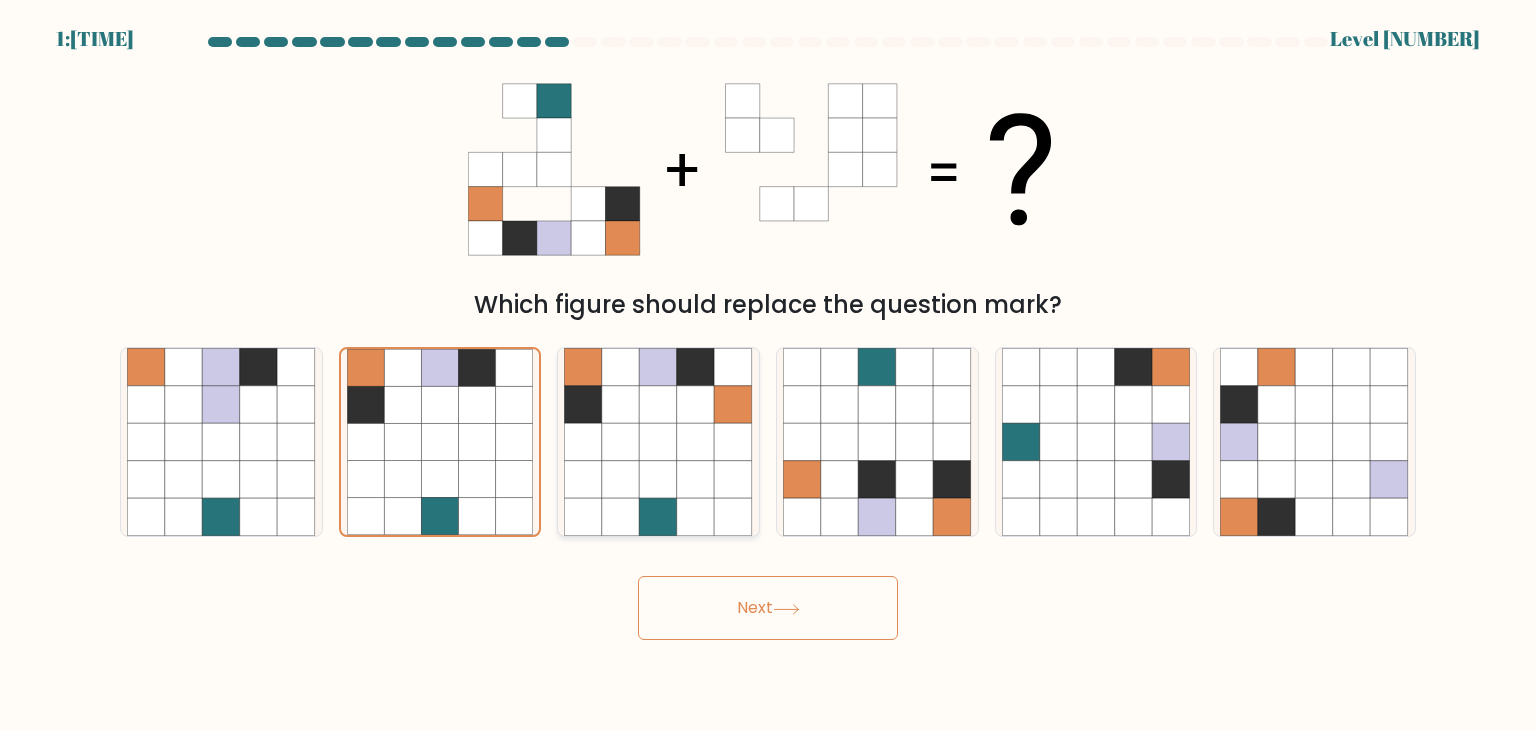click at bounding box center (621, 367) 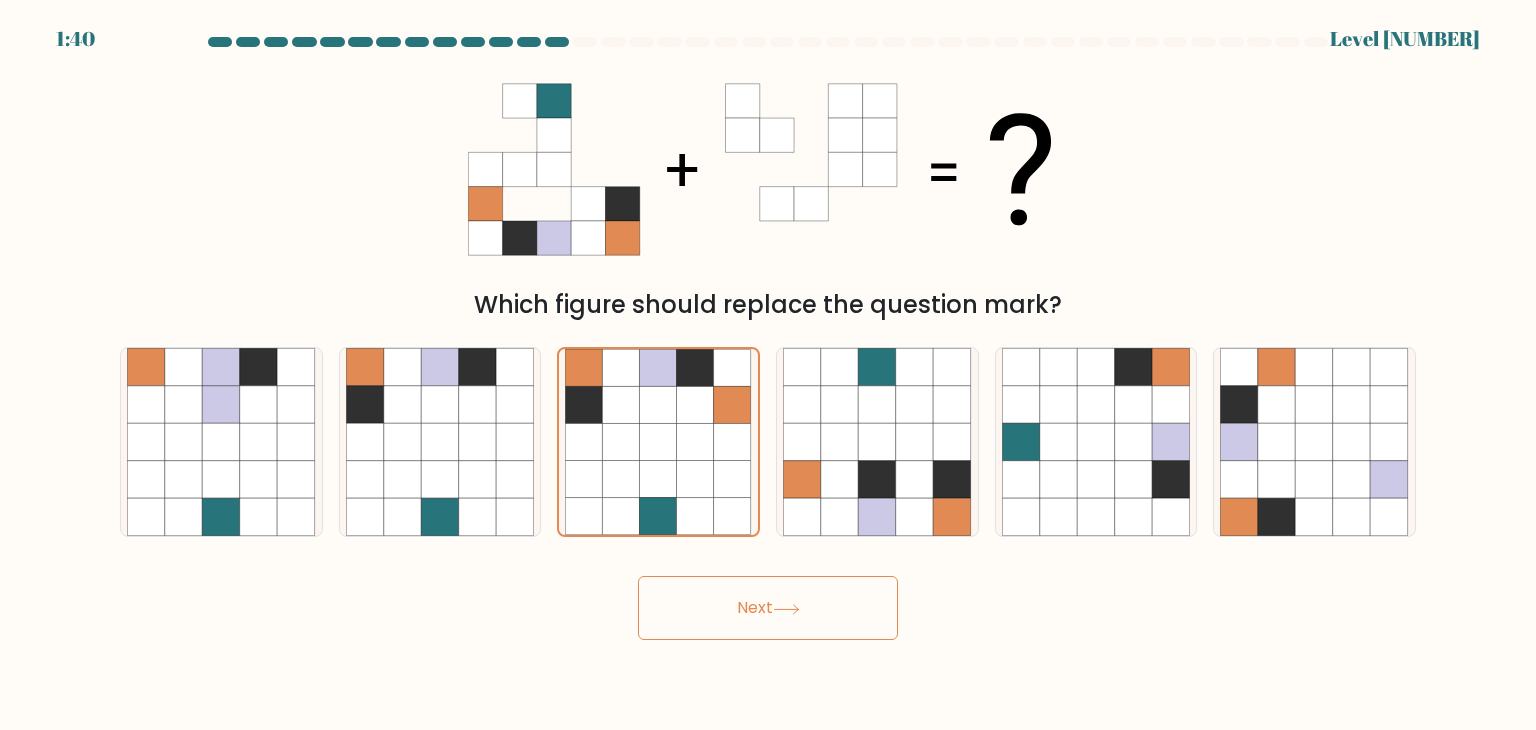 click on "Next" at bounding box center (768, 608) 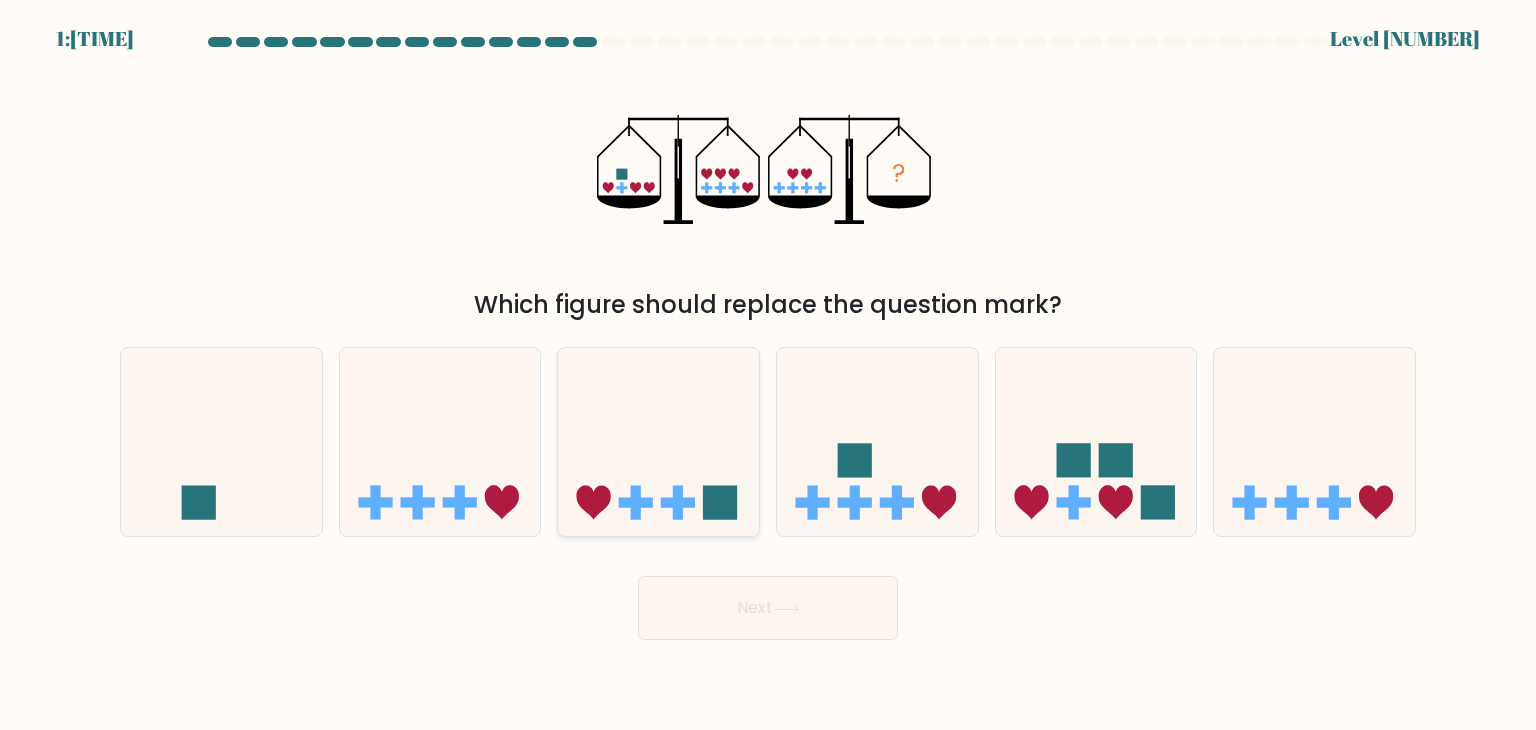 click at bounding box center (658, 442) 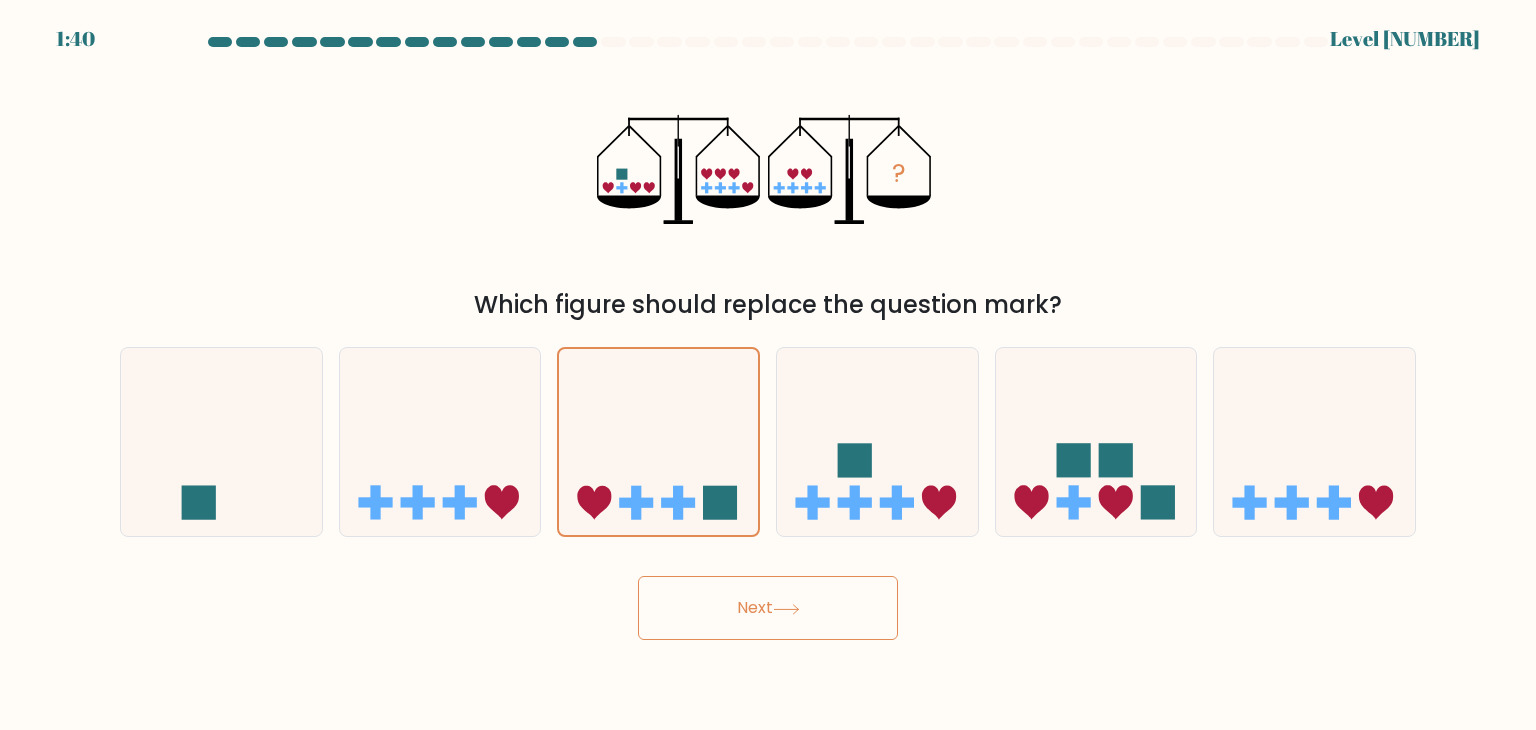 click on "Next" at bounding box center (768, 608) 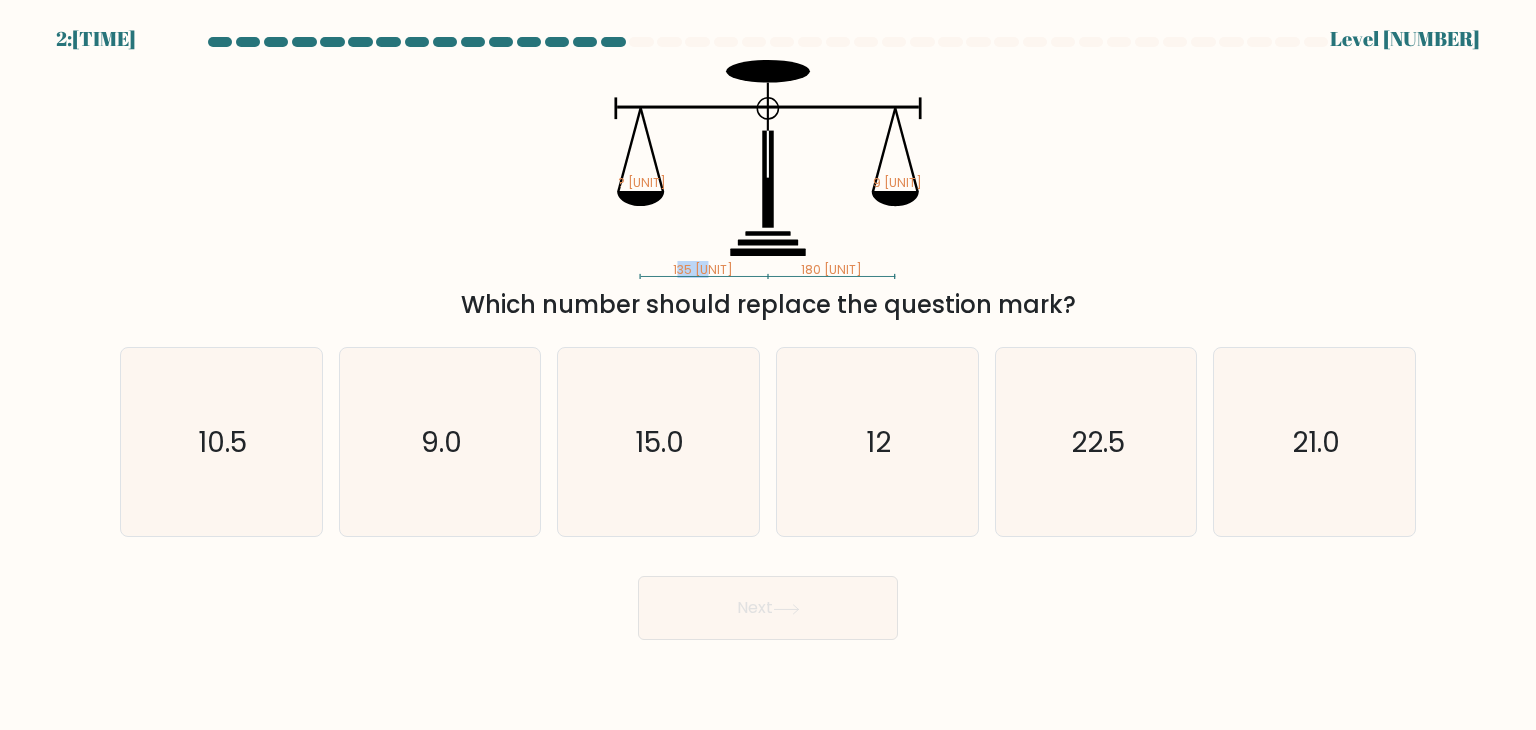 drag, startPoint x: 718, startPoint y: 265, endPoint x: 684, endPoint y: 261, distance: 34.234486 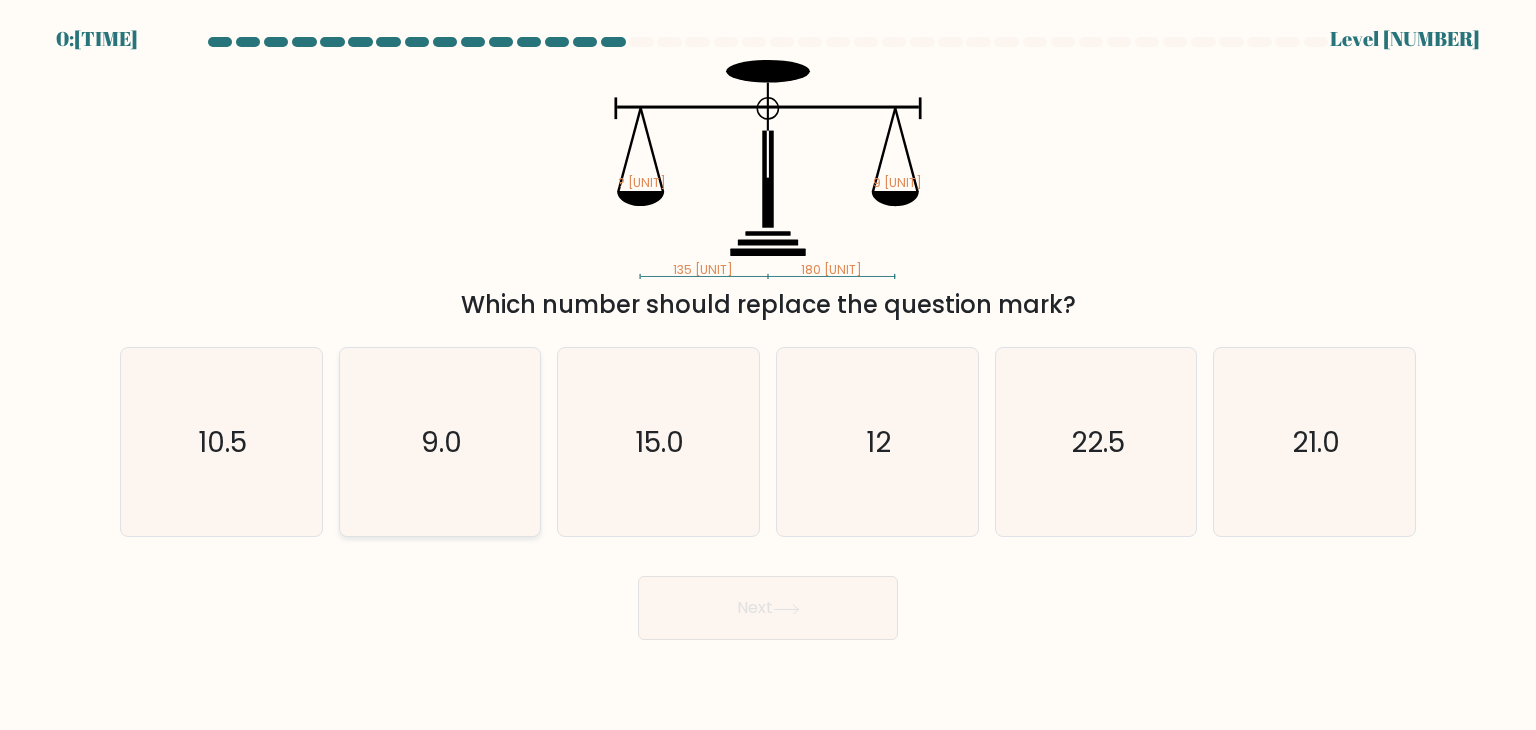click on "9.0" at bounding box center [440, 442] 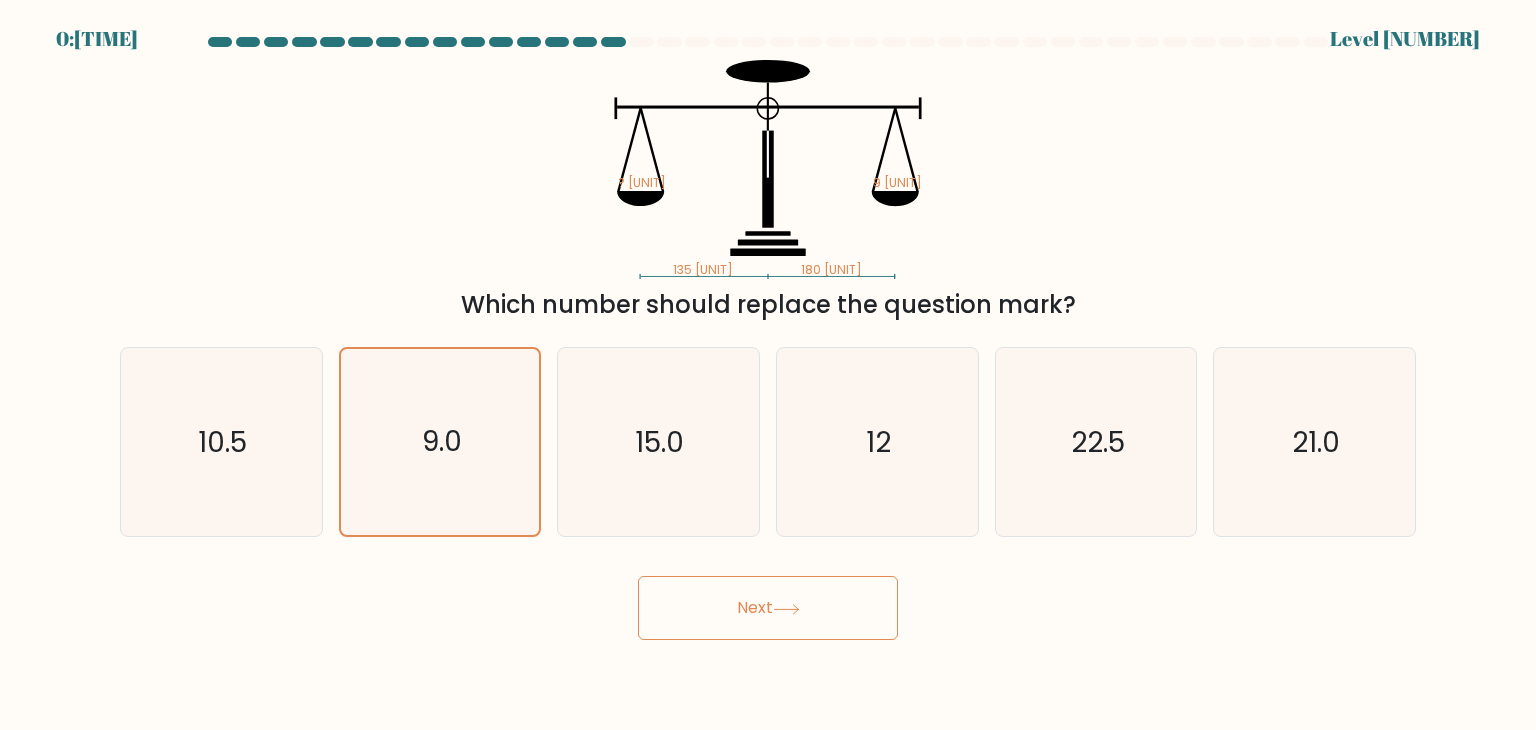 click on "Next" at bounding box center (768, 608) 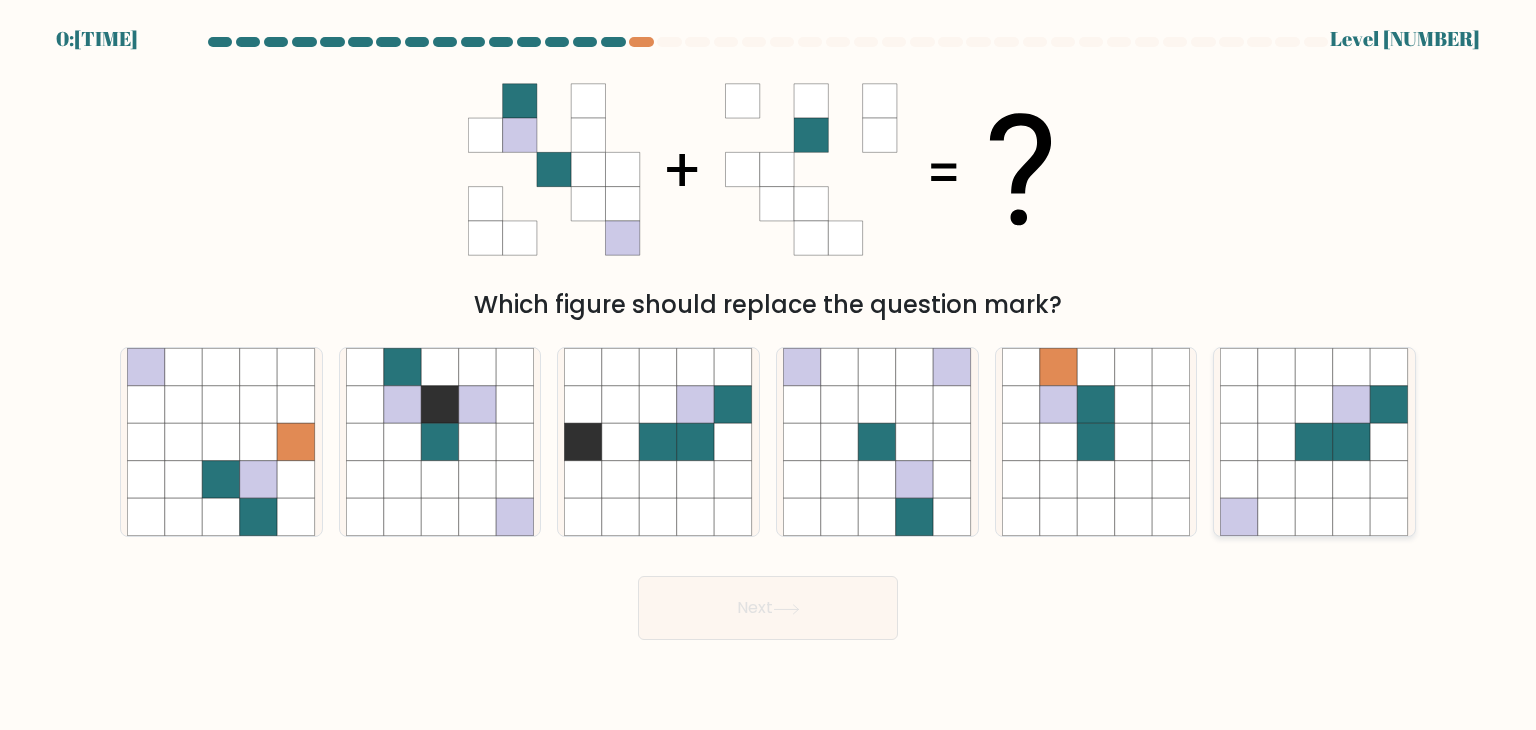 click at bounding box center (1390, 405) 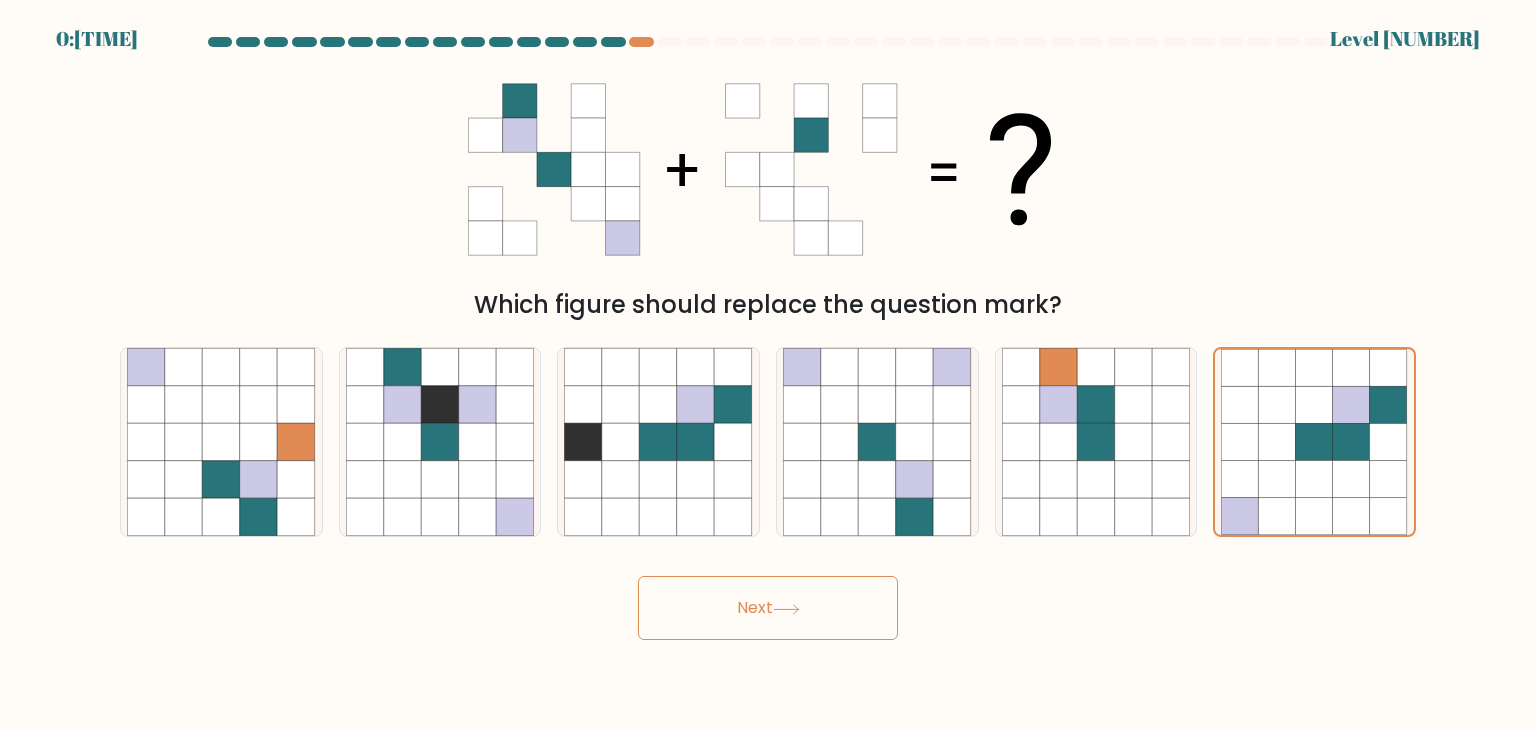 click on "Next" at bounding box center [768, 608] 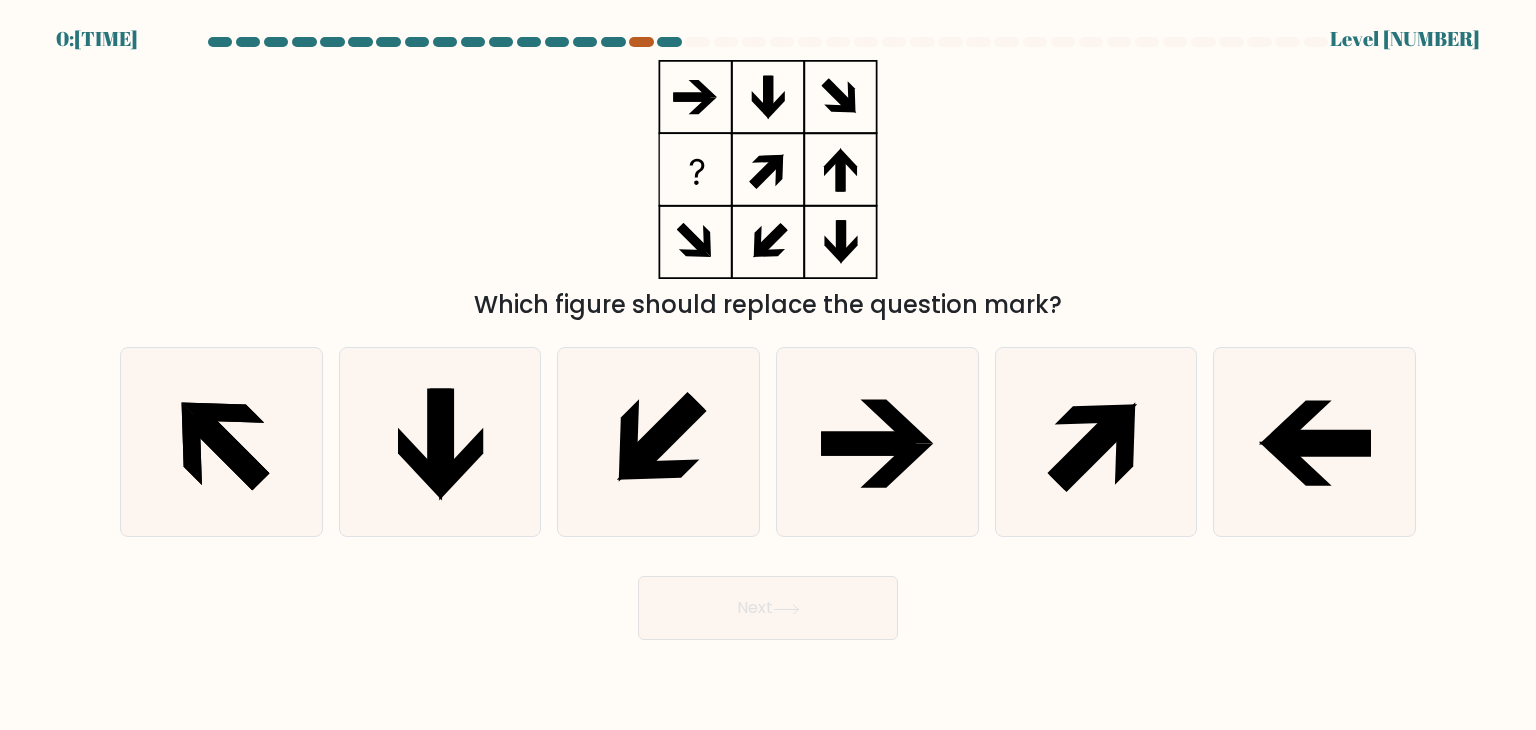 click at bounding box center (641, 42) 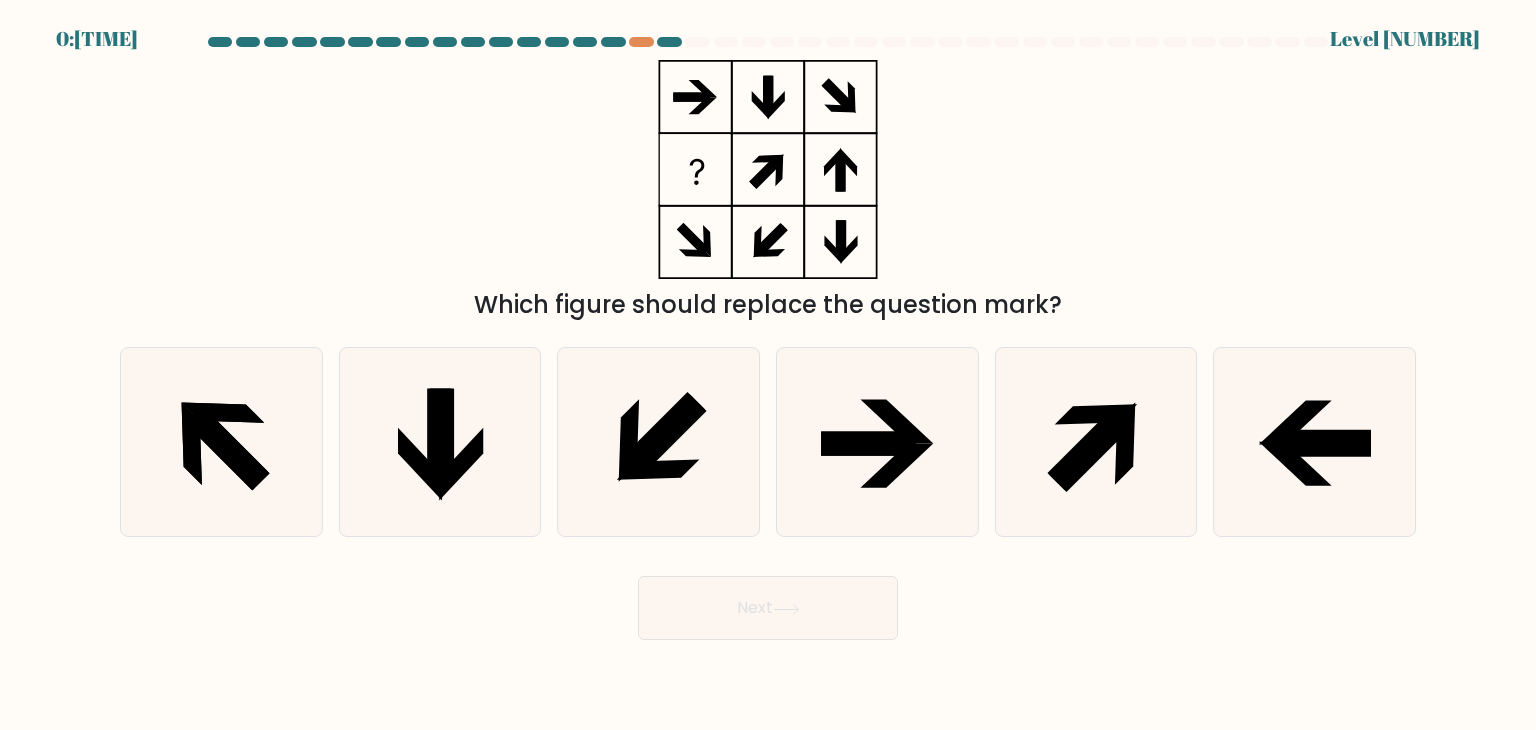 click at bounding box center (669, 42) 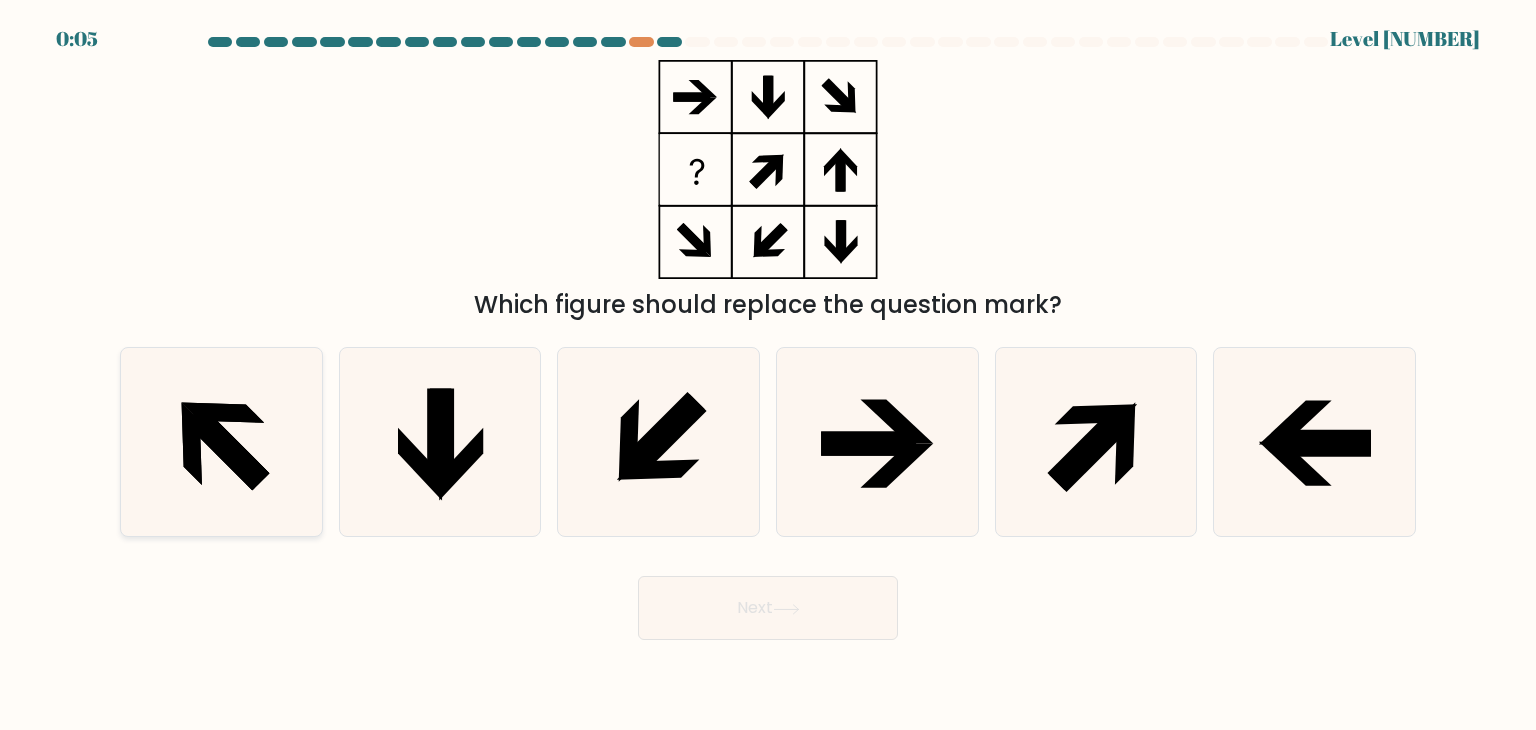 click at bounding box center [221, 442] 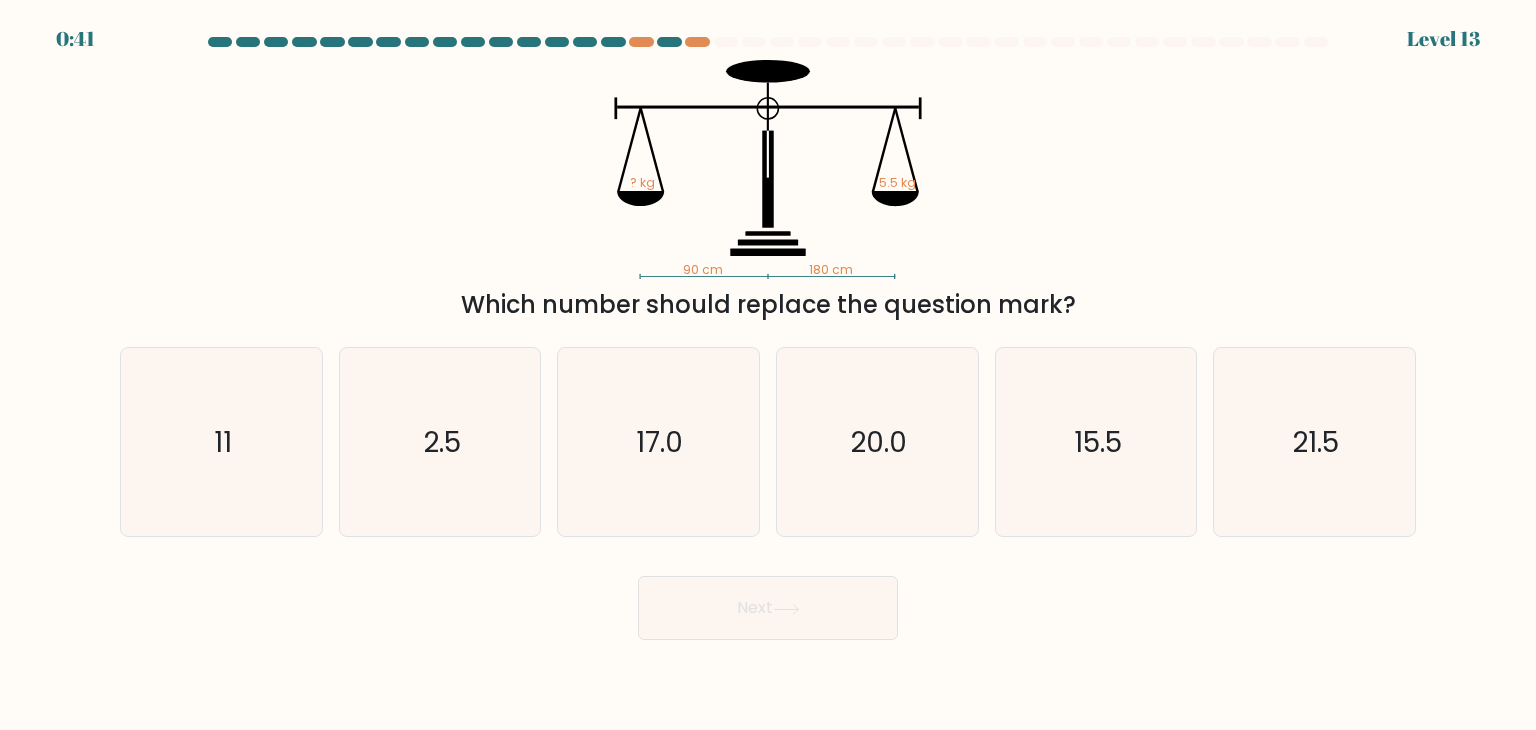 scroll, scrollTop: 0, scrollLeft: 0, axis: both 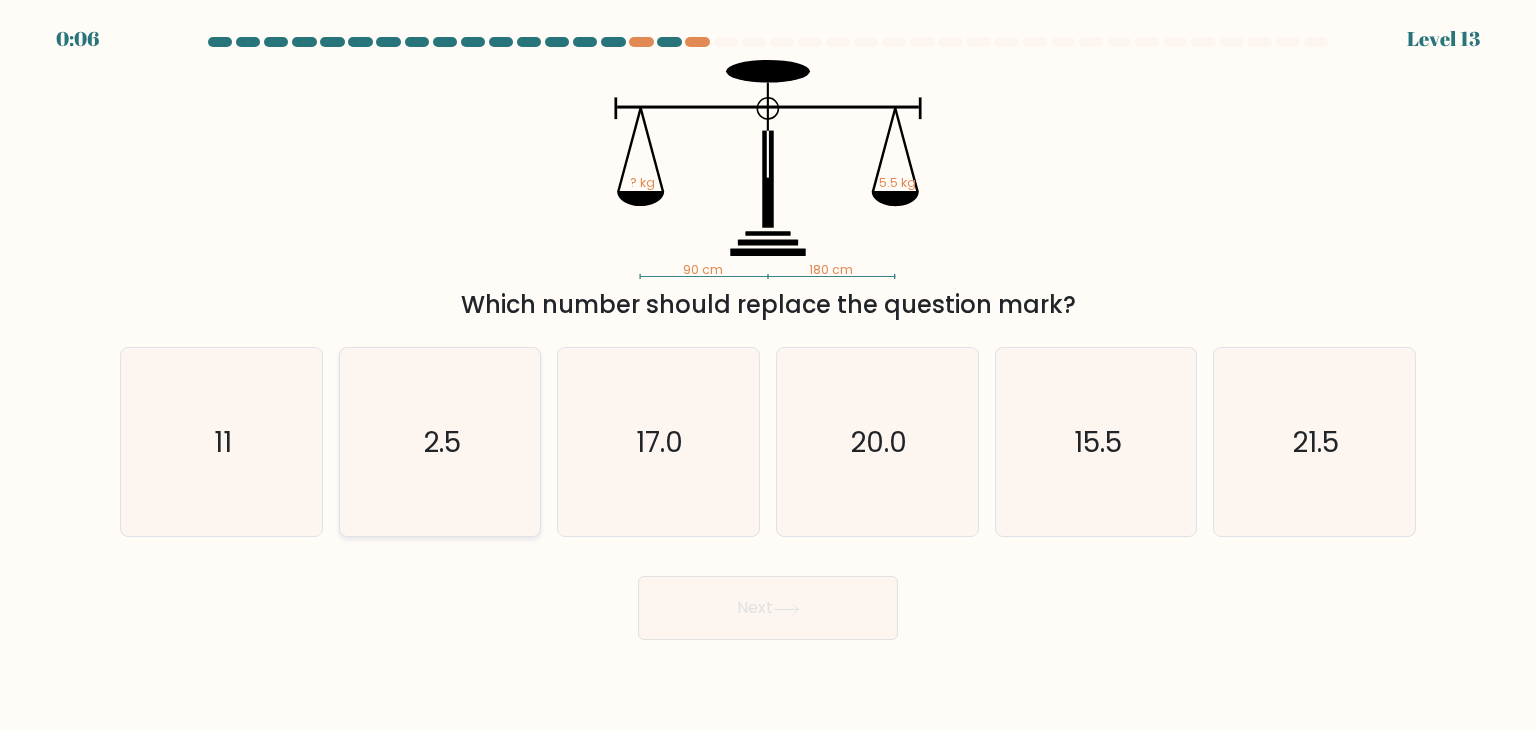 click on "2.5" at bounding box center [440, 442] 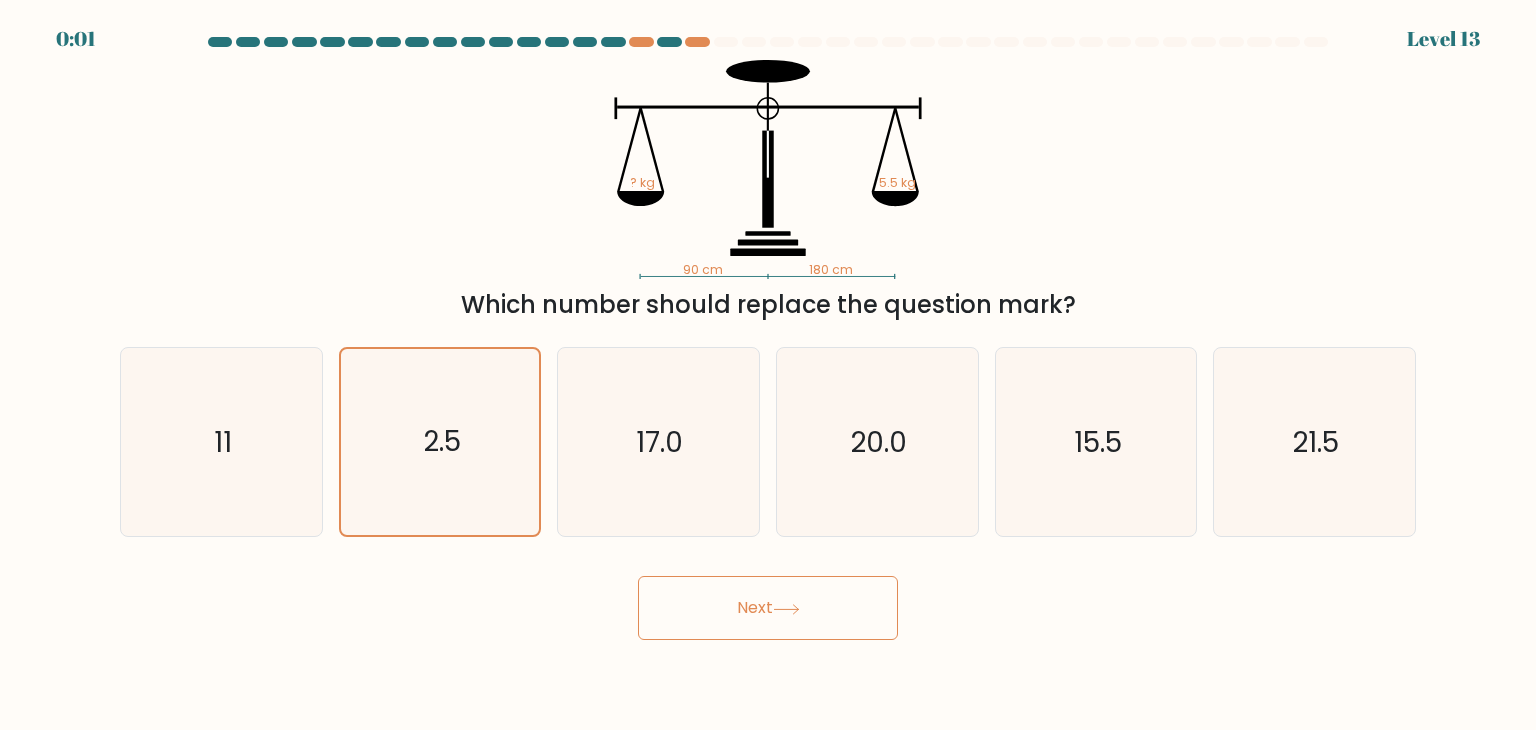 click on "Next" at bounding box center [768, 608] 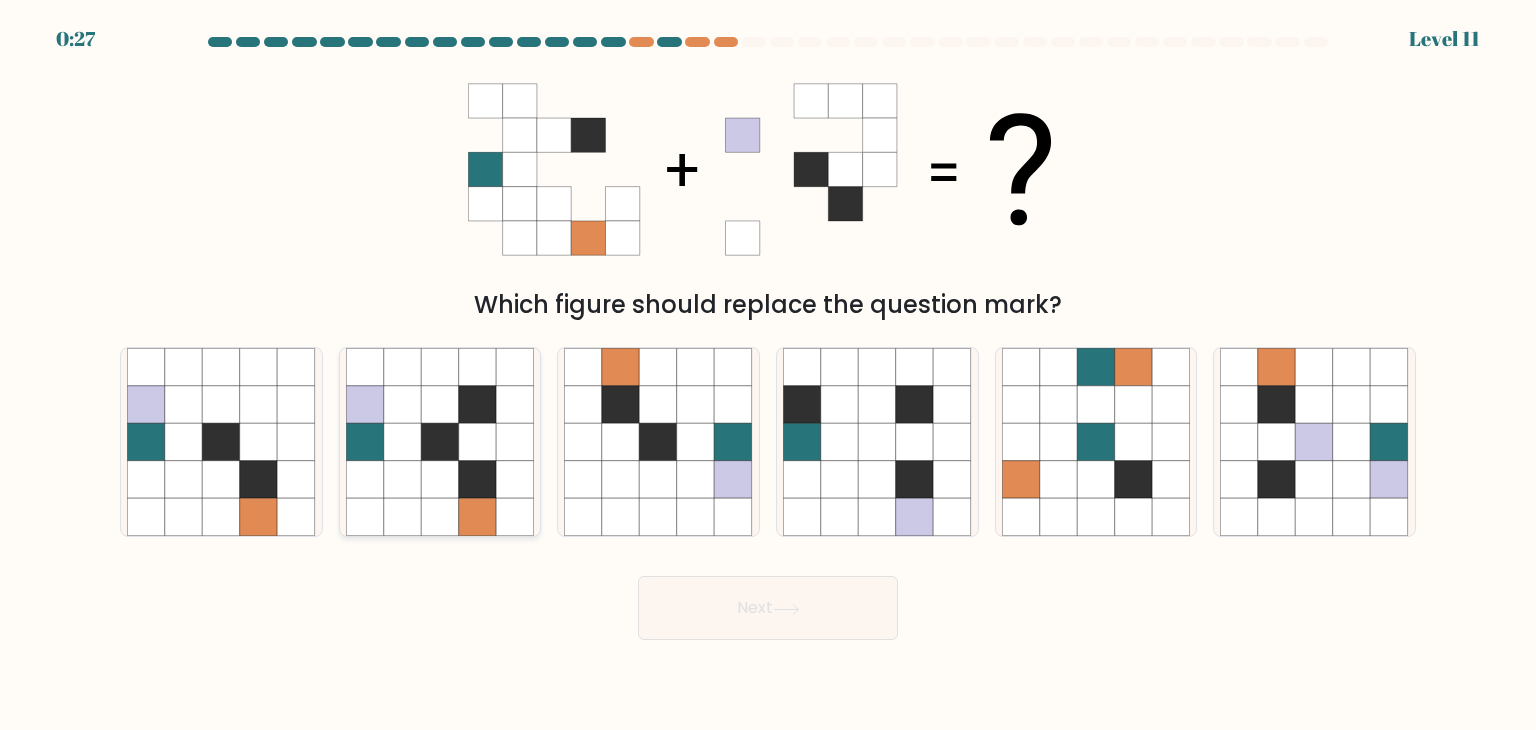 click at bounding box center [515, 518] 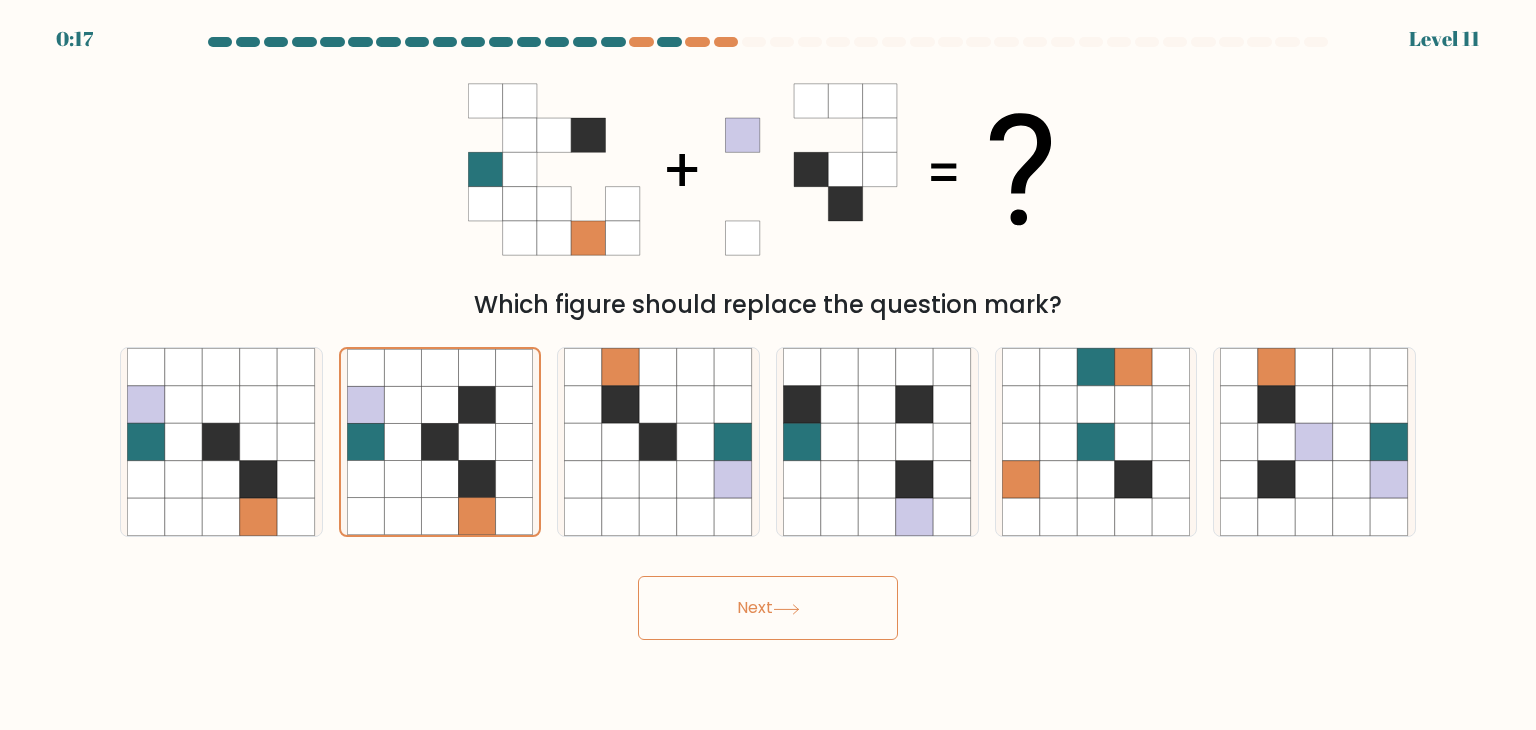 click on "Next" at bounding box center [768, 608] 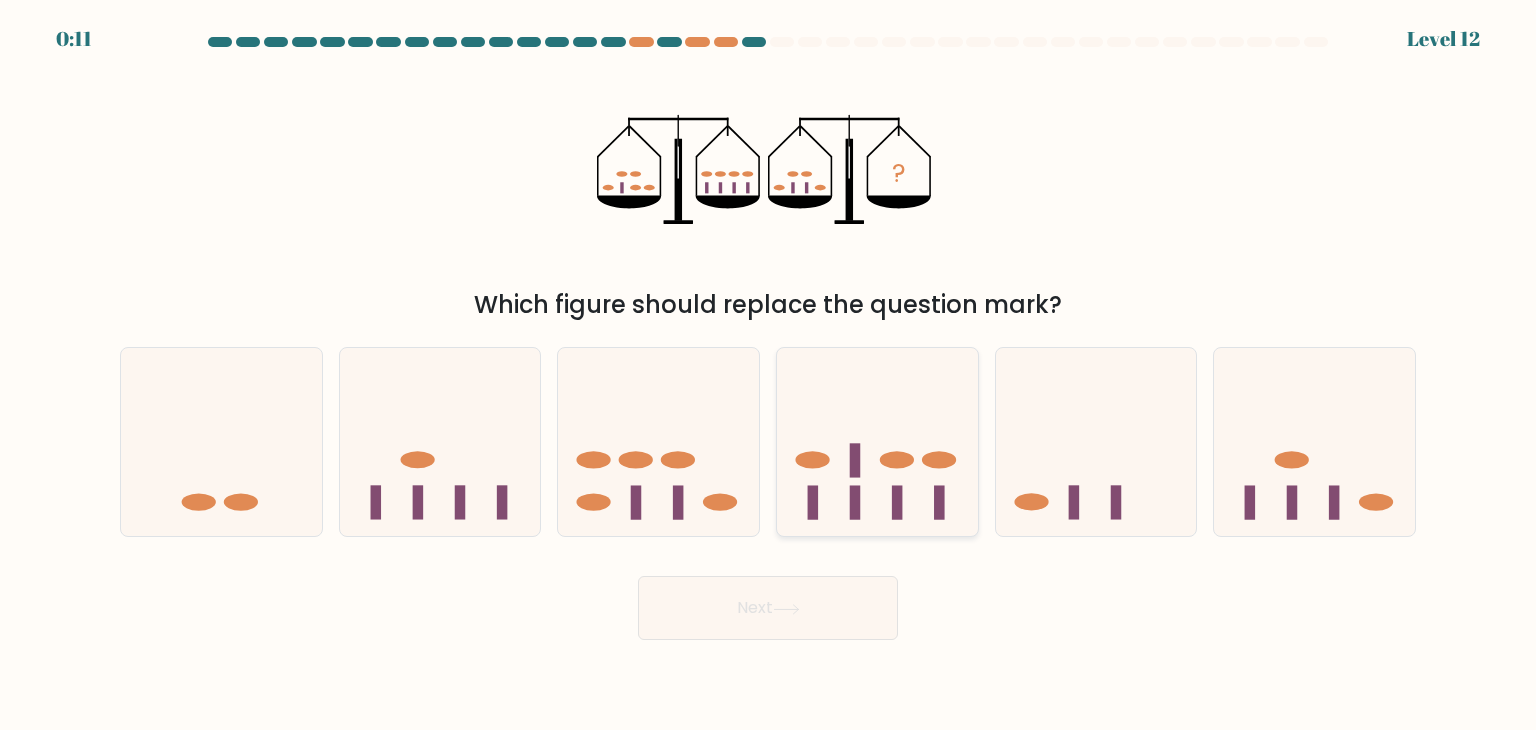 click at bounding box center (855, 503) 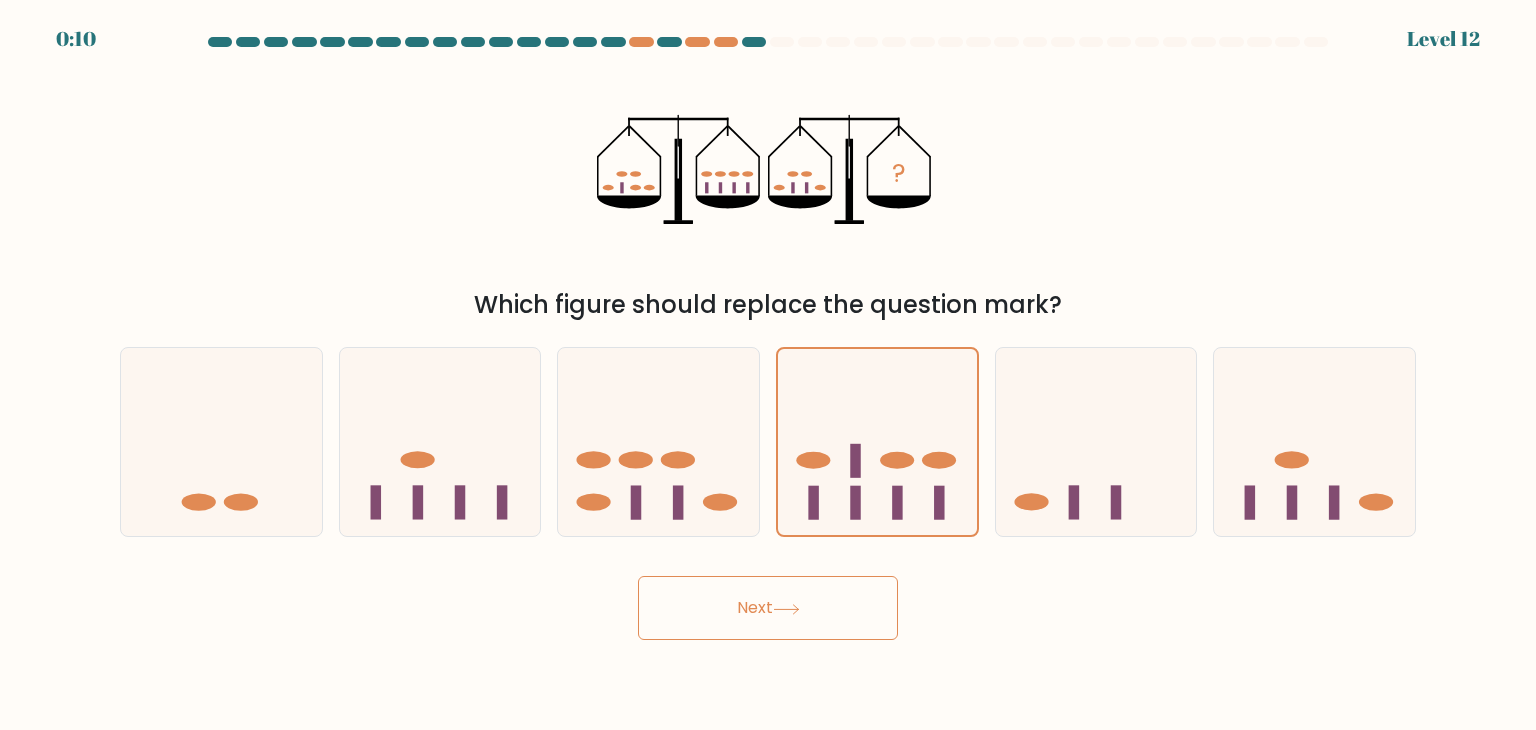 click on "Next" at bounding box center [768, 608] 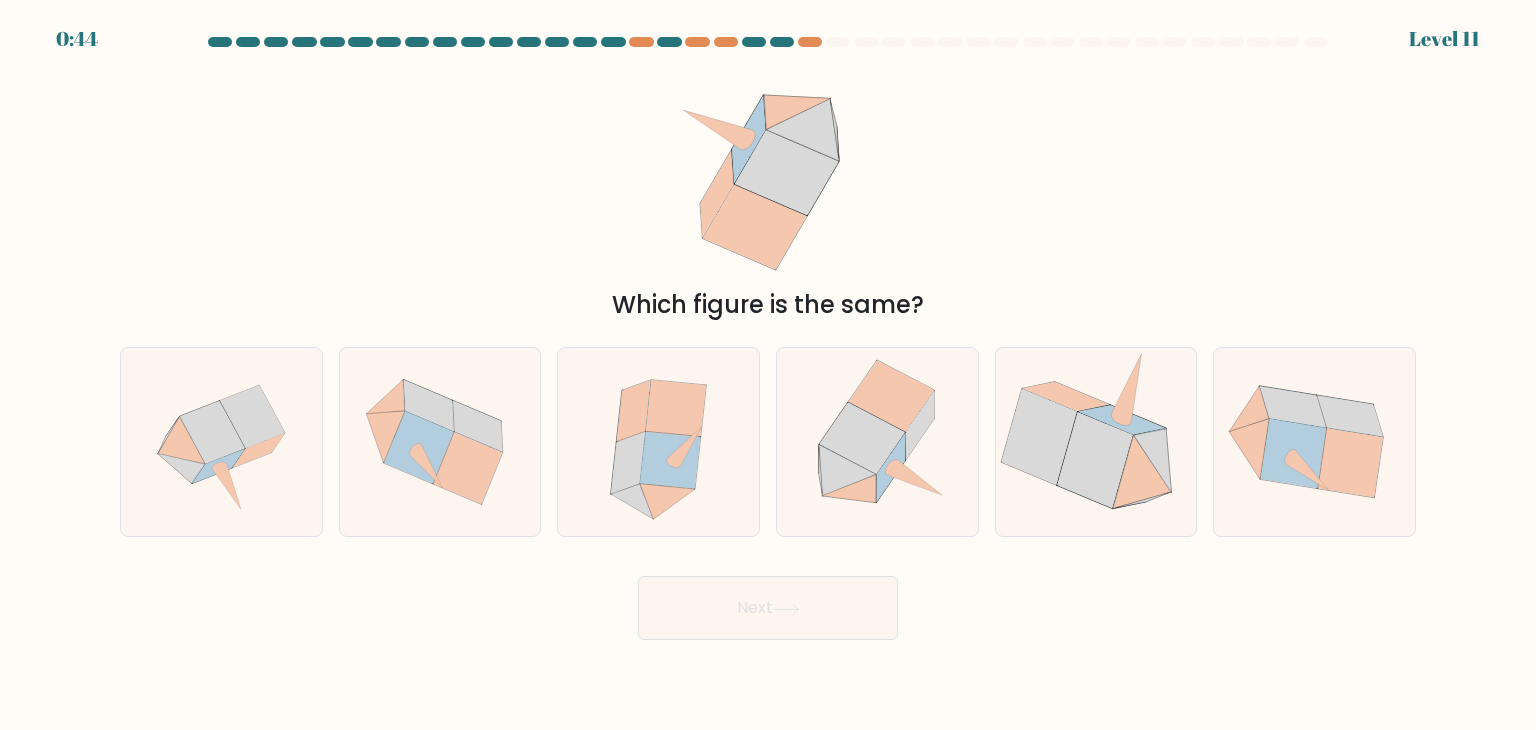 scroll, scrollTop: 0, scrollLeft: 0, axis: both 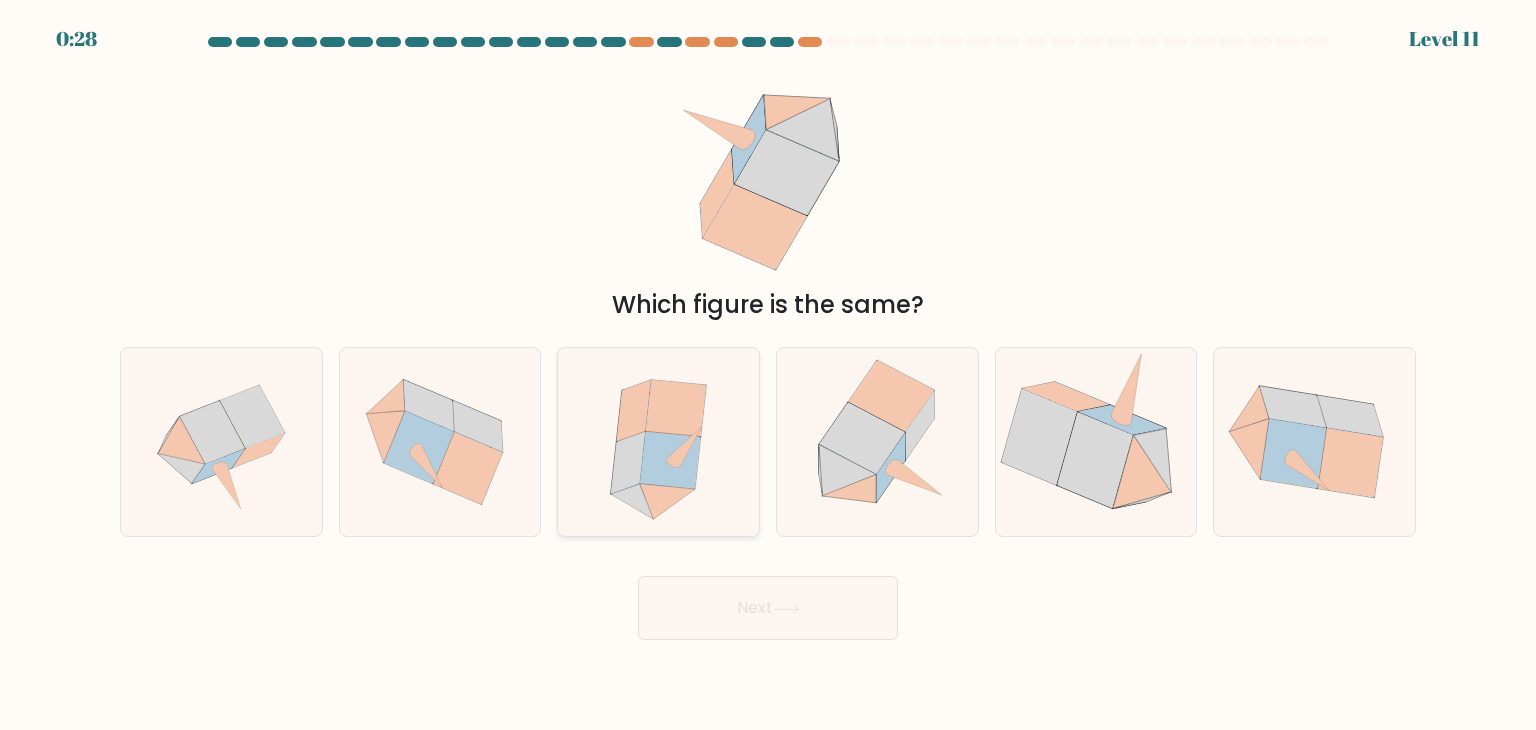click at bounding box center [659, 442] 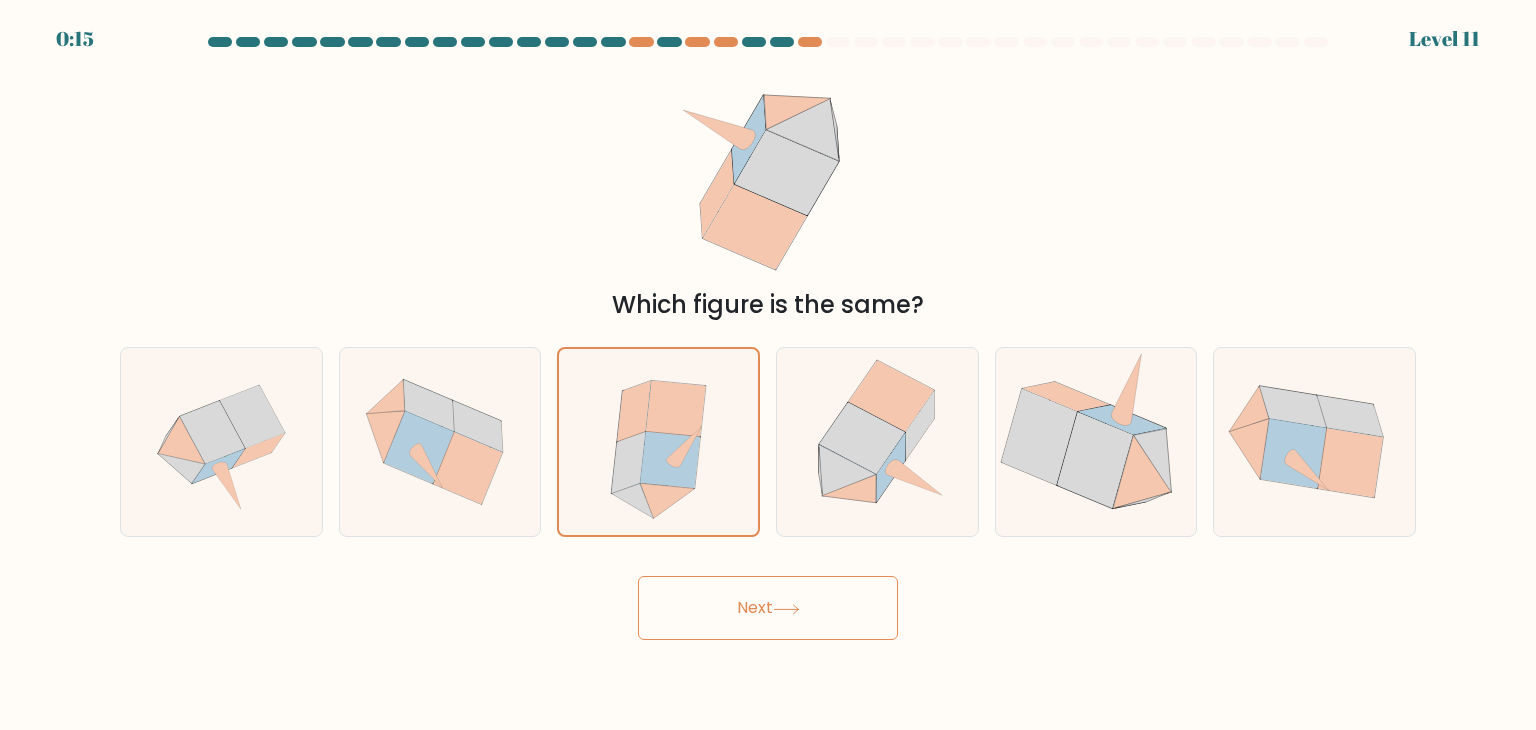 click on "Next" at bounding box center [768, 608] 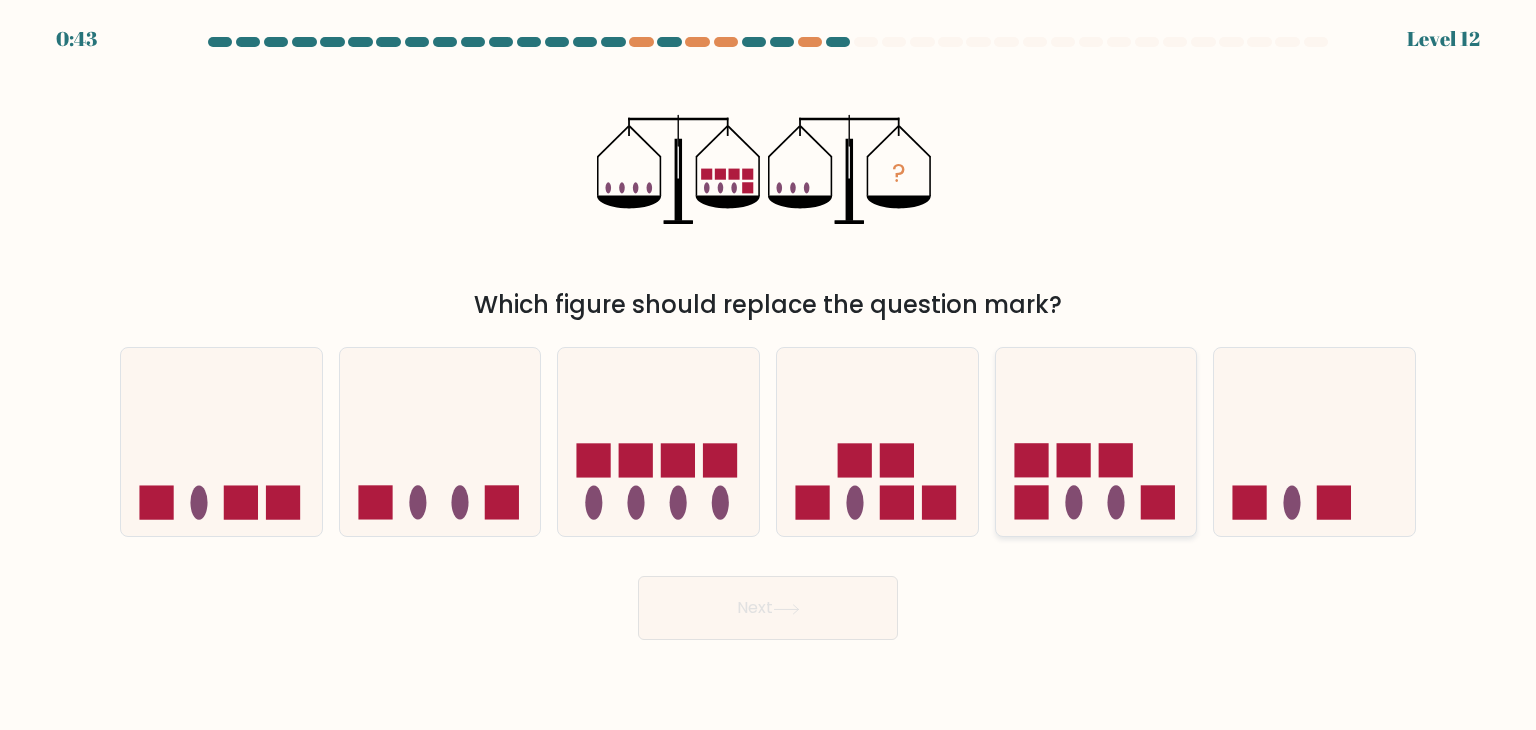 click at bounding box center (1096, 442) 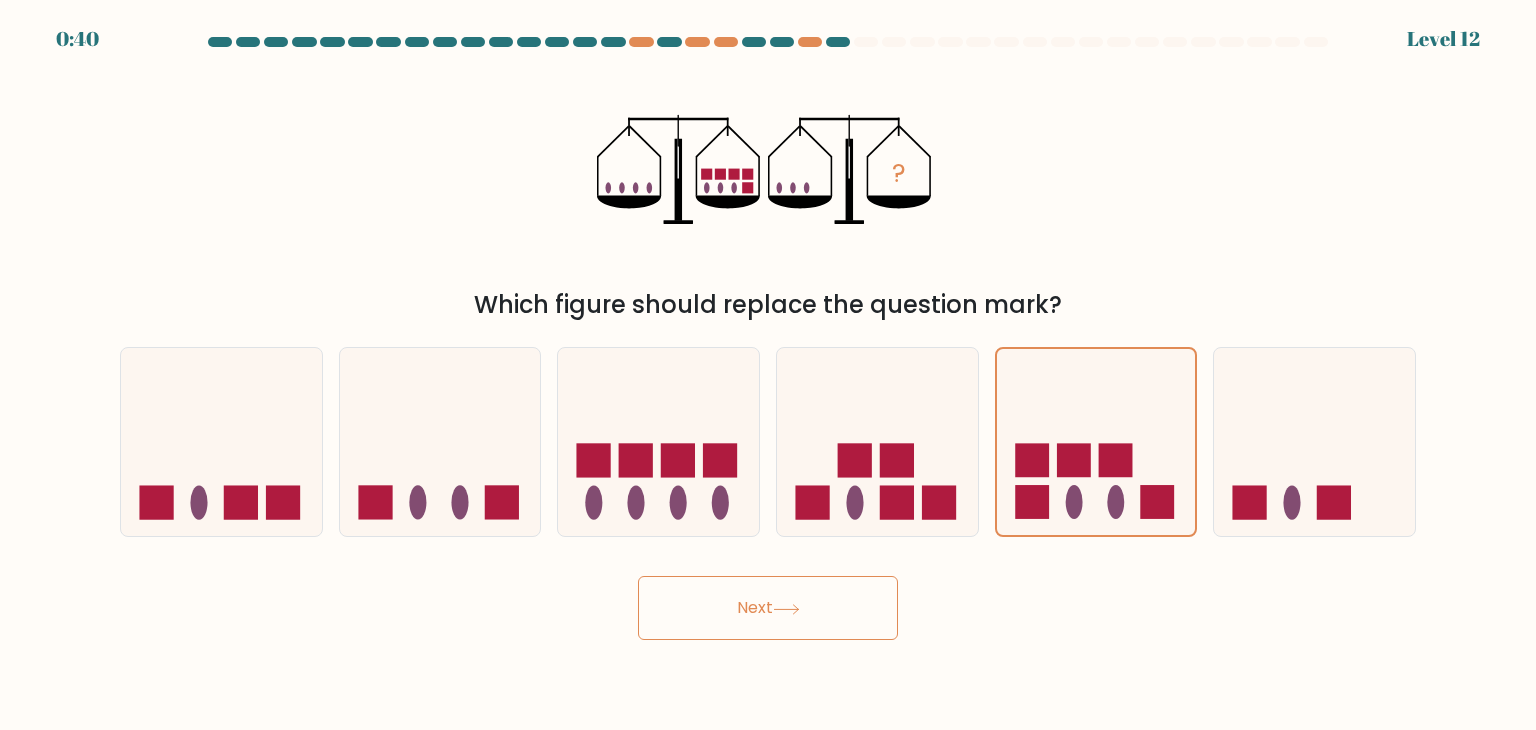 click on "Next" at bounding box center [768, 608] 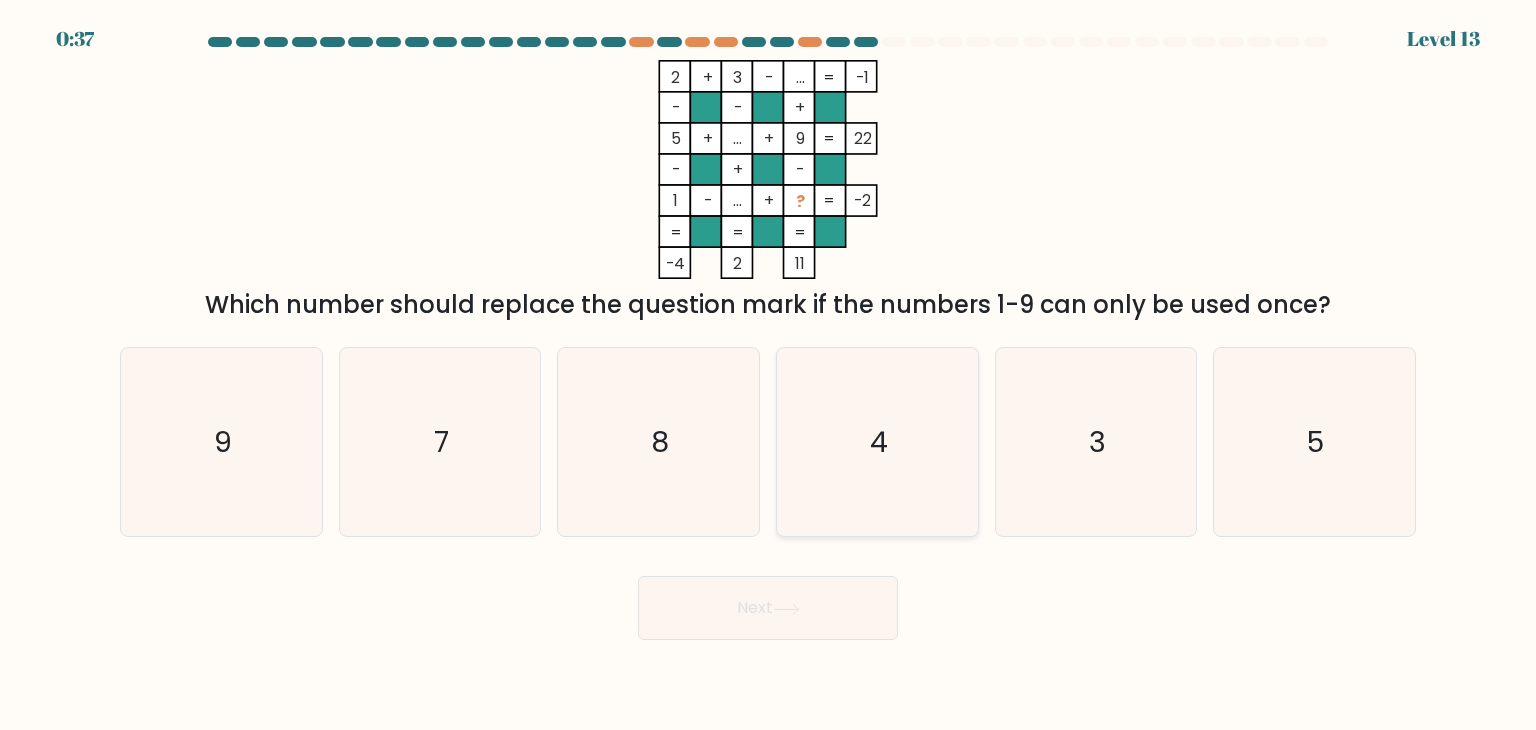 click on "4" at bounding box center [877, 442] 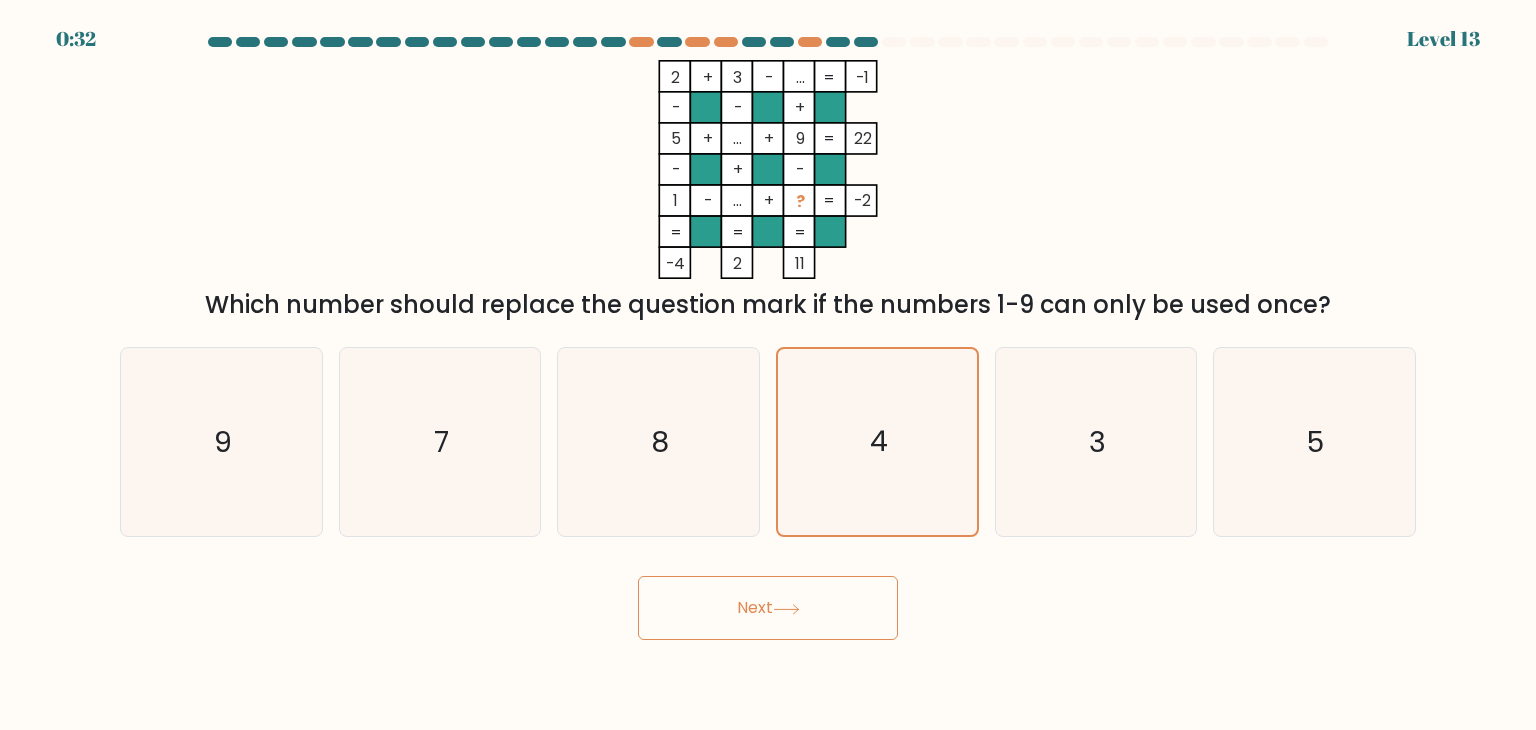 click on "Next" at bounding box center [768, 608] 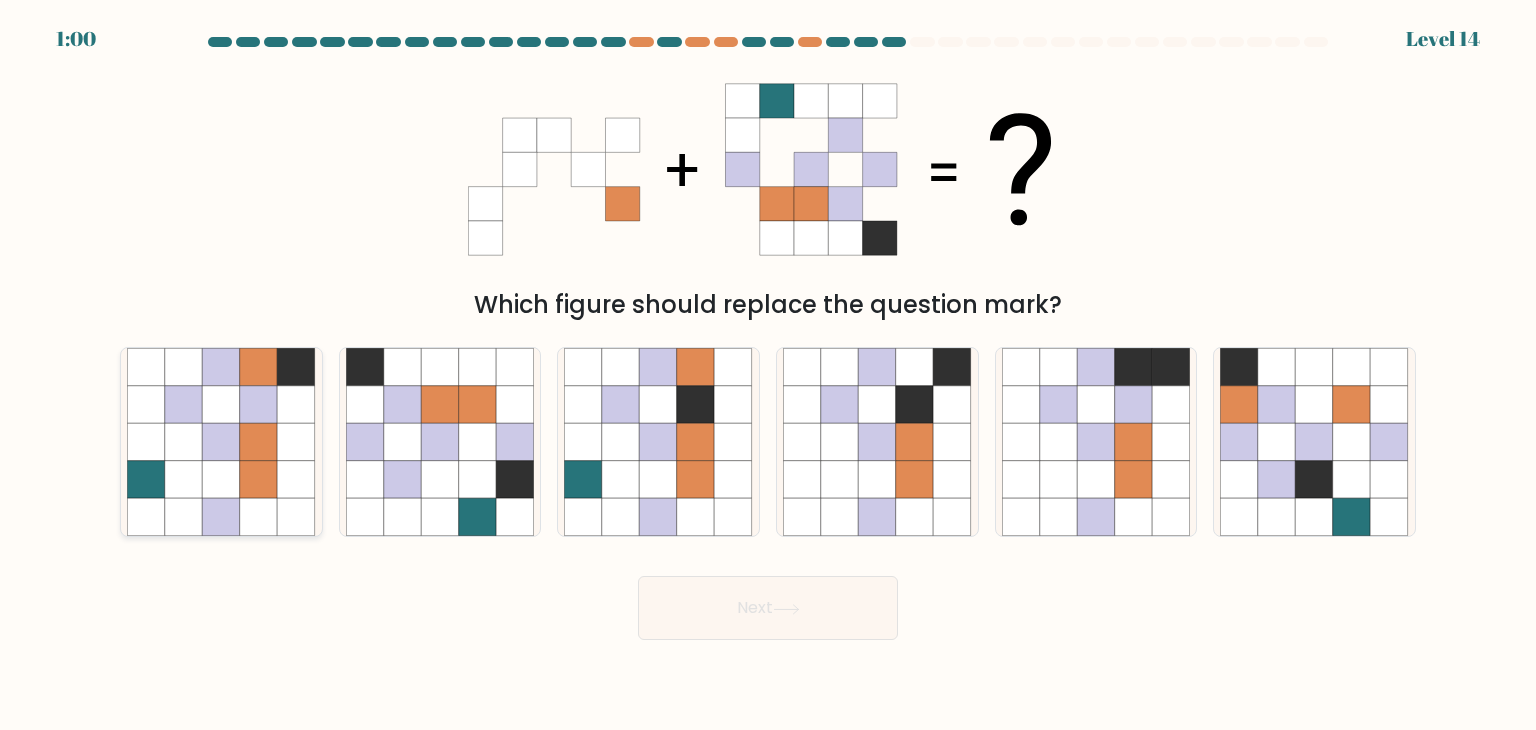 click at bounding box center (222, 480) 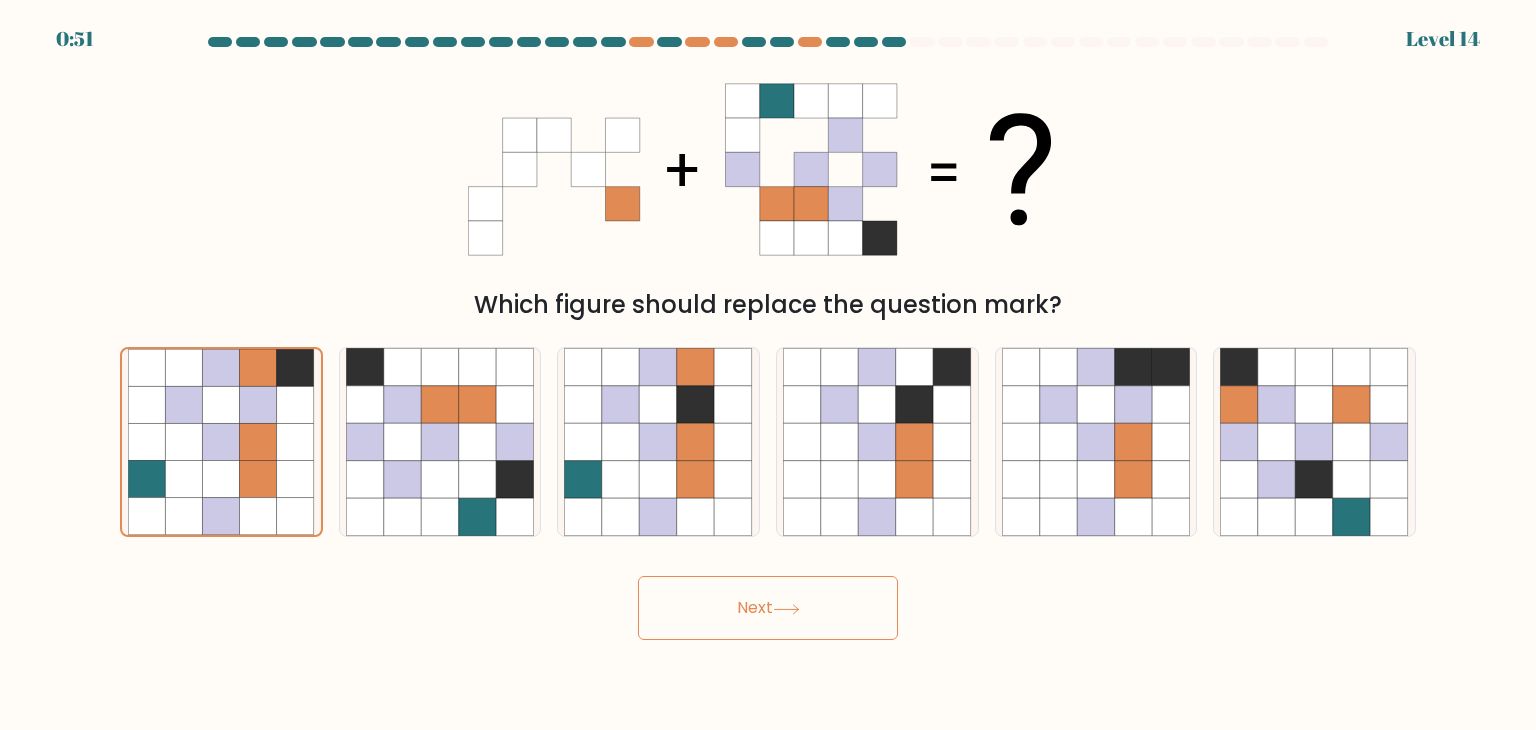 click on "Next" at bounding box center [768, 608] 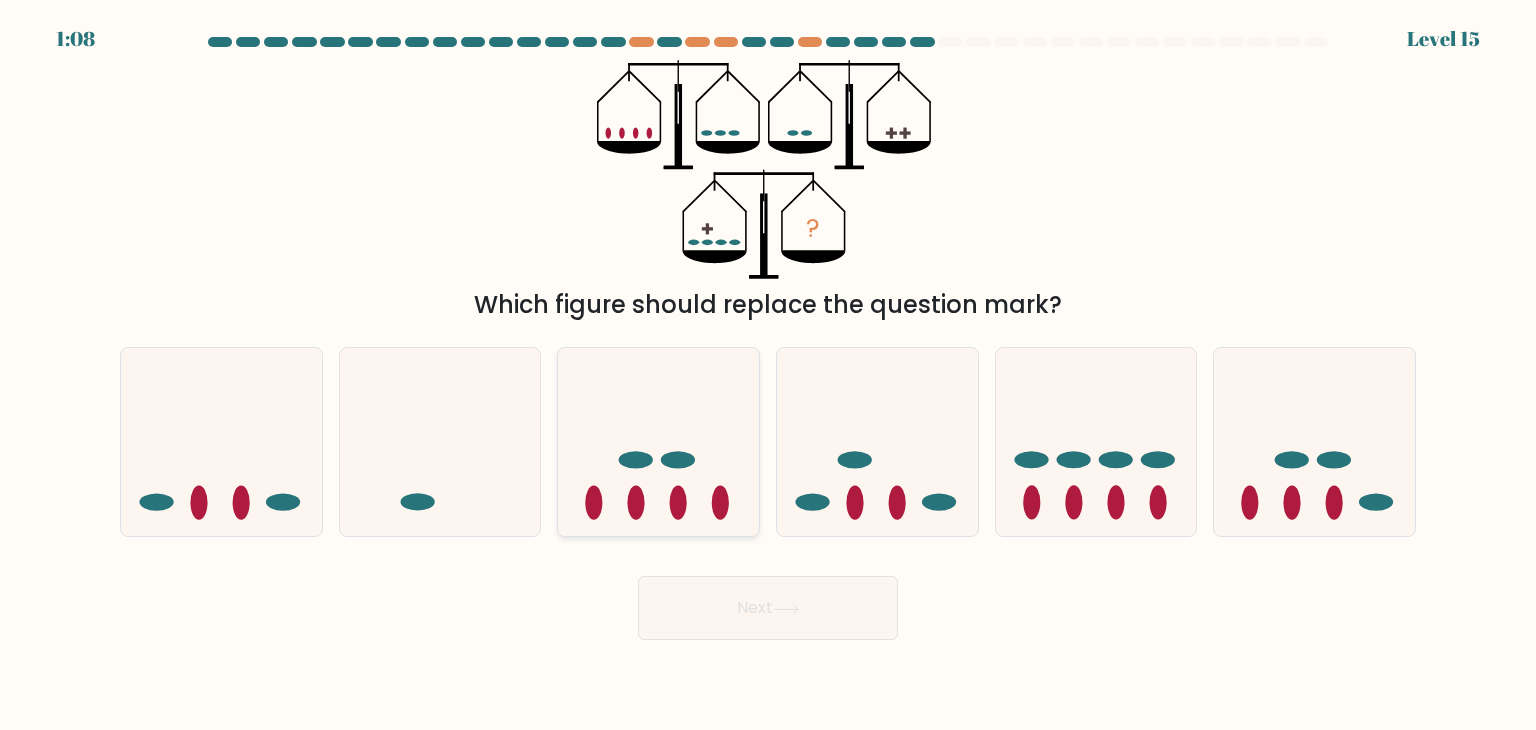 click at bounding box center (658, 442) 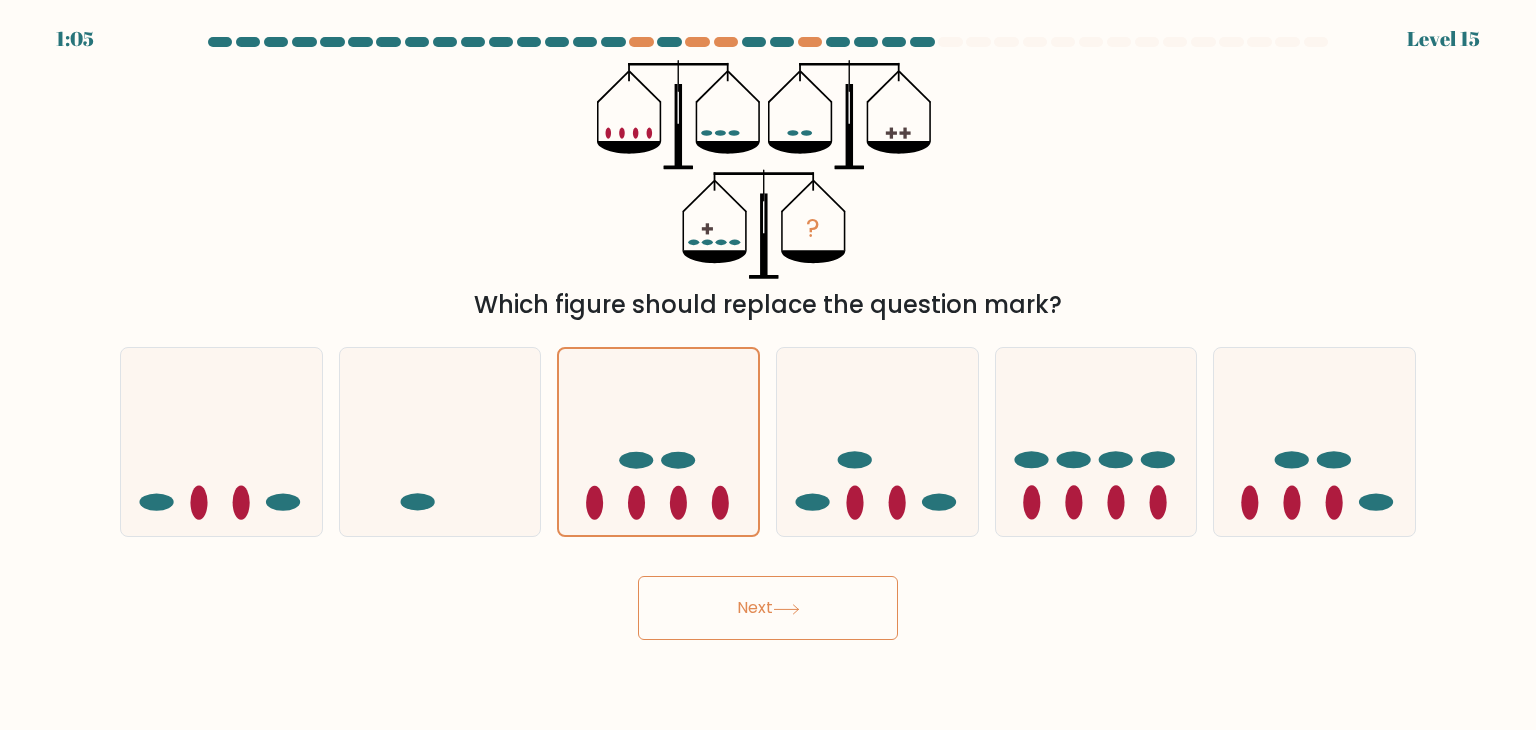 click on "Next" at bounding box center [768, 608] 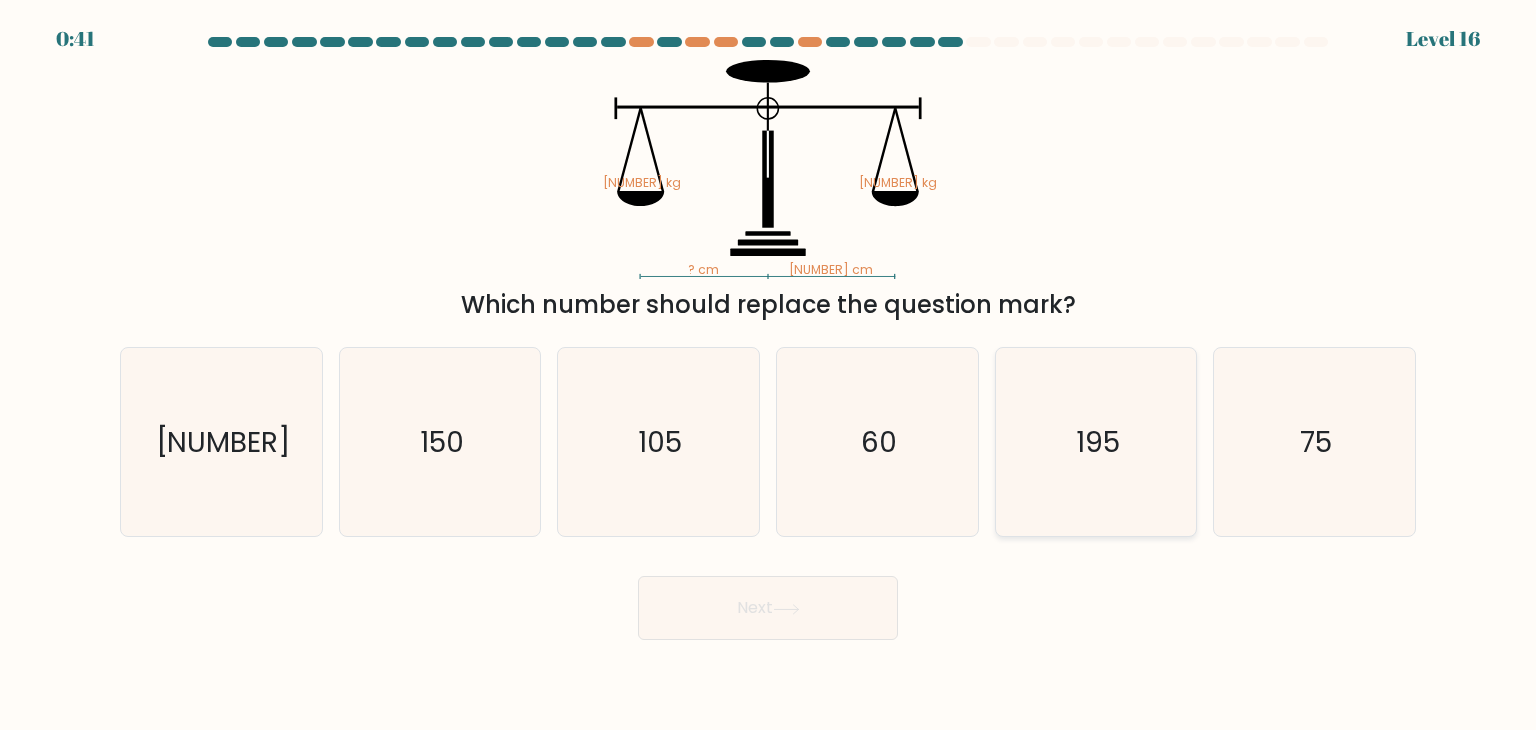 click on "195" at bounding box center (1096, 442) 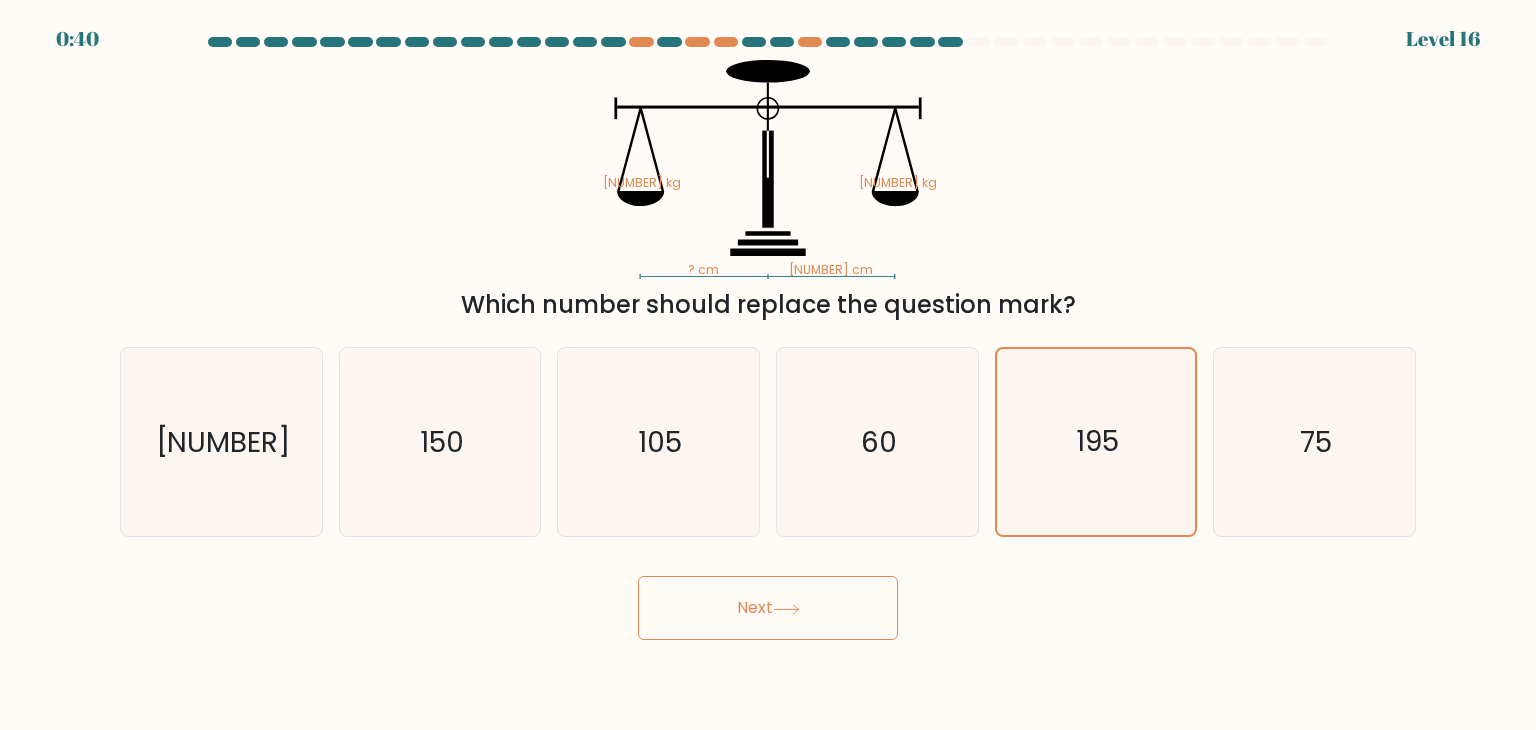 click on "Next" at bounding box center [768, 608] 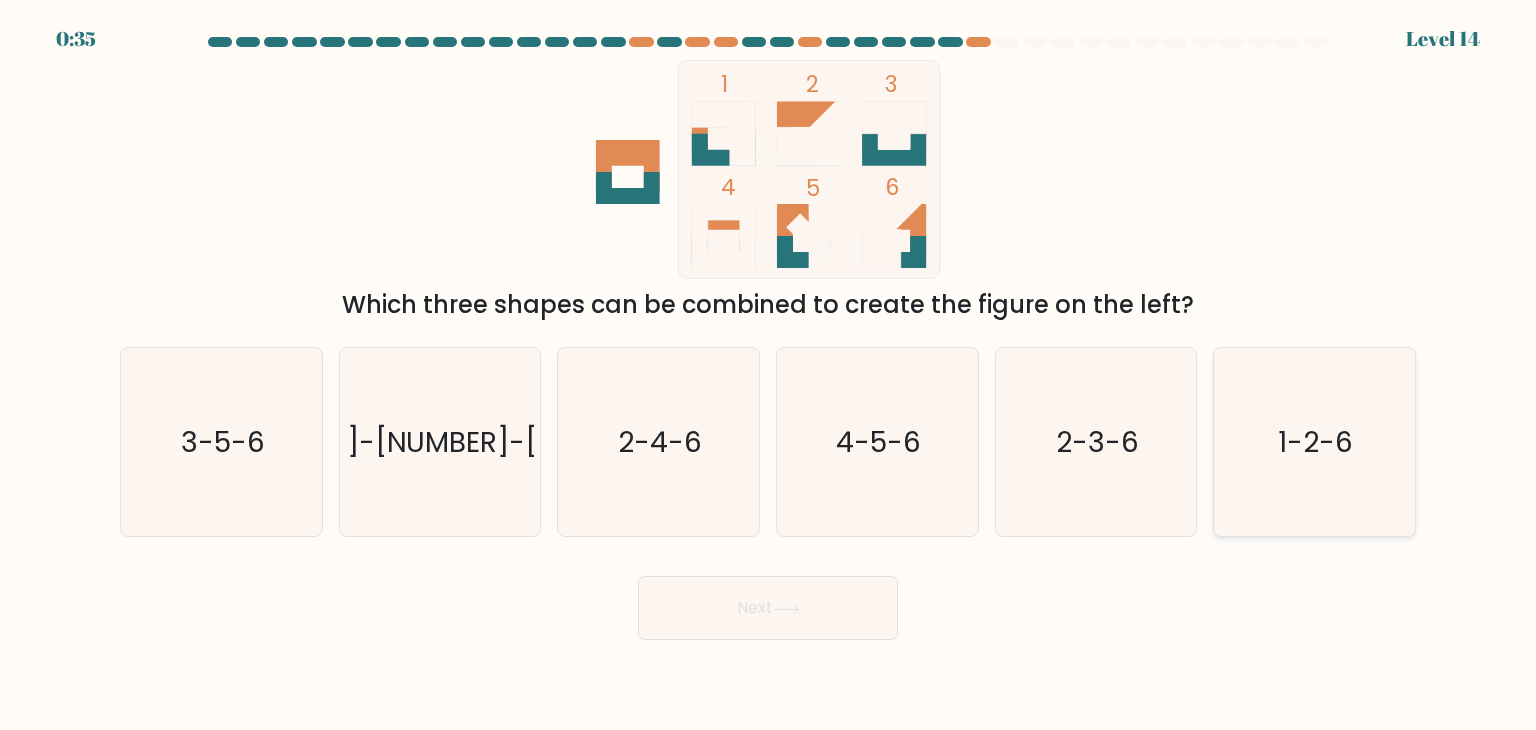 click on "1-2-6" at bounding box center (1314, 442) 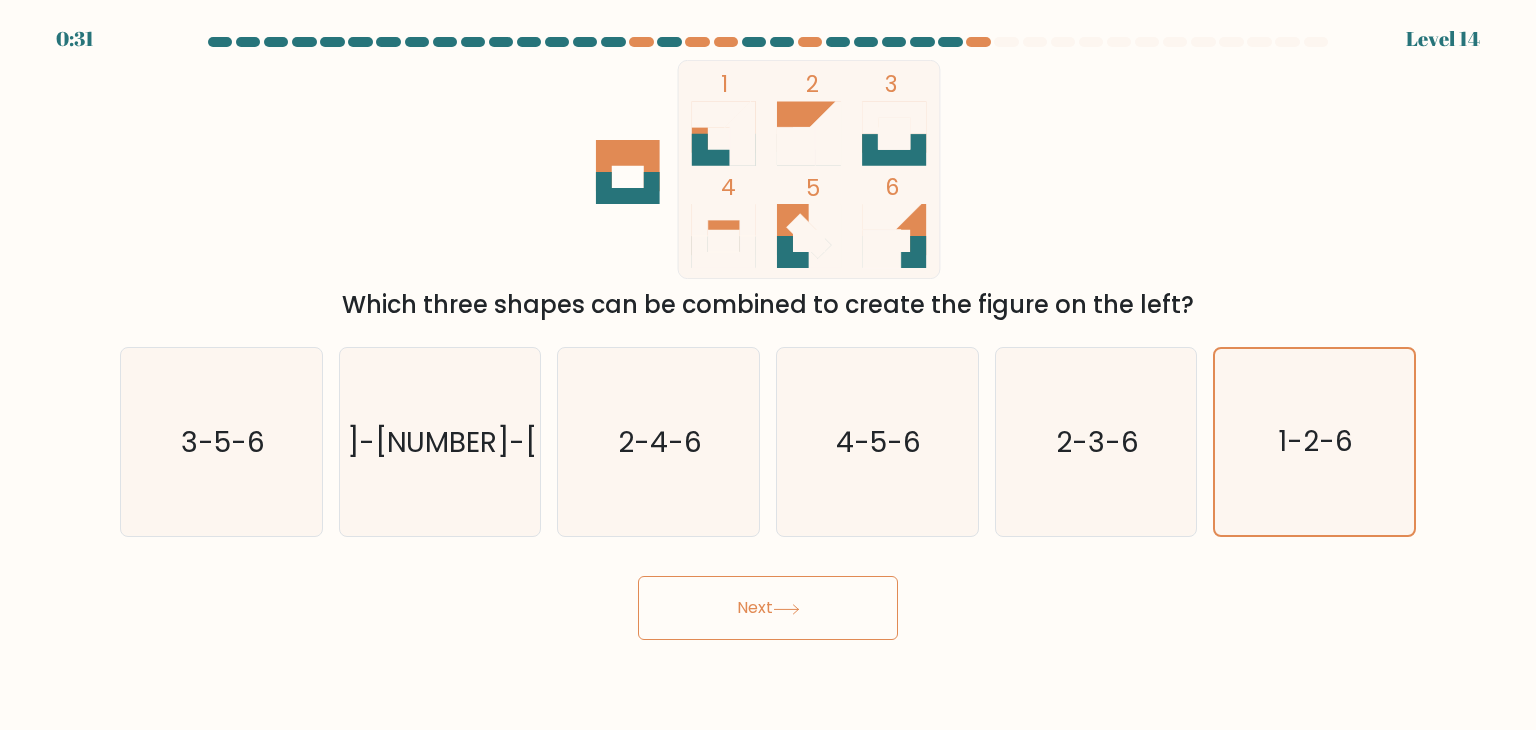 click on "Next" at bounding box center [768, 608] 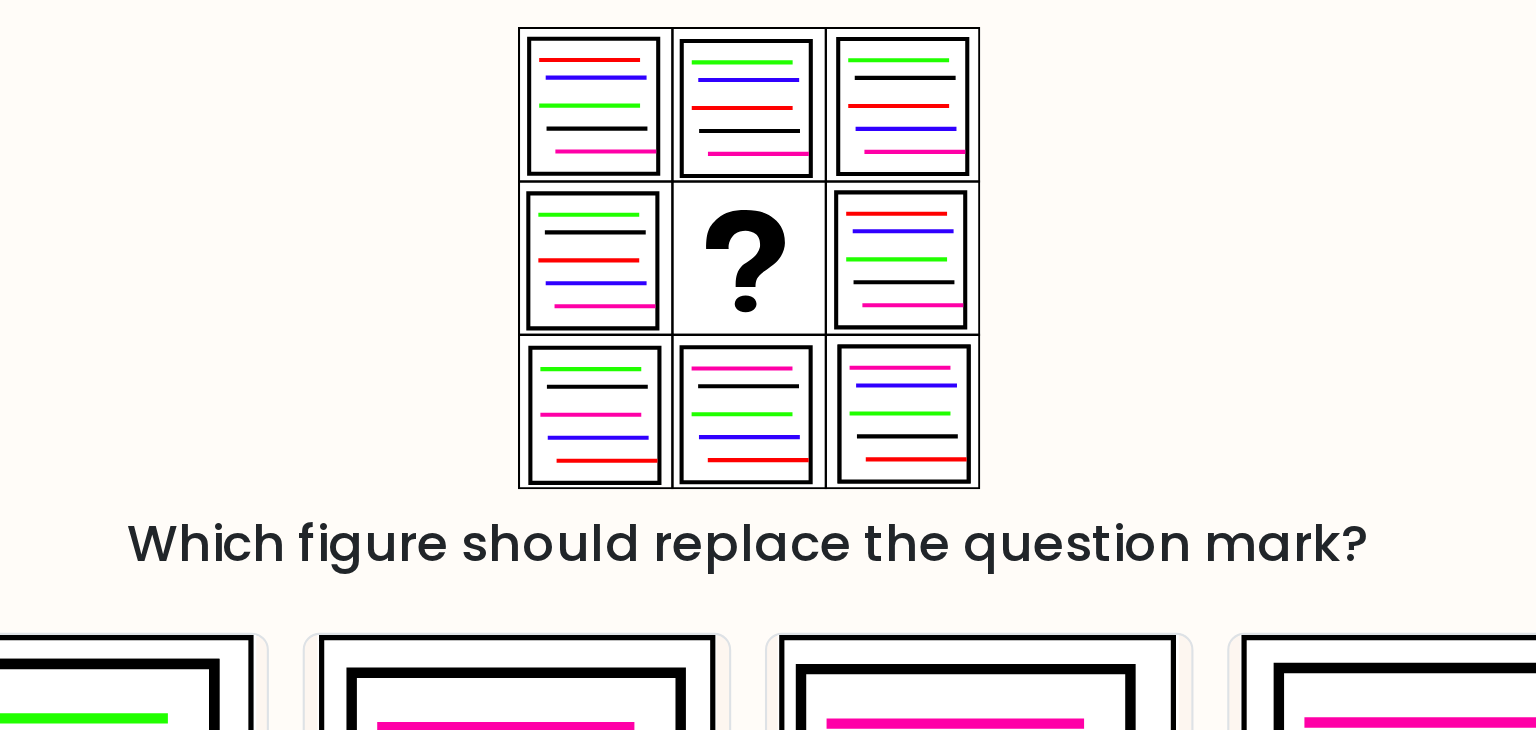 scroll, scrollTop: 0, scrollLeft: 0, axis: both 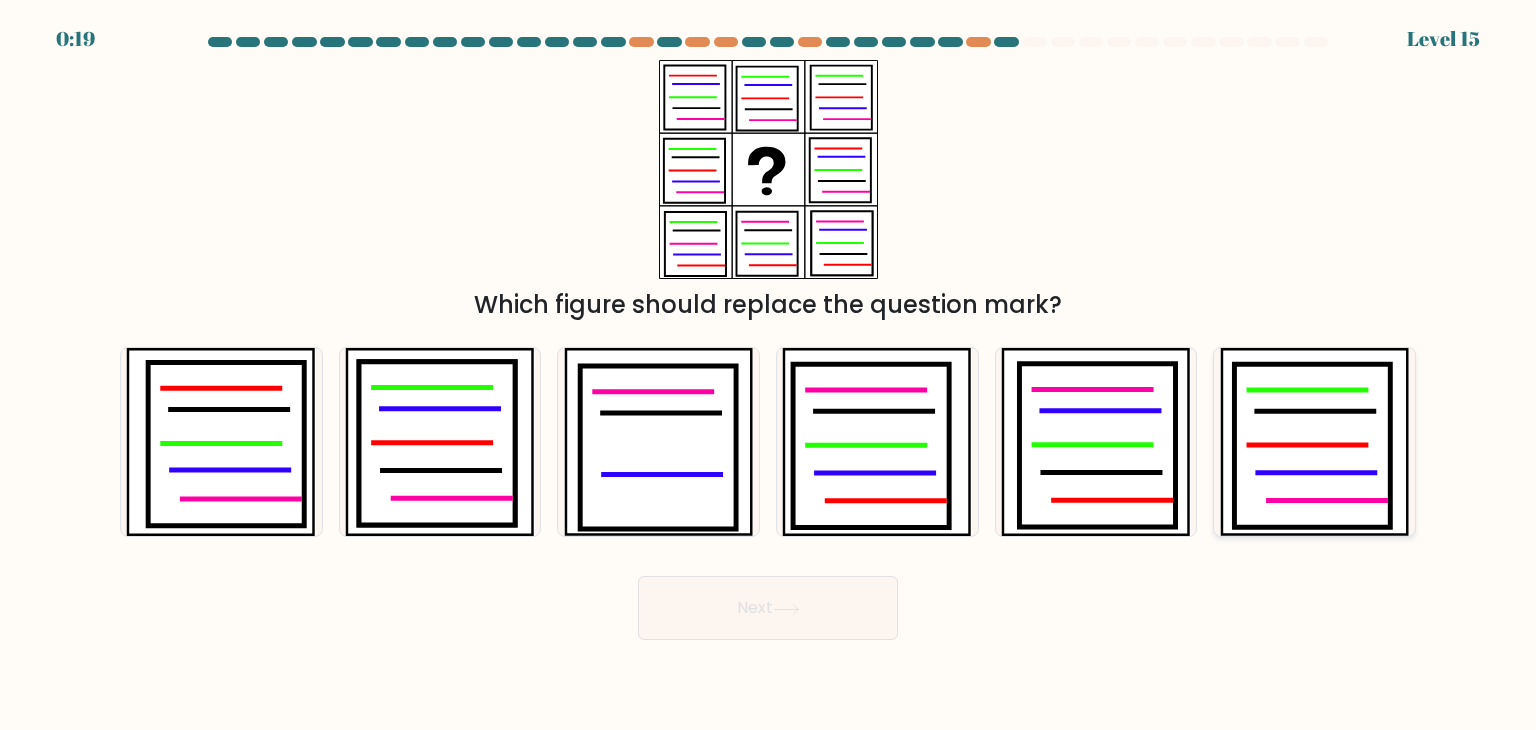 click at bounding box center (1312, 446) 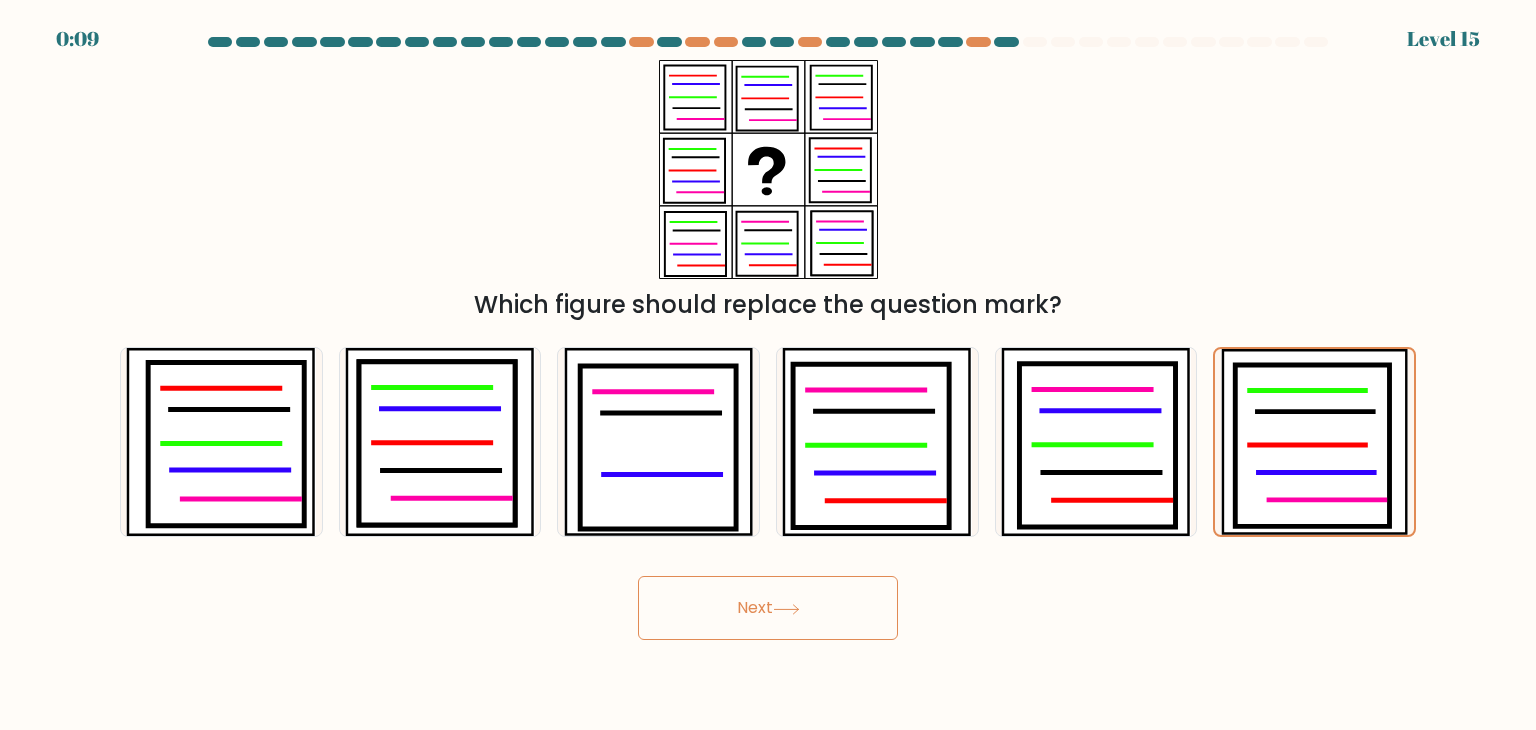 click on "Next" at bounding box center [768, 608] 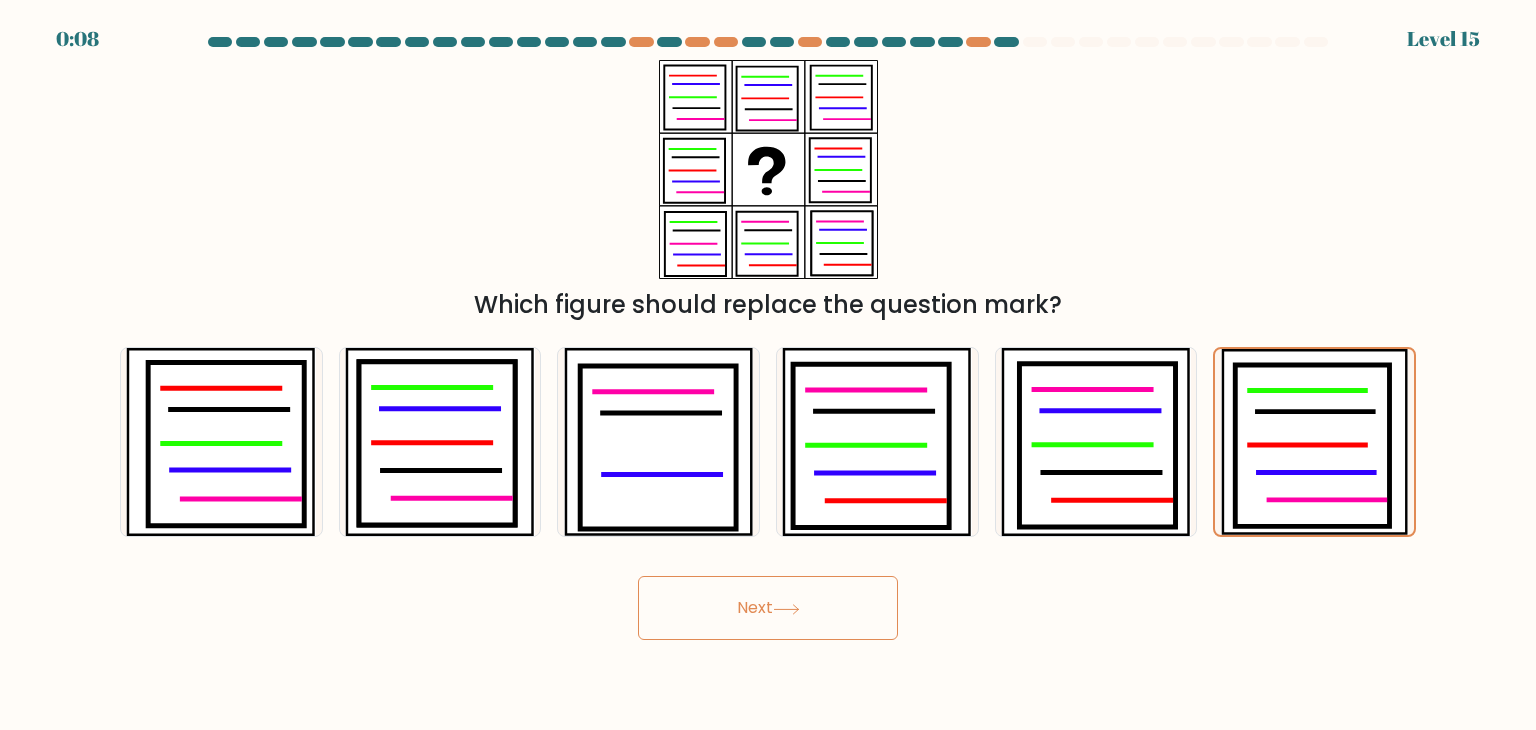 click on "Next" at bounding box center (768, 608) 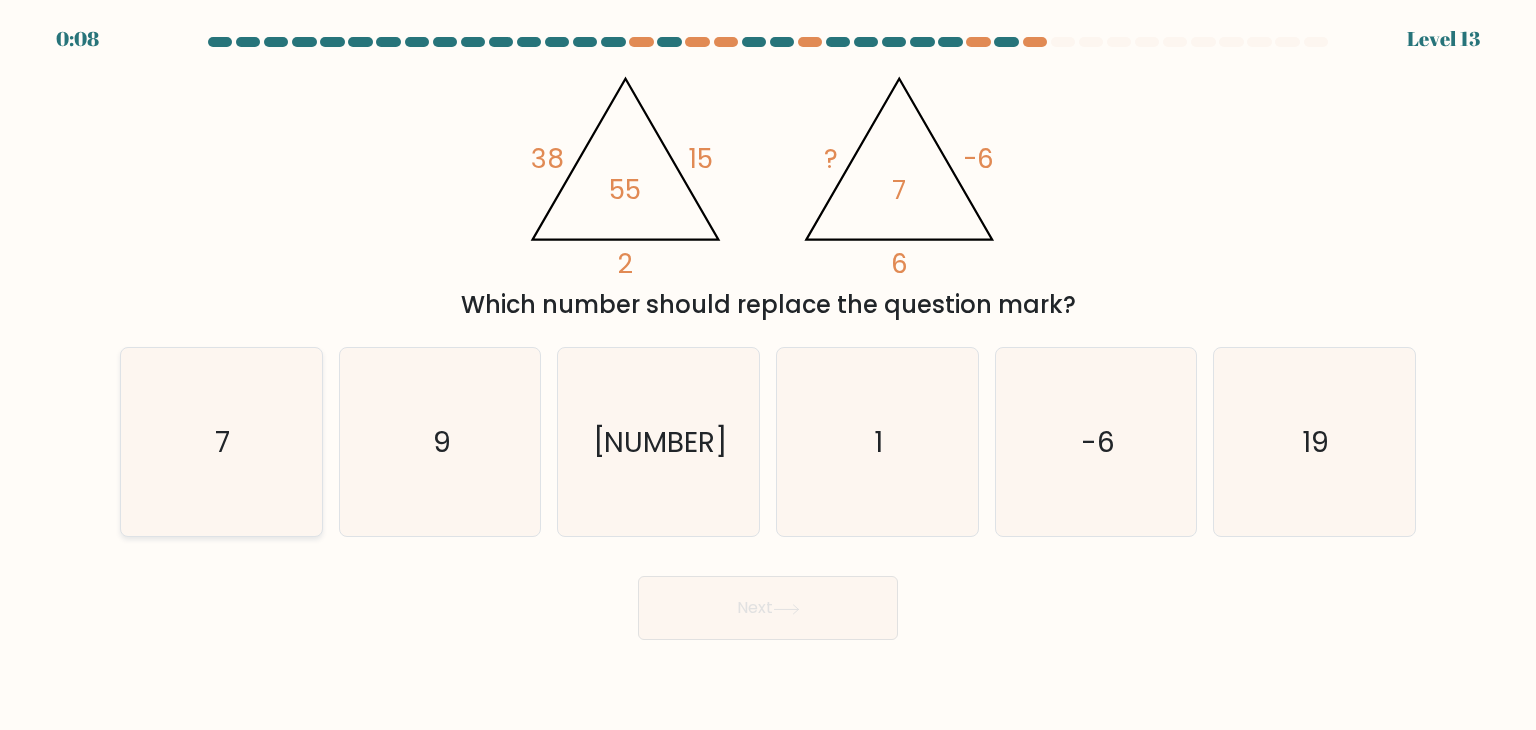 click on "7" at bounding box center [221, 442] 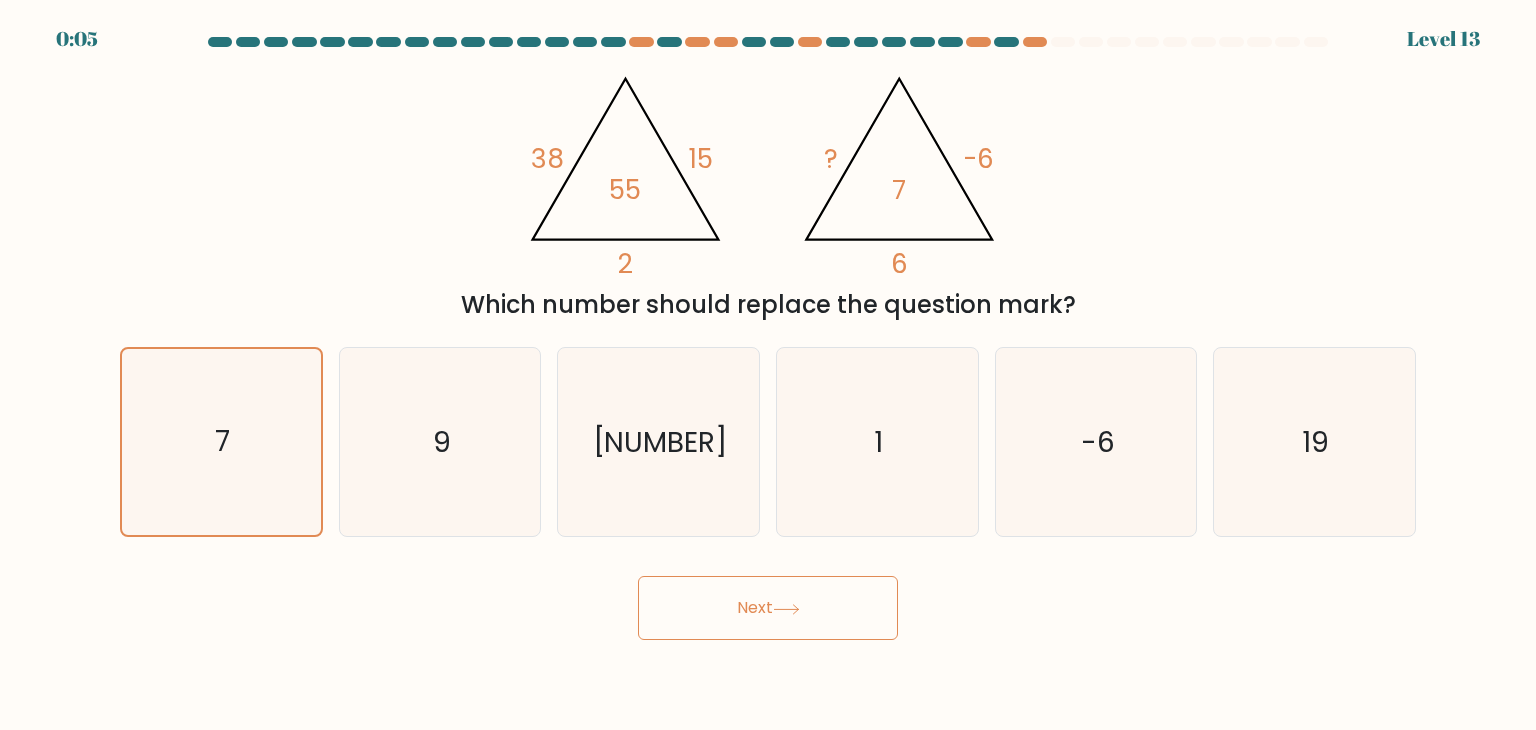 click on "Next" at bounding box center [768, 608] 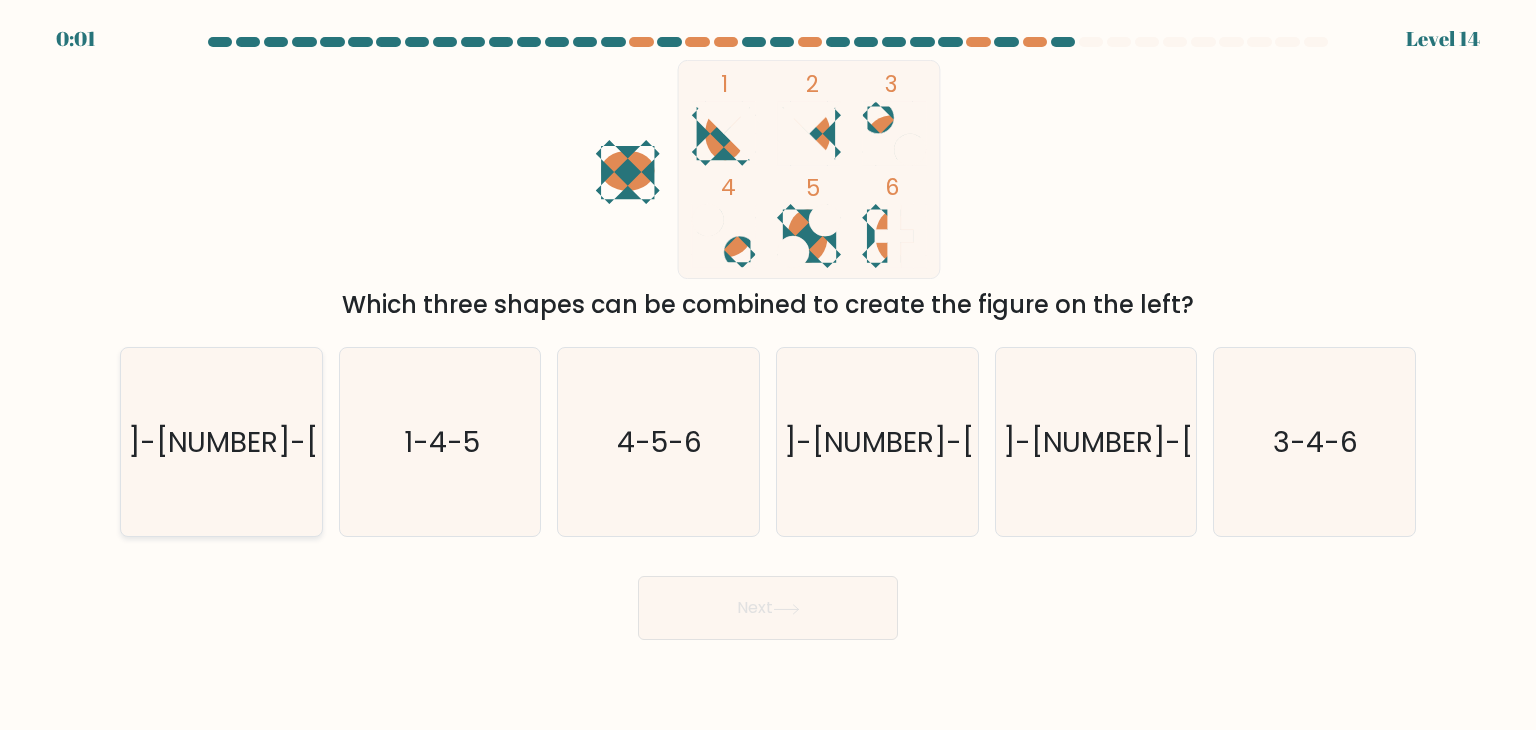 click on "3-4-5" at bounding box center [221, 442] 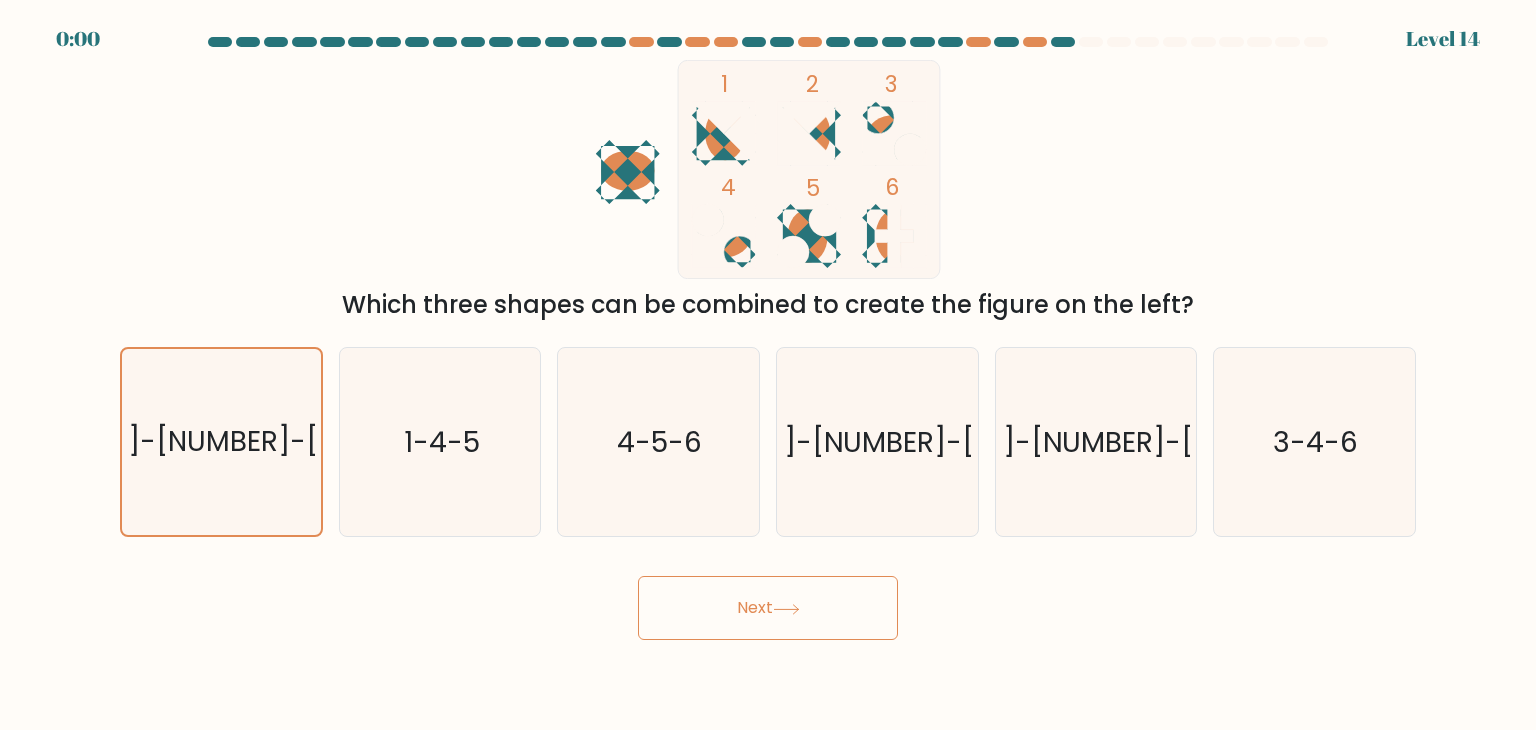 click on "Next" at bounding box center [768, 608] 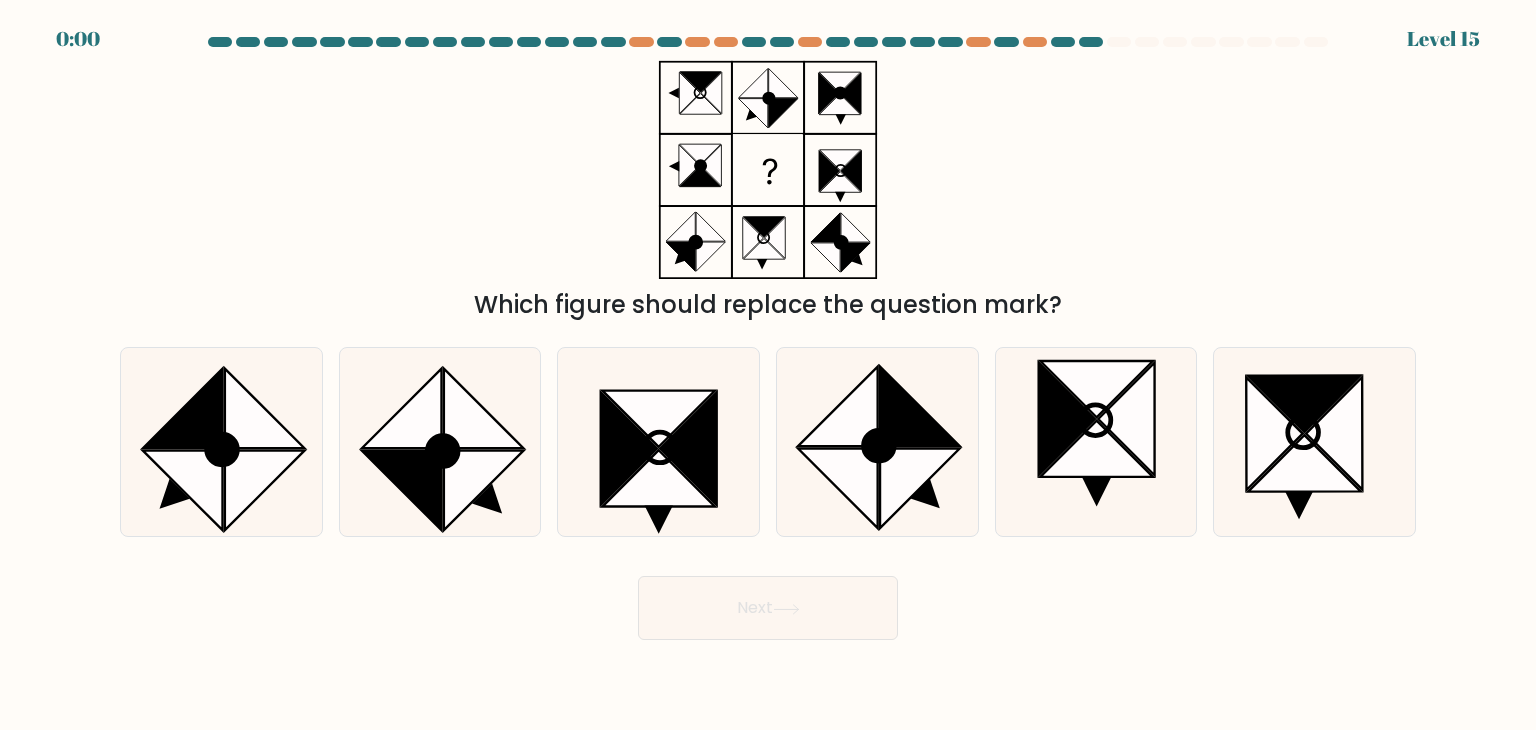 click on "Next" at bounding box center (768, 608) 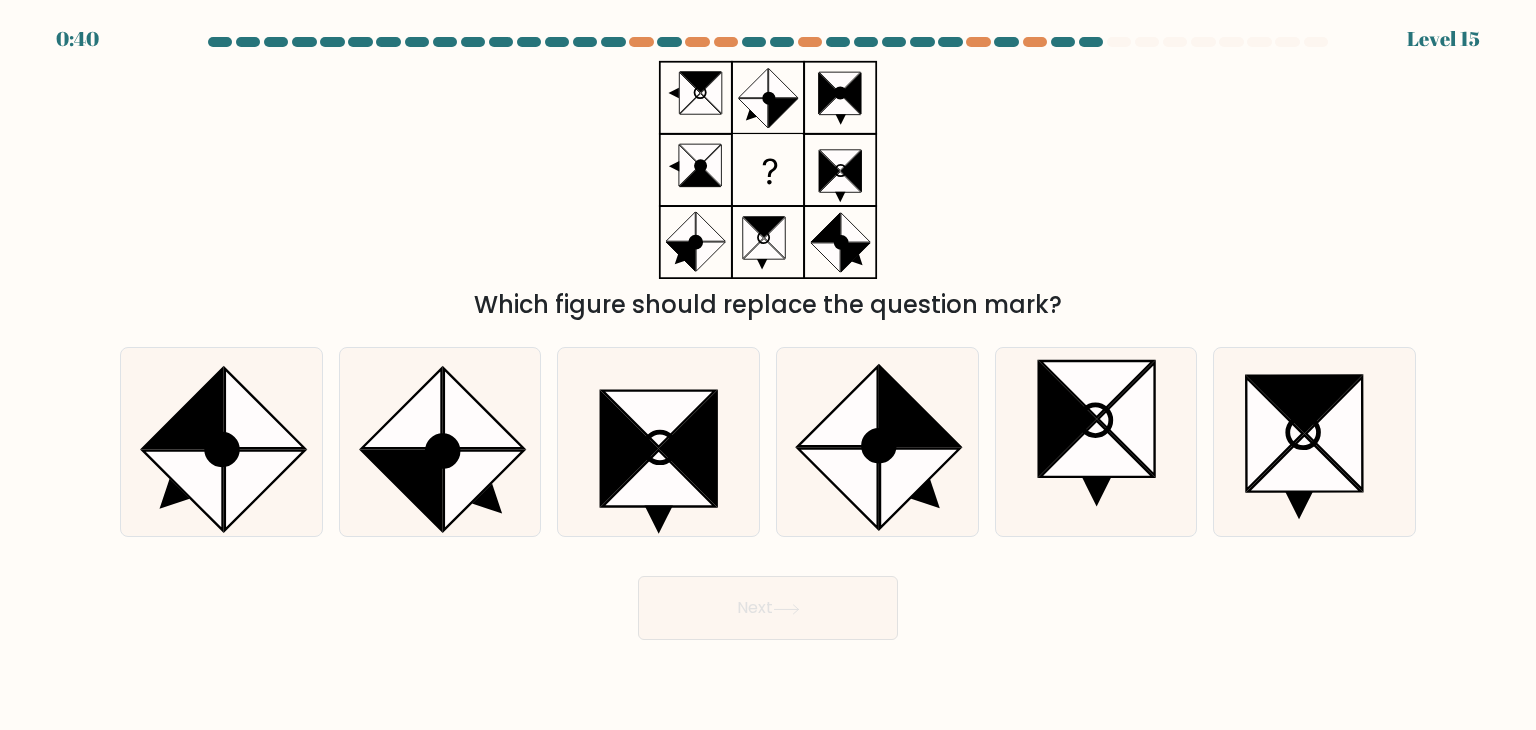 click on "Which figure should replace the question mark?" at bounding box center (768, 191) 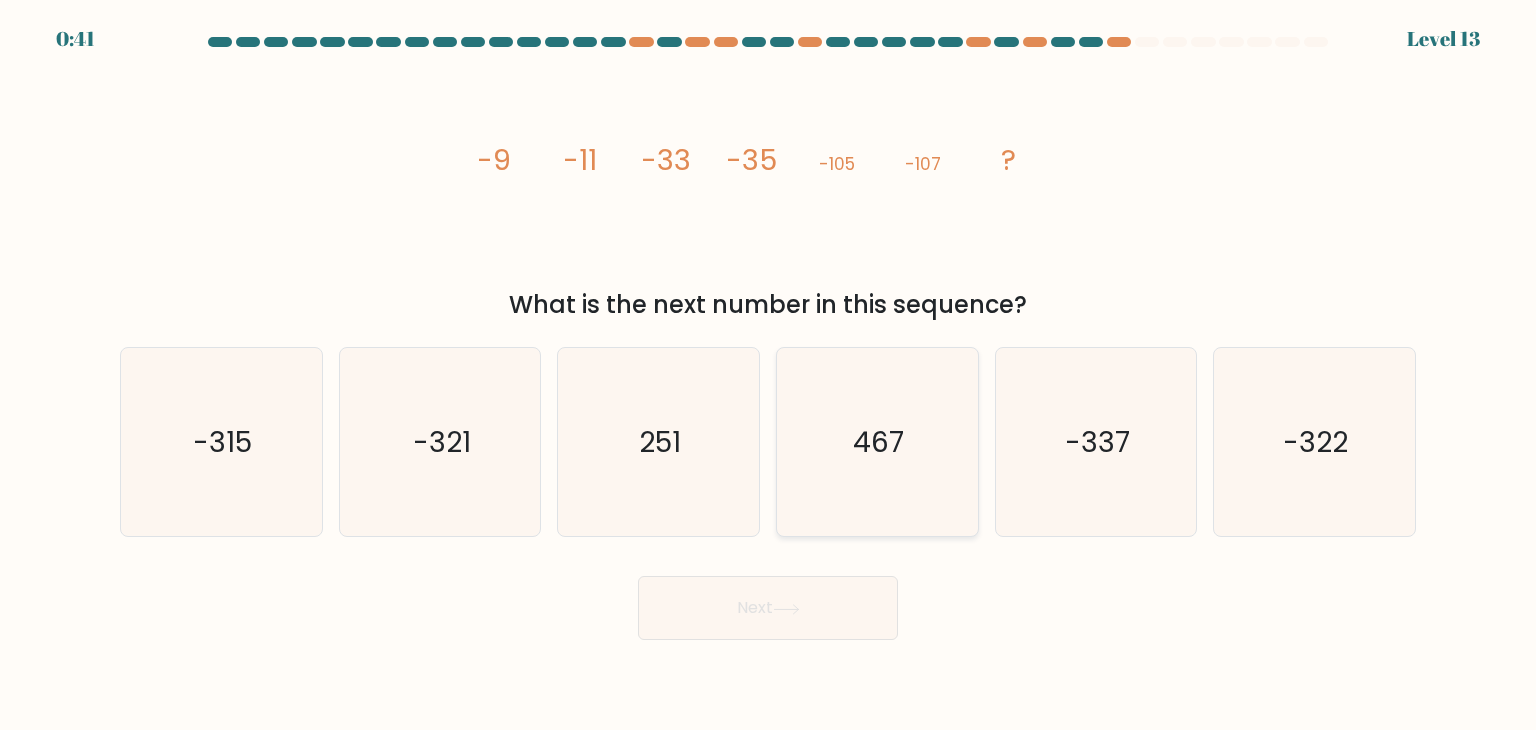 scroll, scrollTop: 0, scrollLeft: 0, axis: both 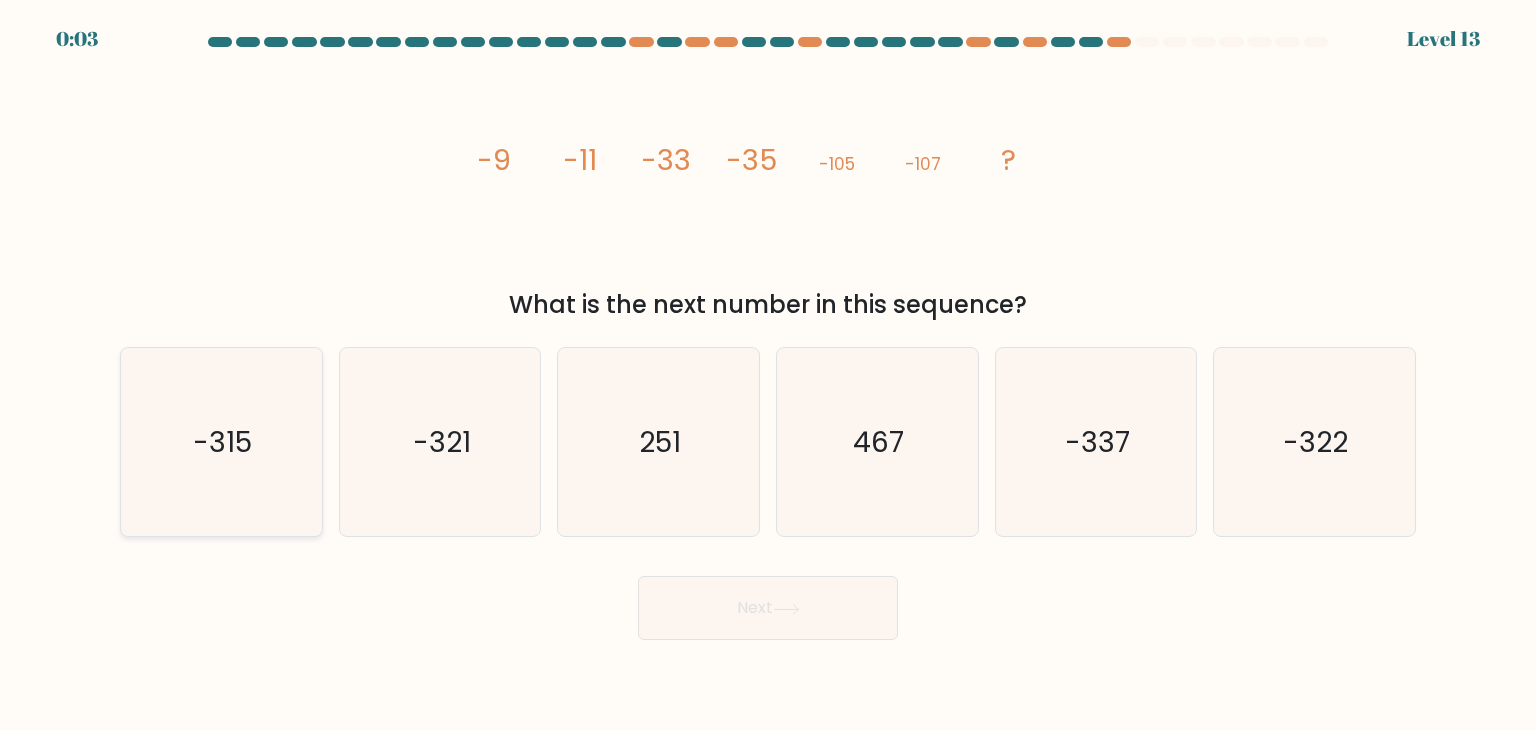 click on "-315" at bounding box center (221, 442) 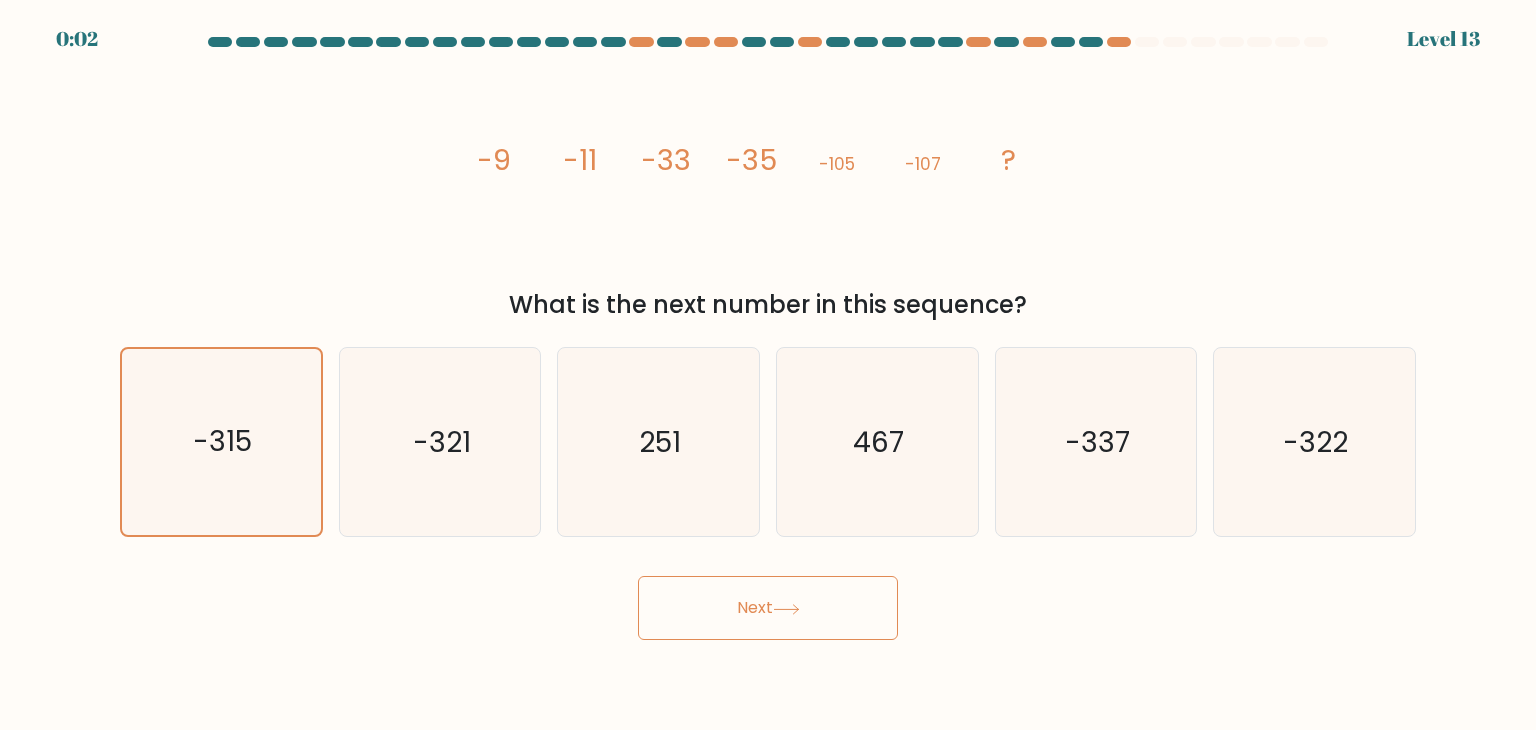 click on "Next" at bounding box center [768, 608] 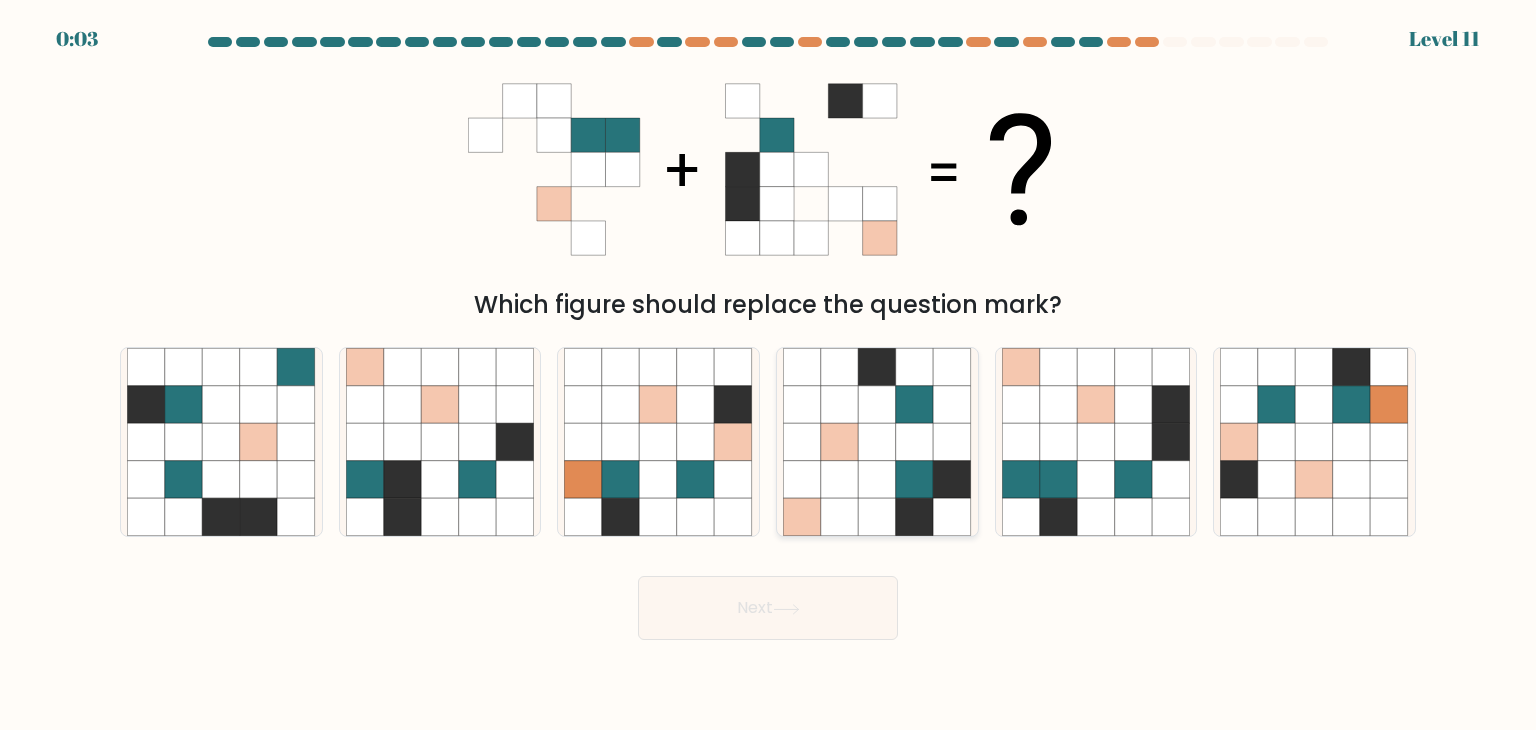 click at bounding box center (878, 442) 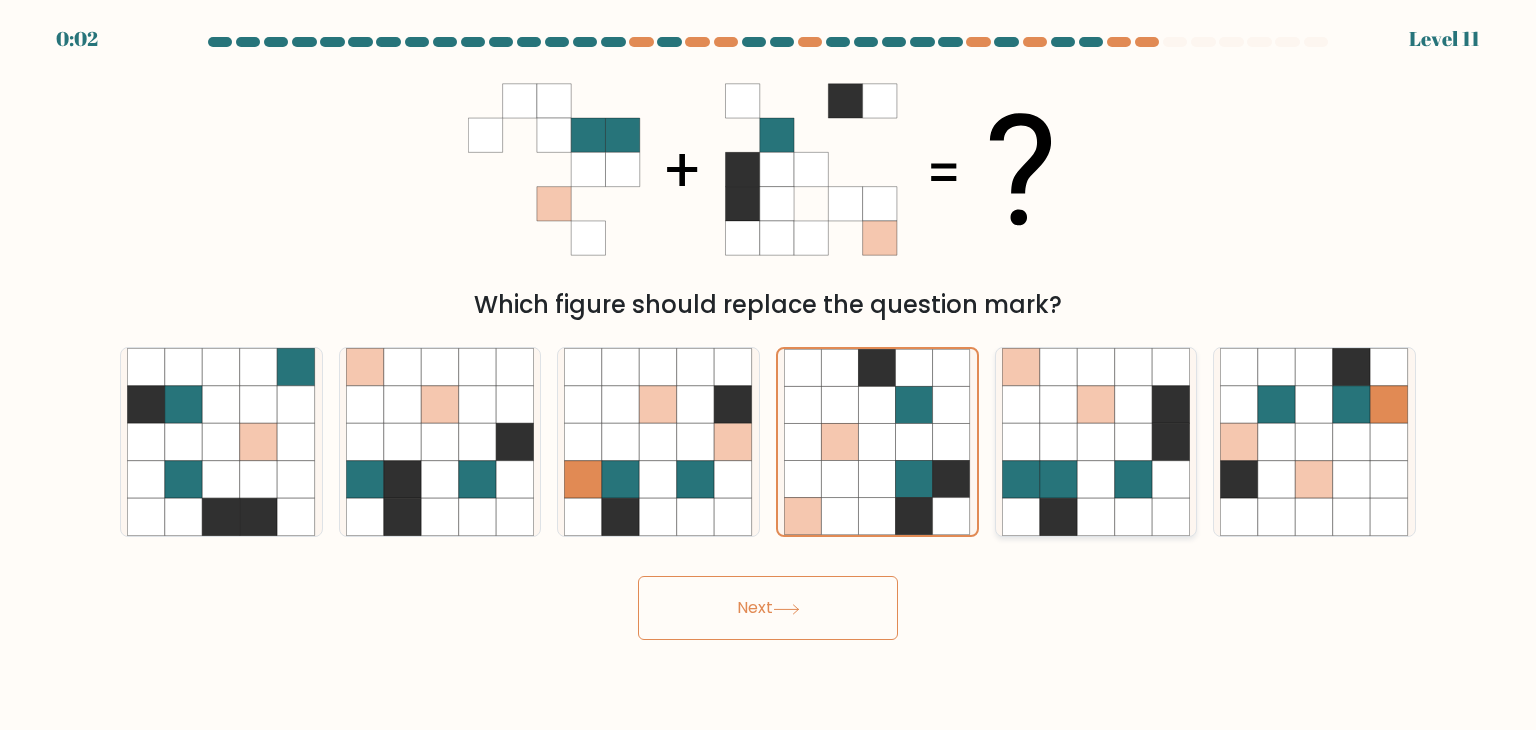 click at bounding box center (1134, 442) 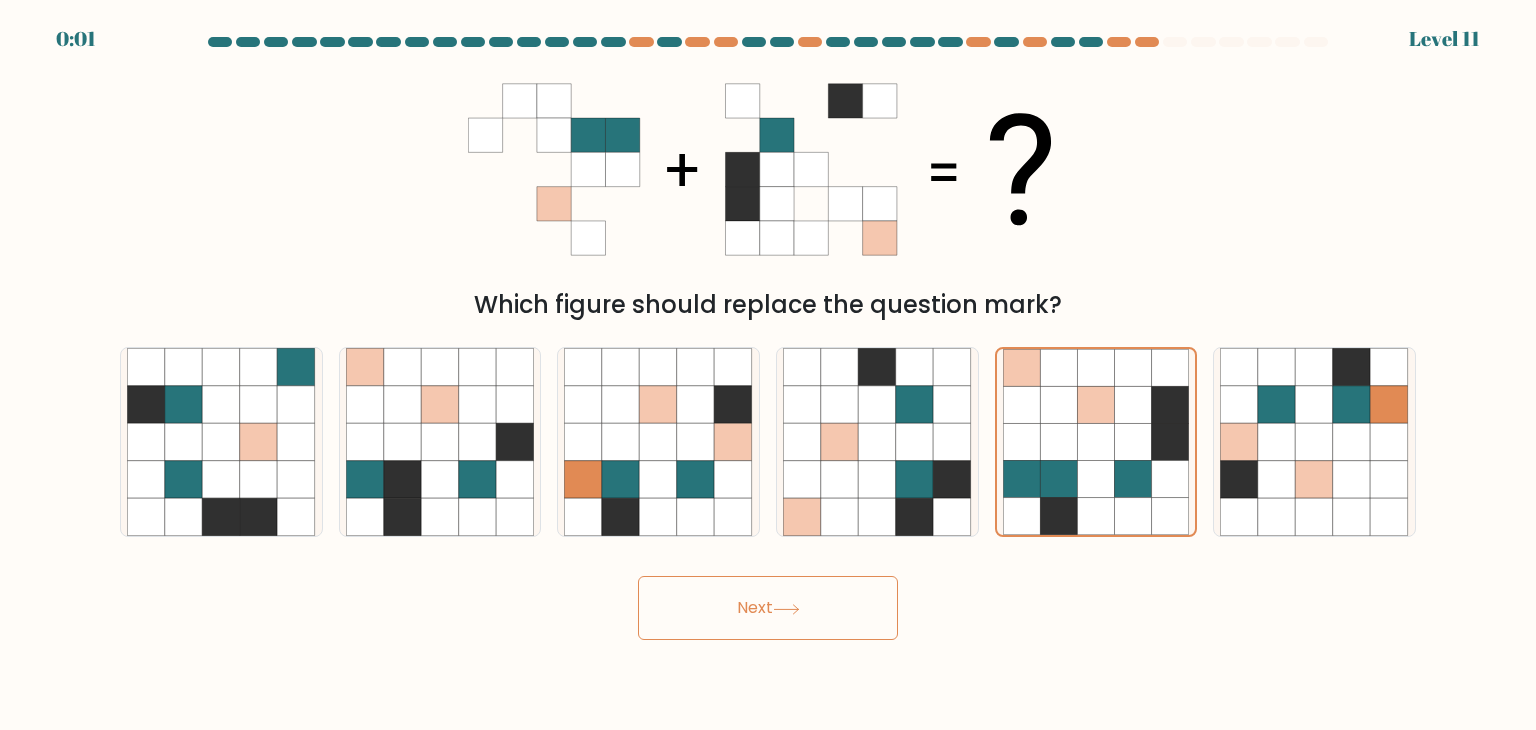 click at bounding box center (786, 609) 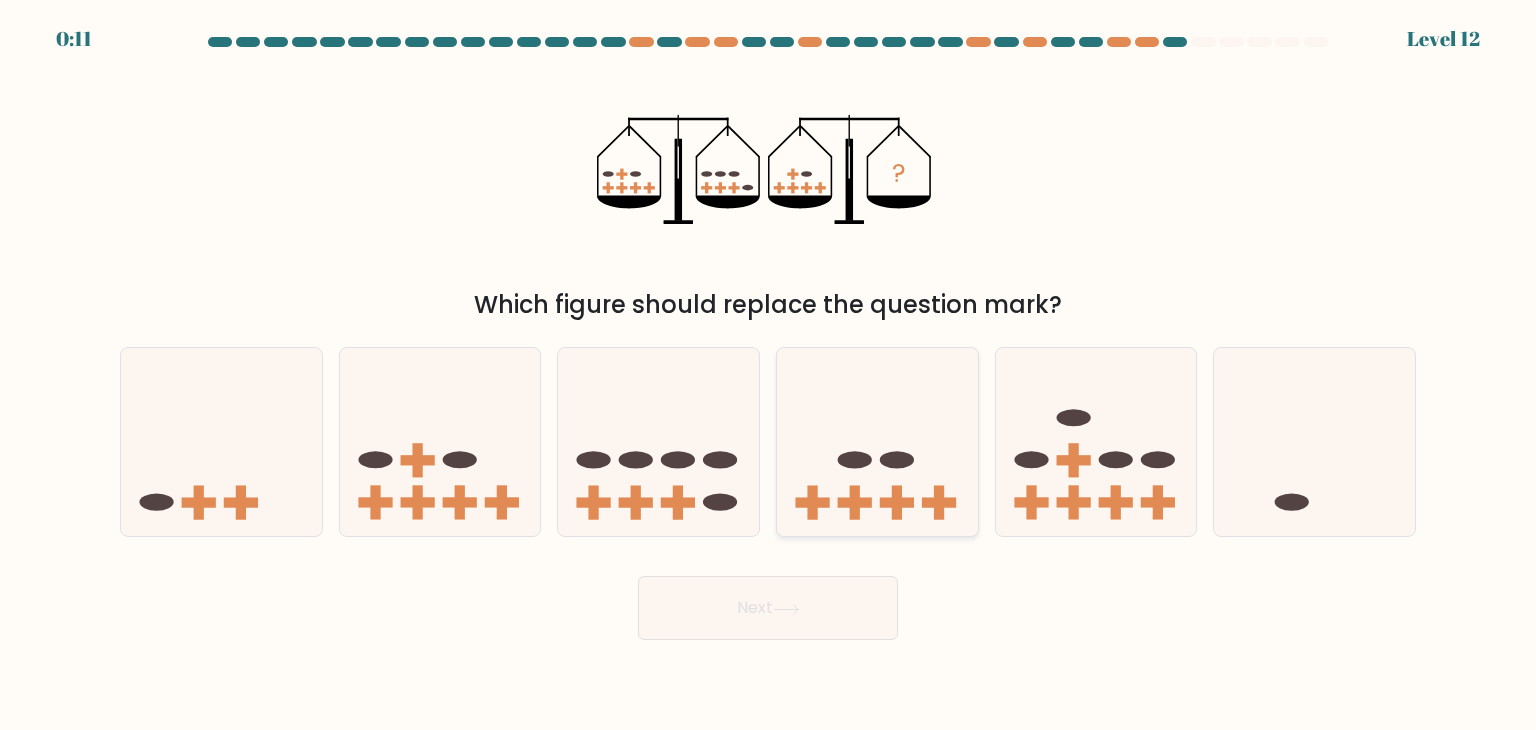 click at bounding box center [855, 503] 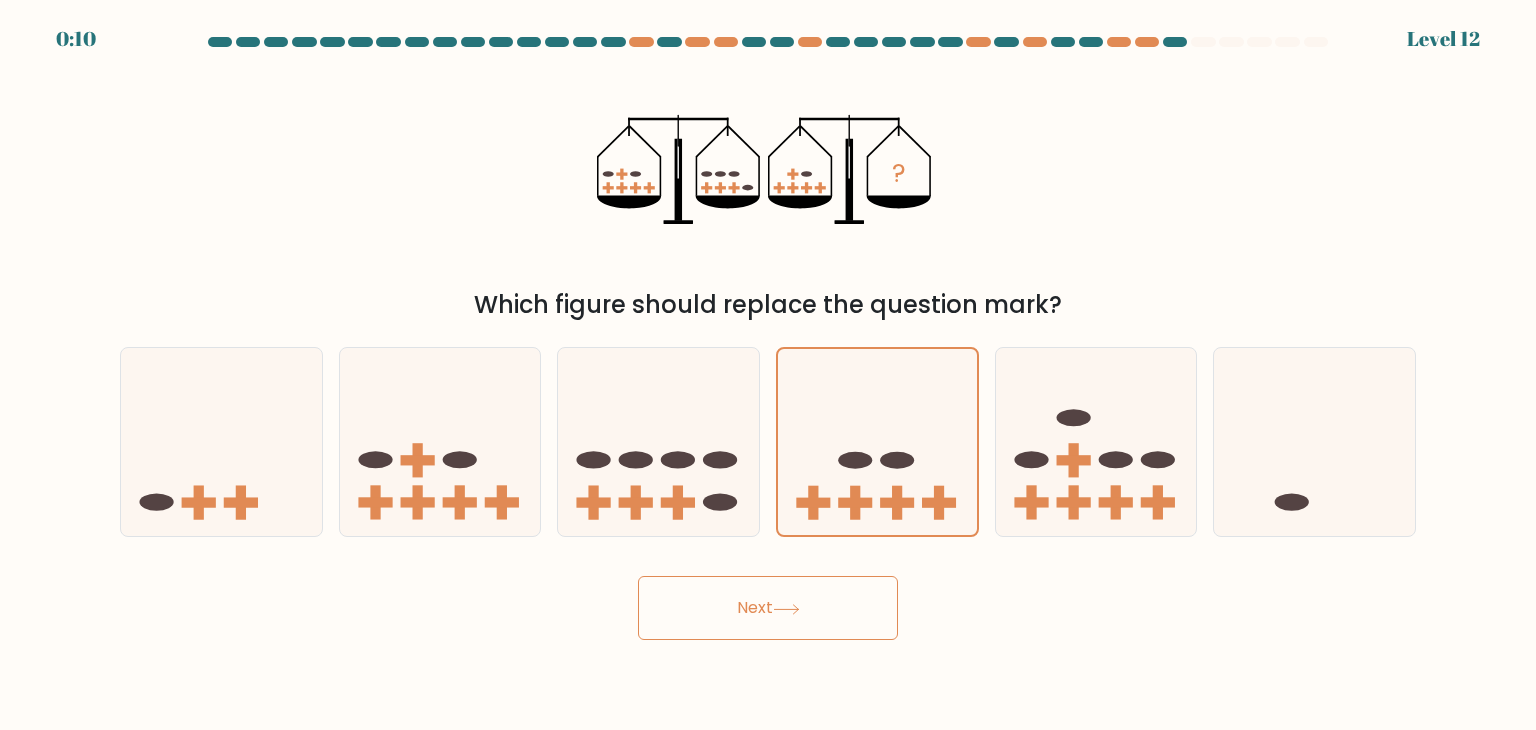 click on "Next" at bounding box center (768, 608) 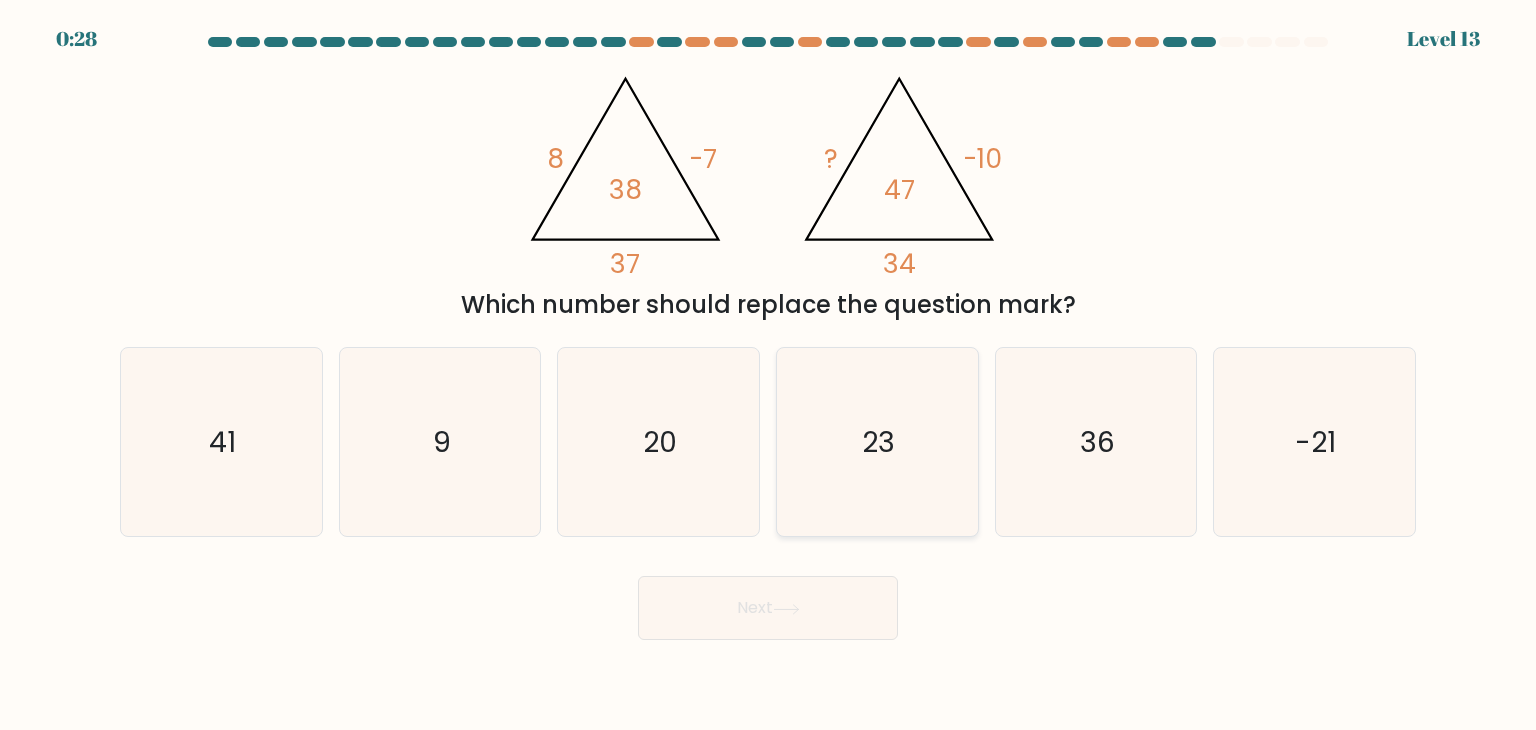 click on "23" at bounding box center [877, 442] 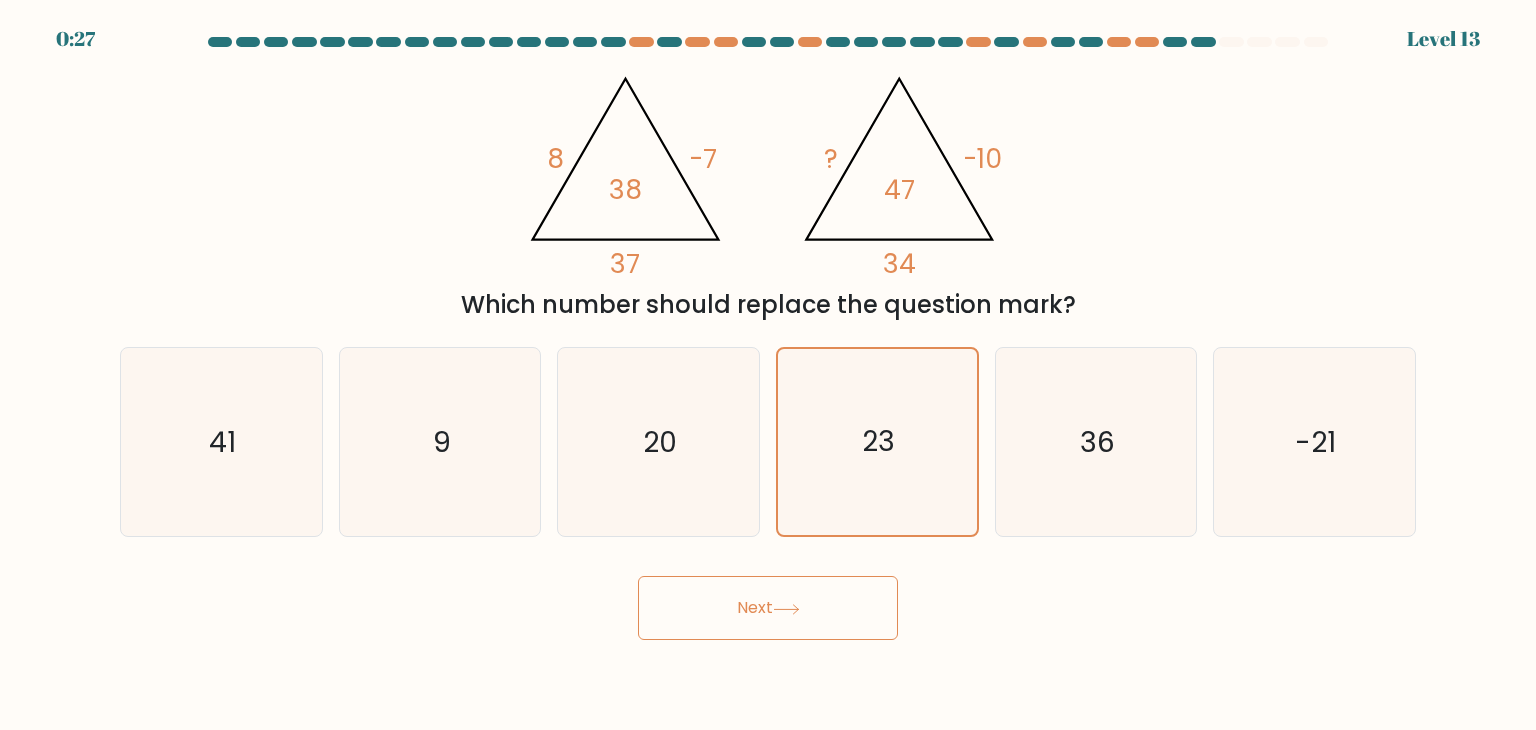 click on "Next" at bounding box center [768, 608] 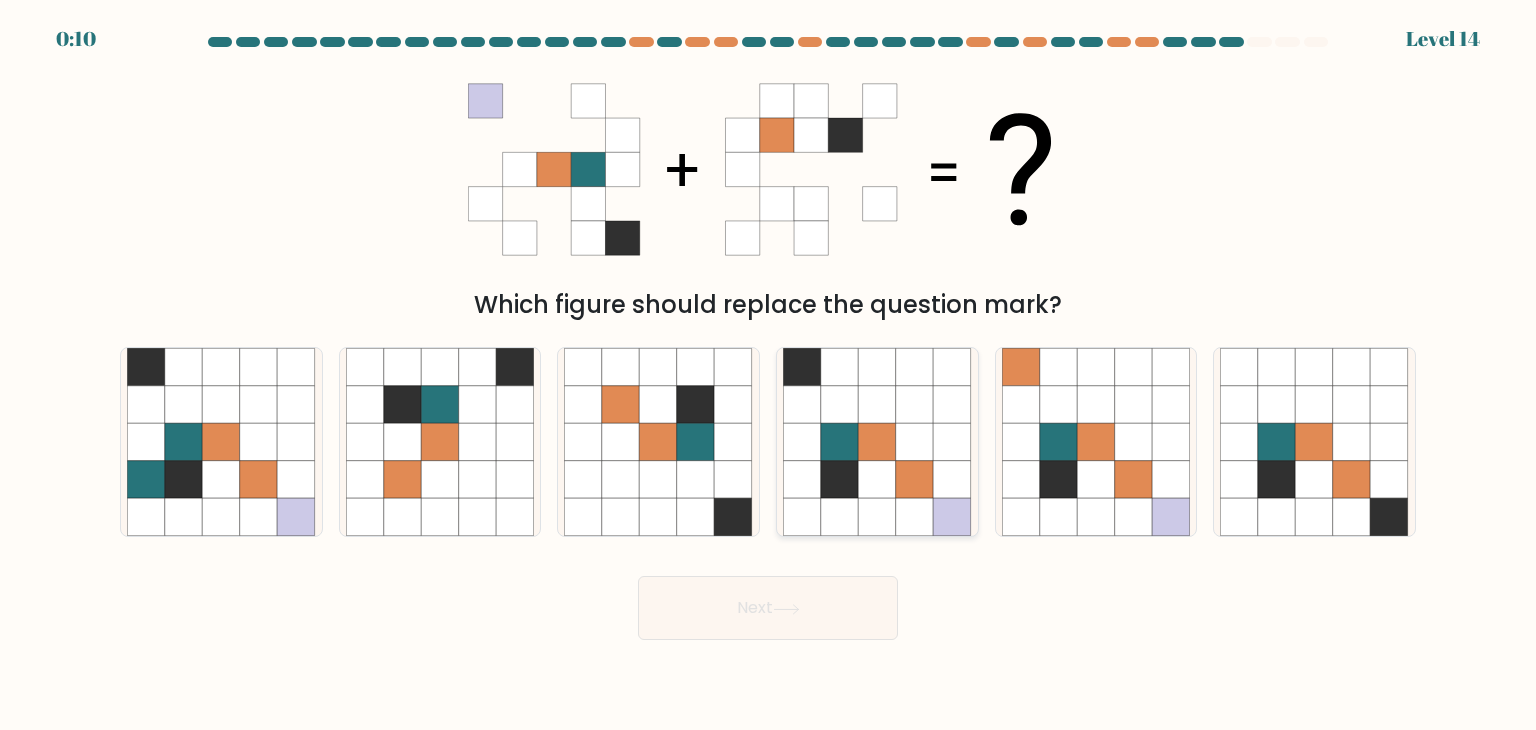click at bounding box center (840, 367) 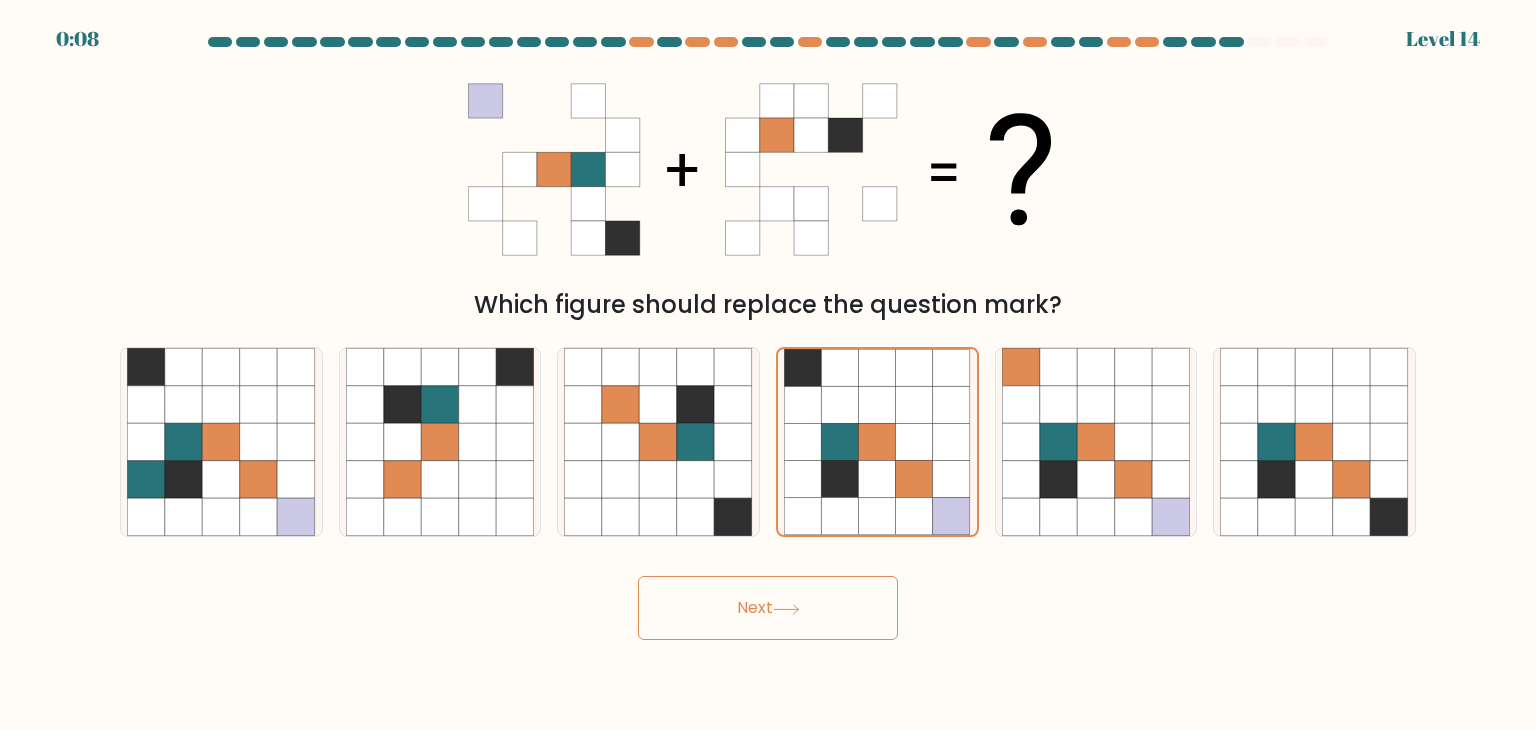 click on "Next" at bounding box center (768, 608) 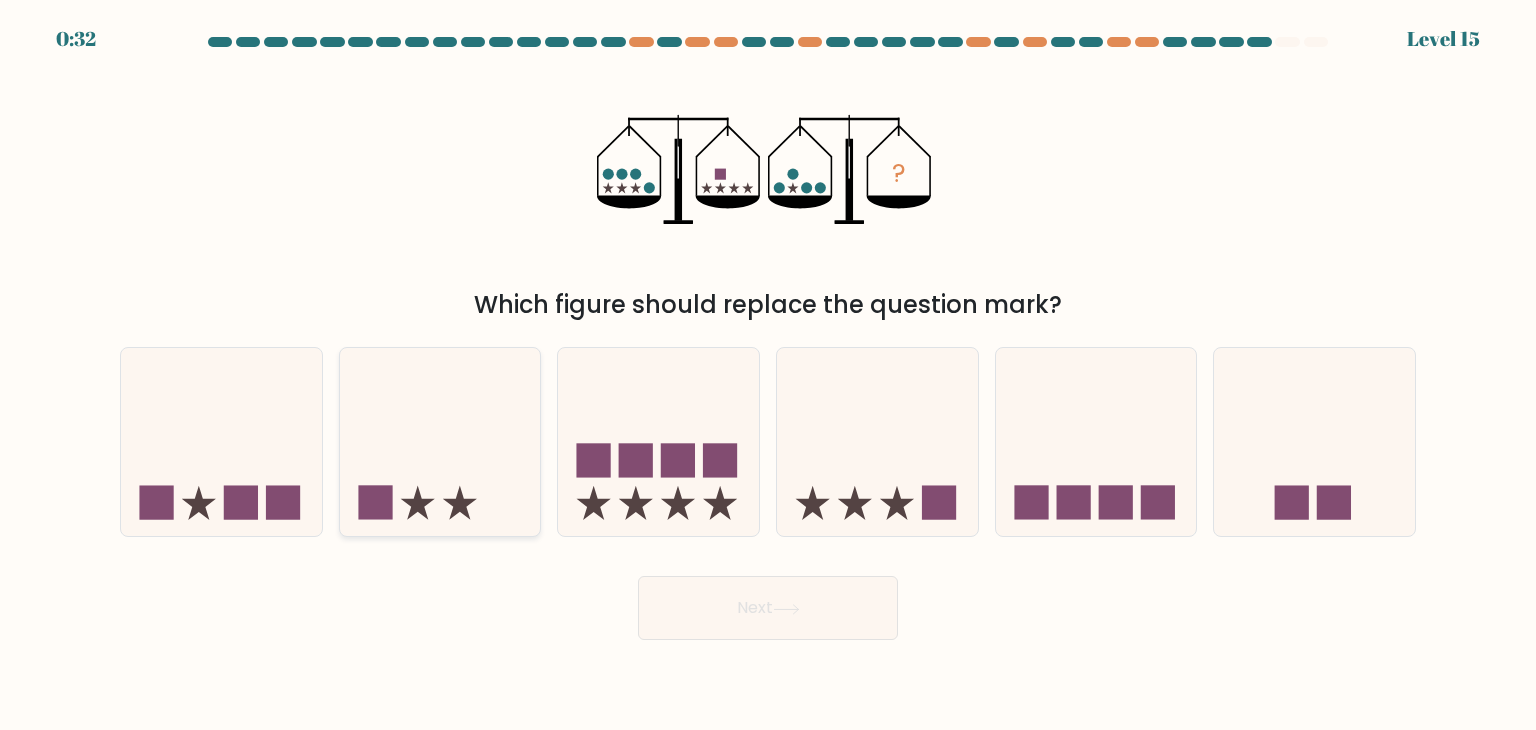 click at bounding box center (440, 442) 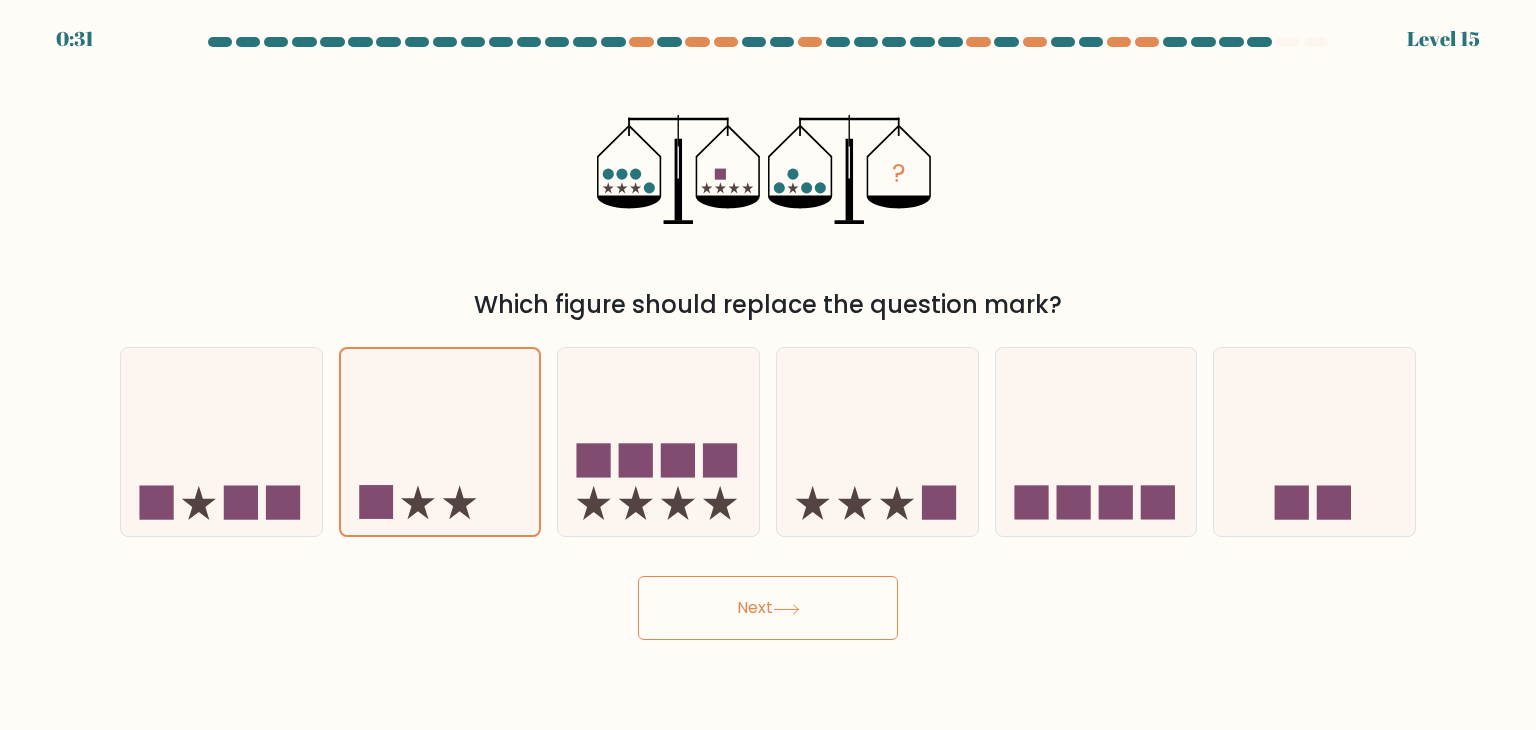 click on "Next" at bounding box center [768, 608] 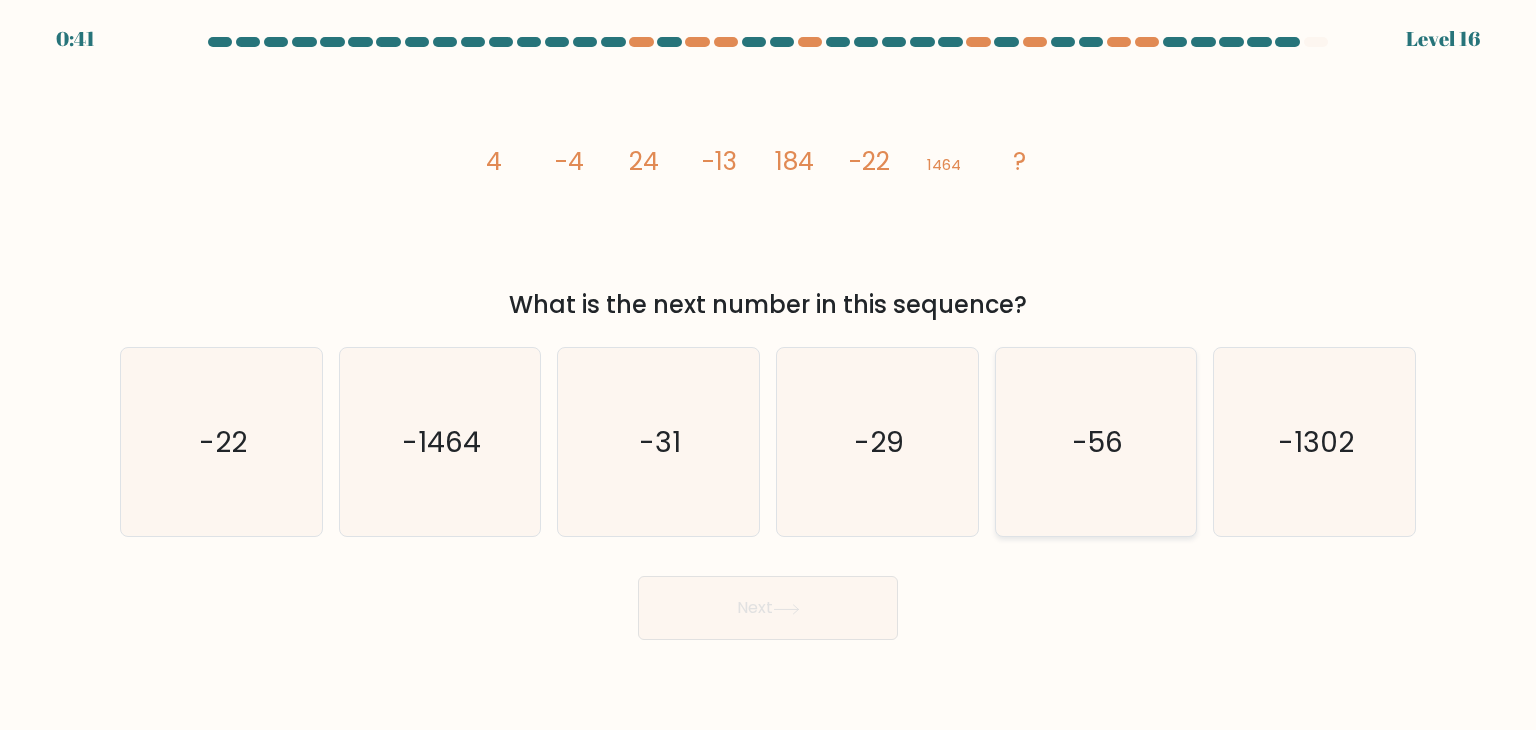 click on "-56" at bounding box center (1096, 442) 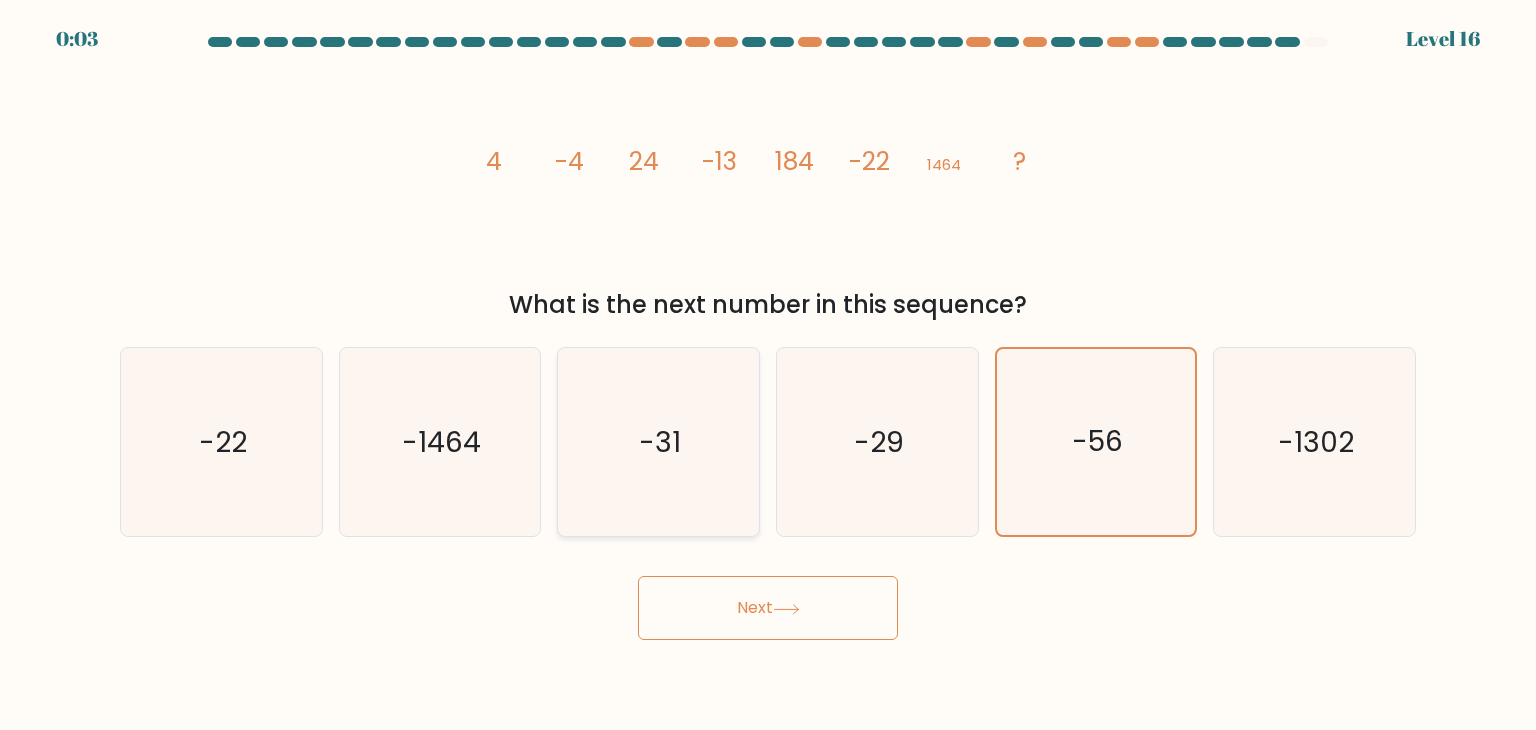 click on "-31" at bounding box center (658, 442) 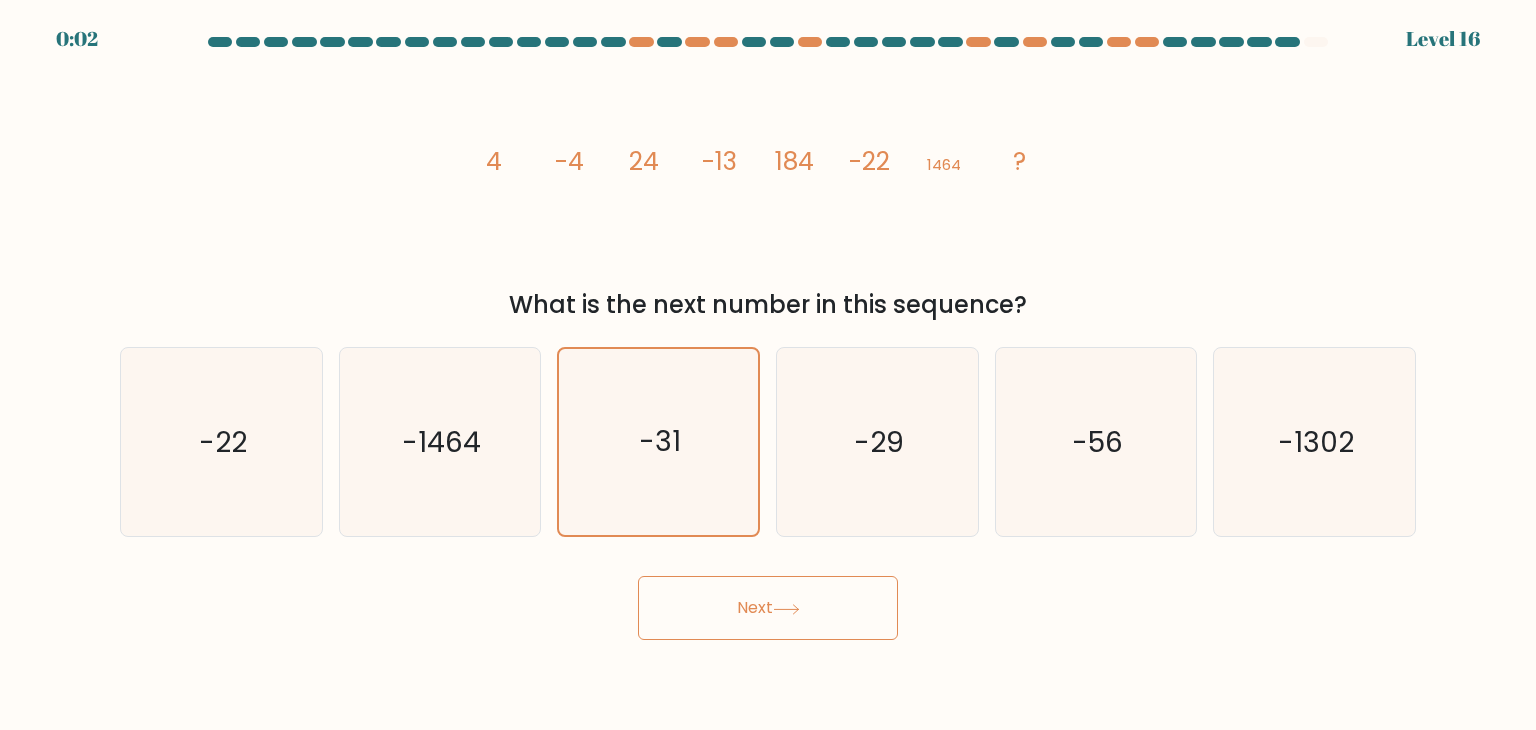 click on "Next" at bounding box center [768, 608] 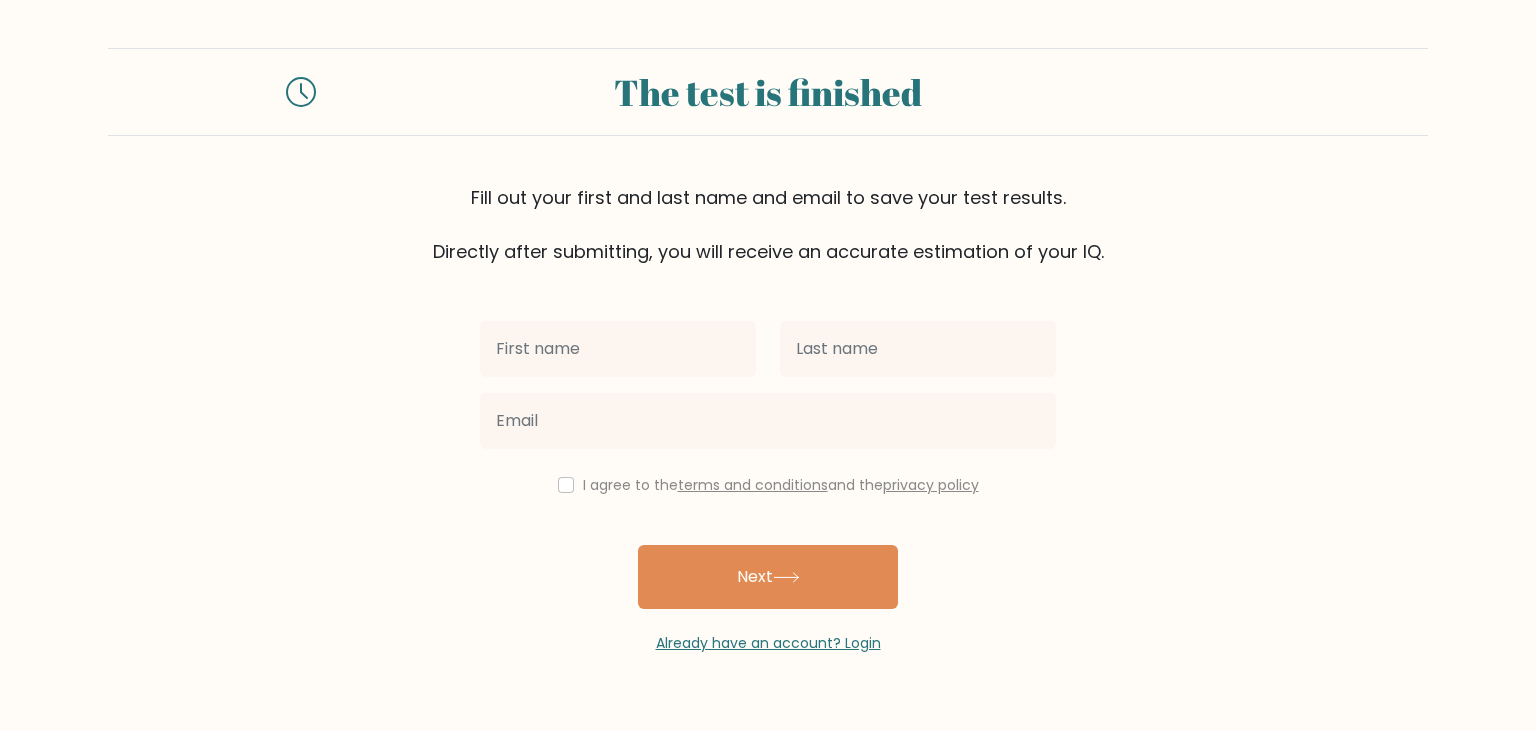 scroll, scrollTop: 0, scrollLeft: 0, axis: both 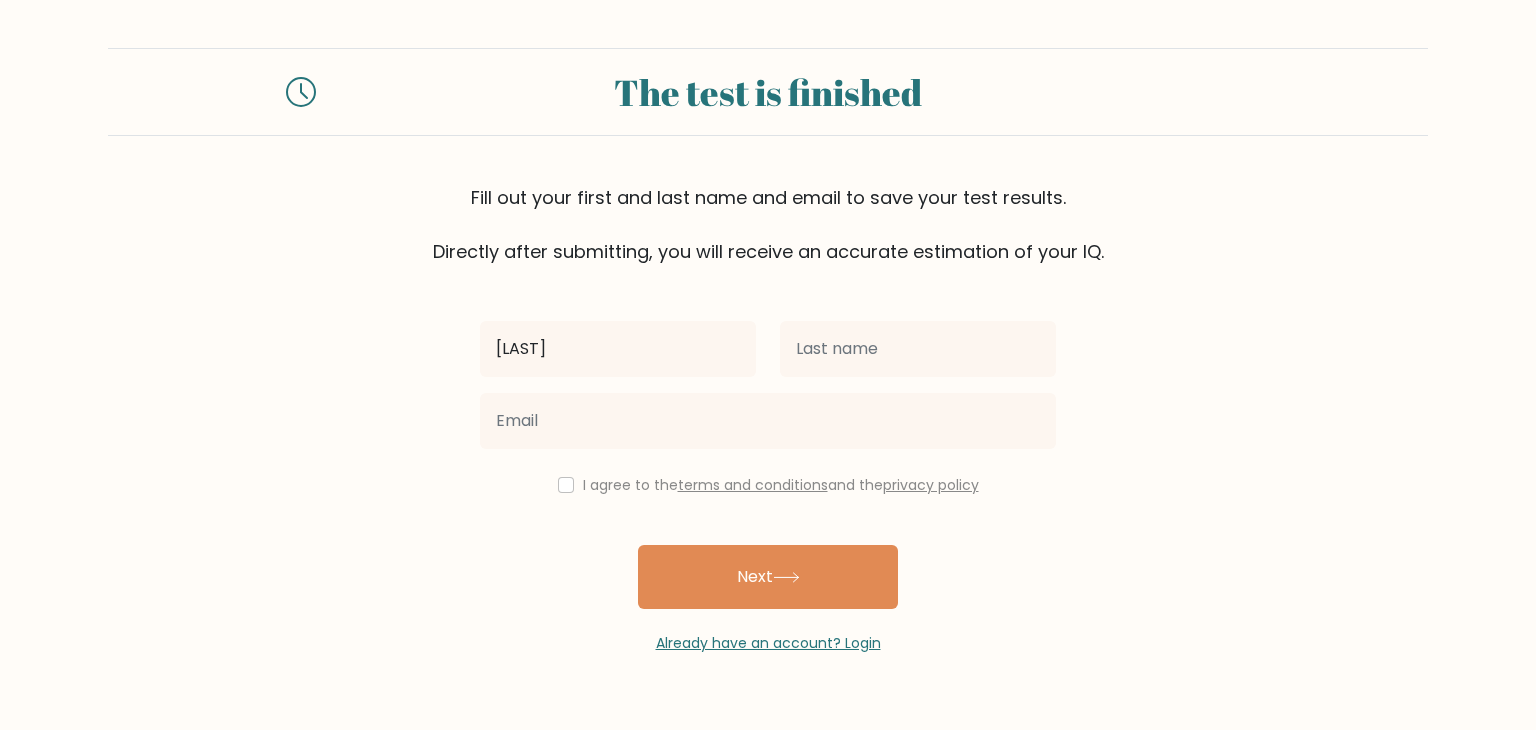 type on "[LAST]" 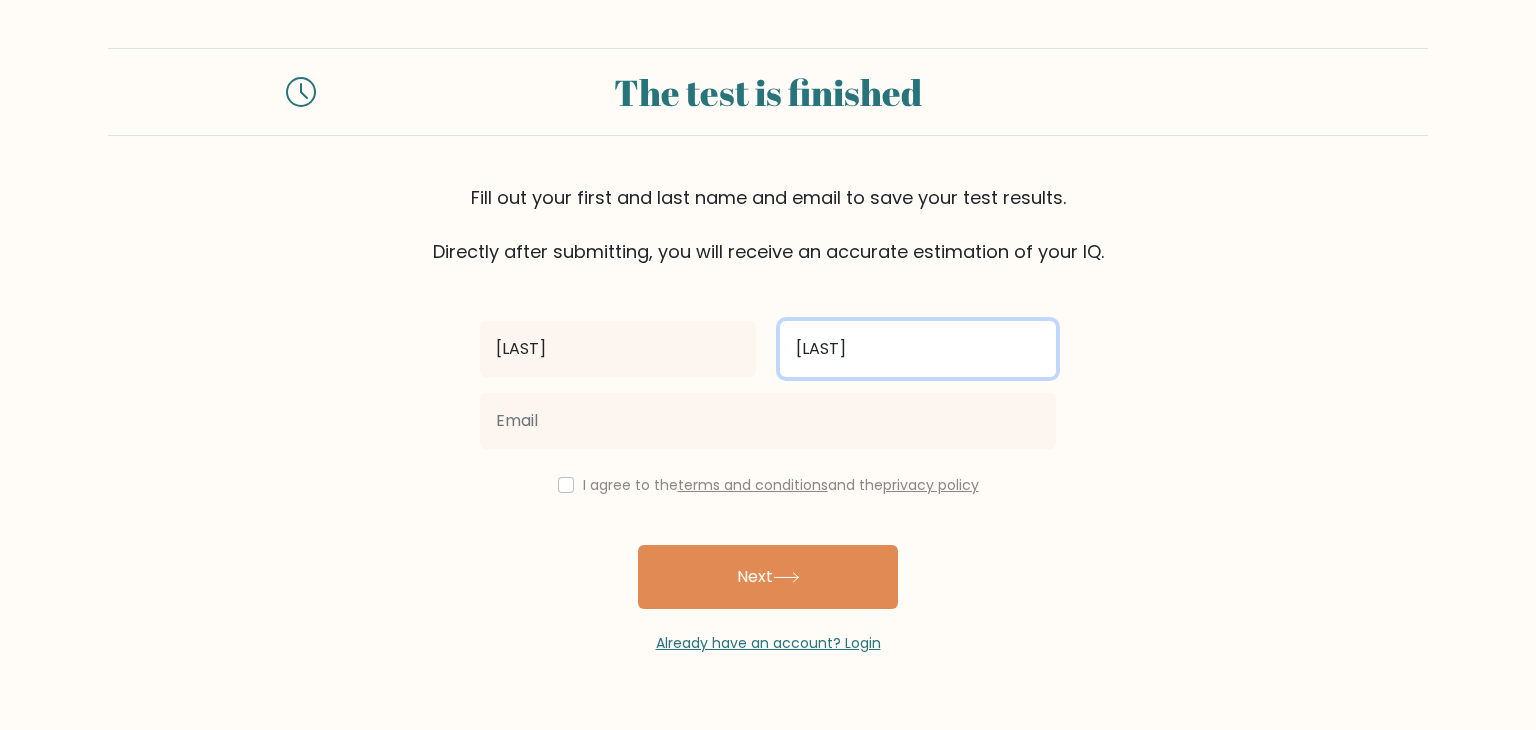 type on "[LAST]" 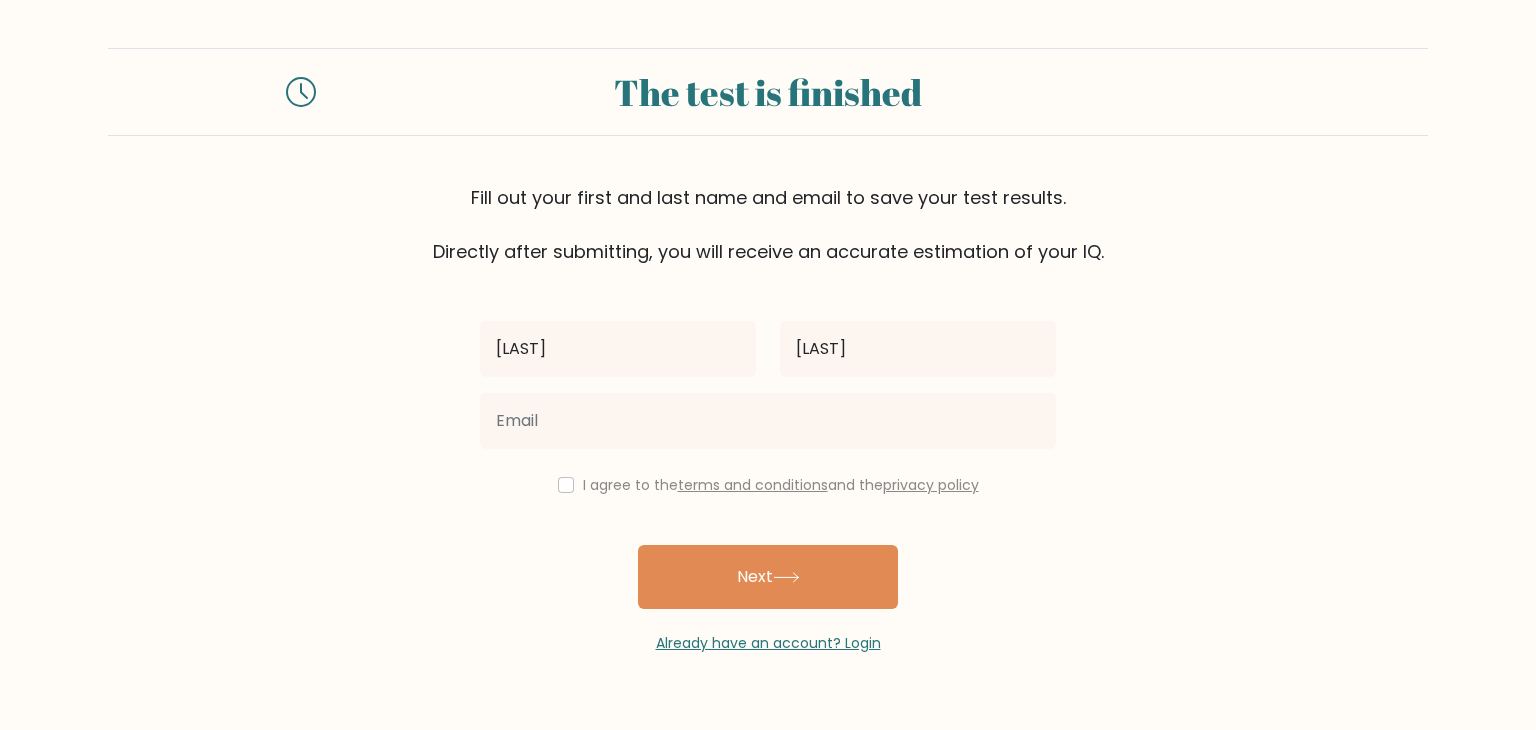 click at bounding box center (768, 421) 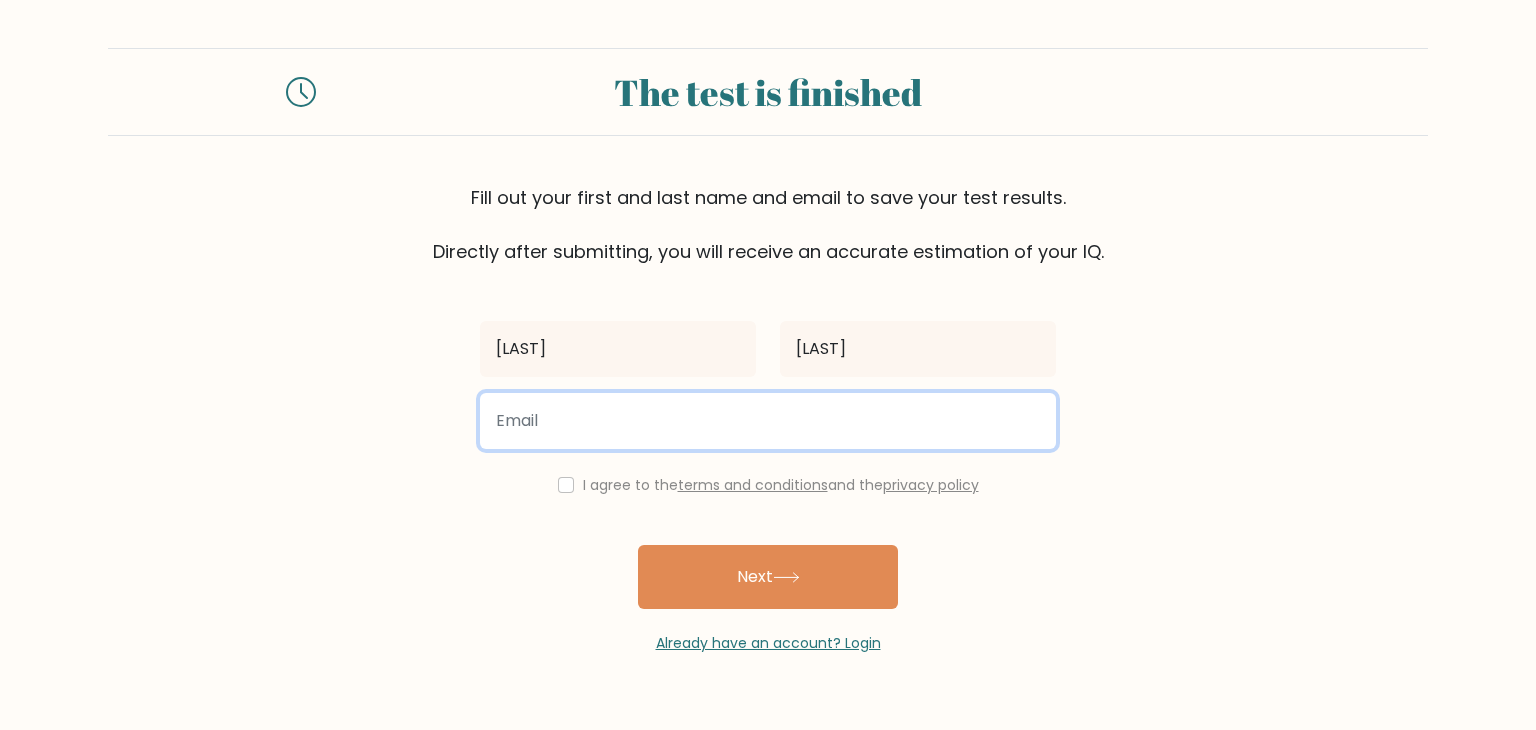 click at bounding box center [768, 421] 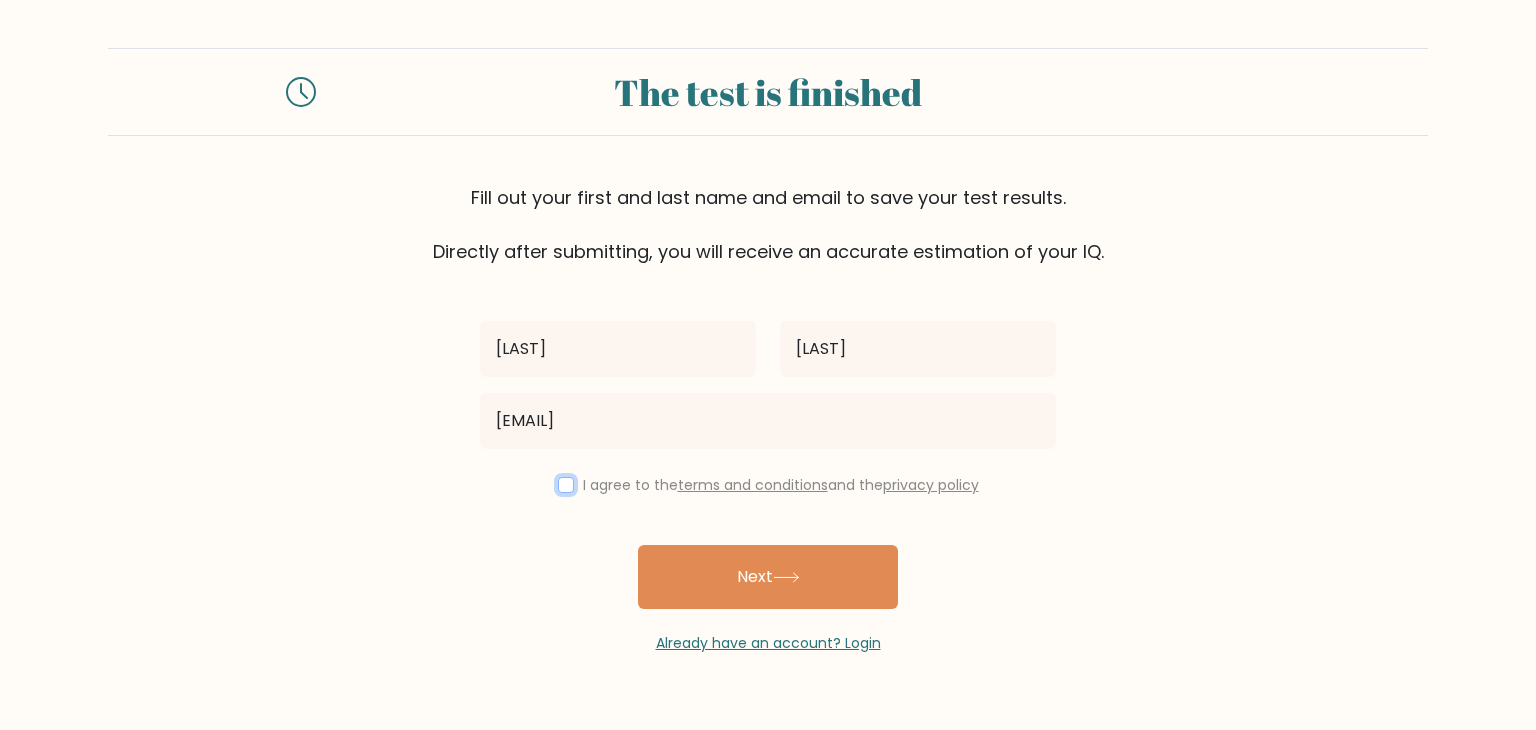click at bounding box center (566, 485) 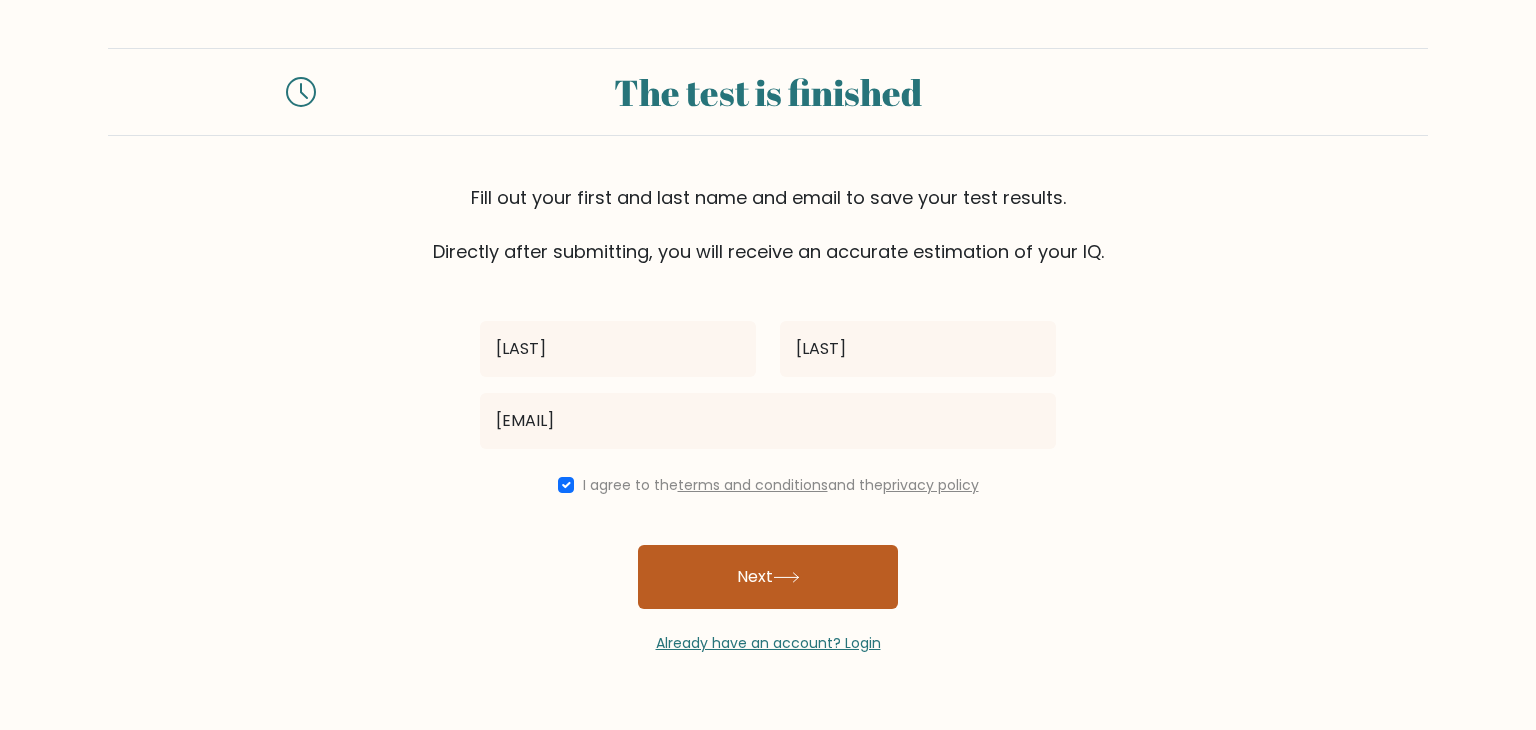 click on "Next" at bounding box center [768, 577] 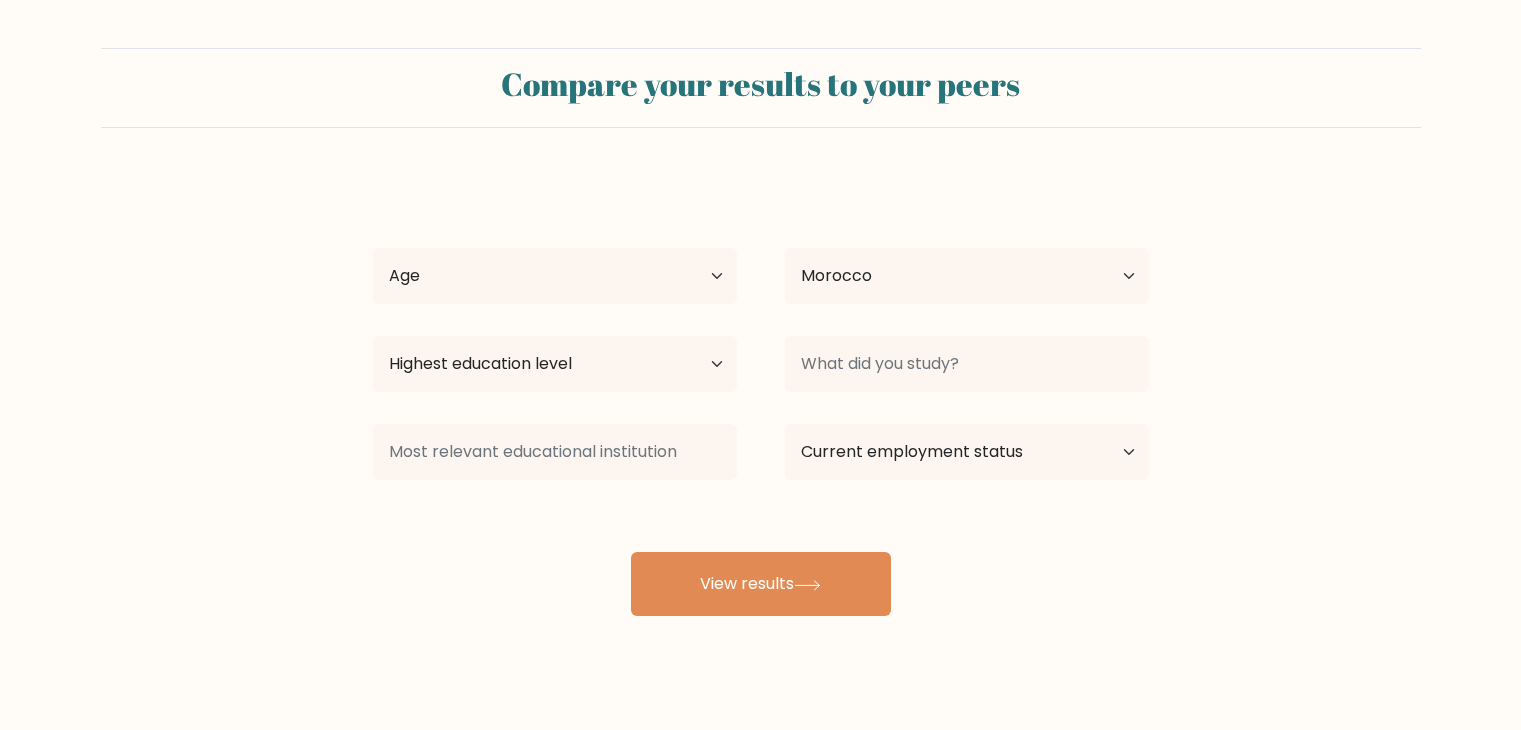 scroll, scrollTop: 0, scrollLeft: 0, axis: both 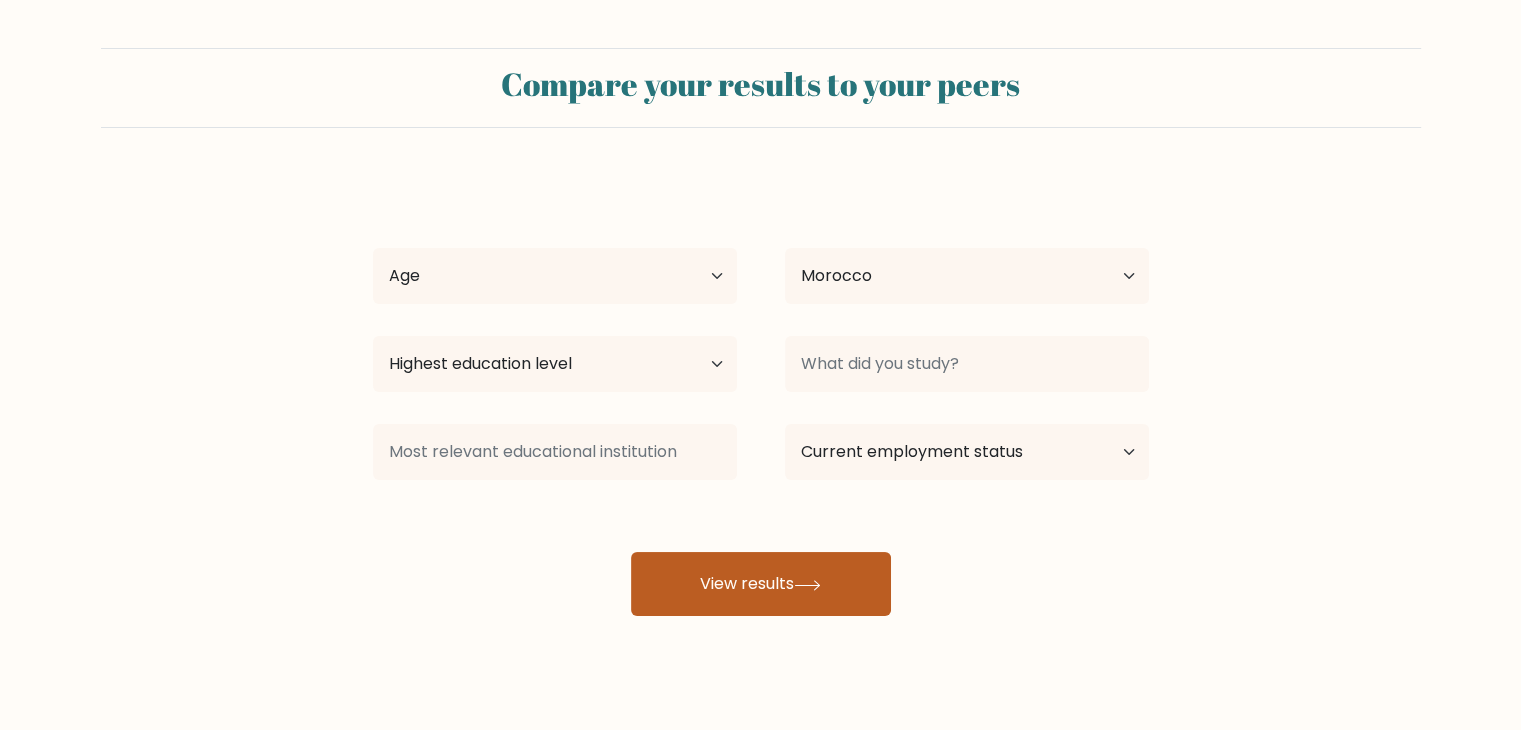 click on "View results" at bounding box center [761, 584] 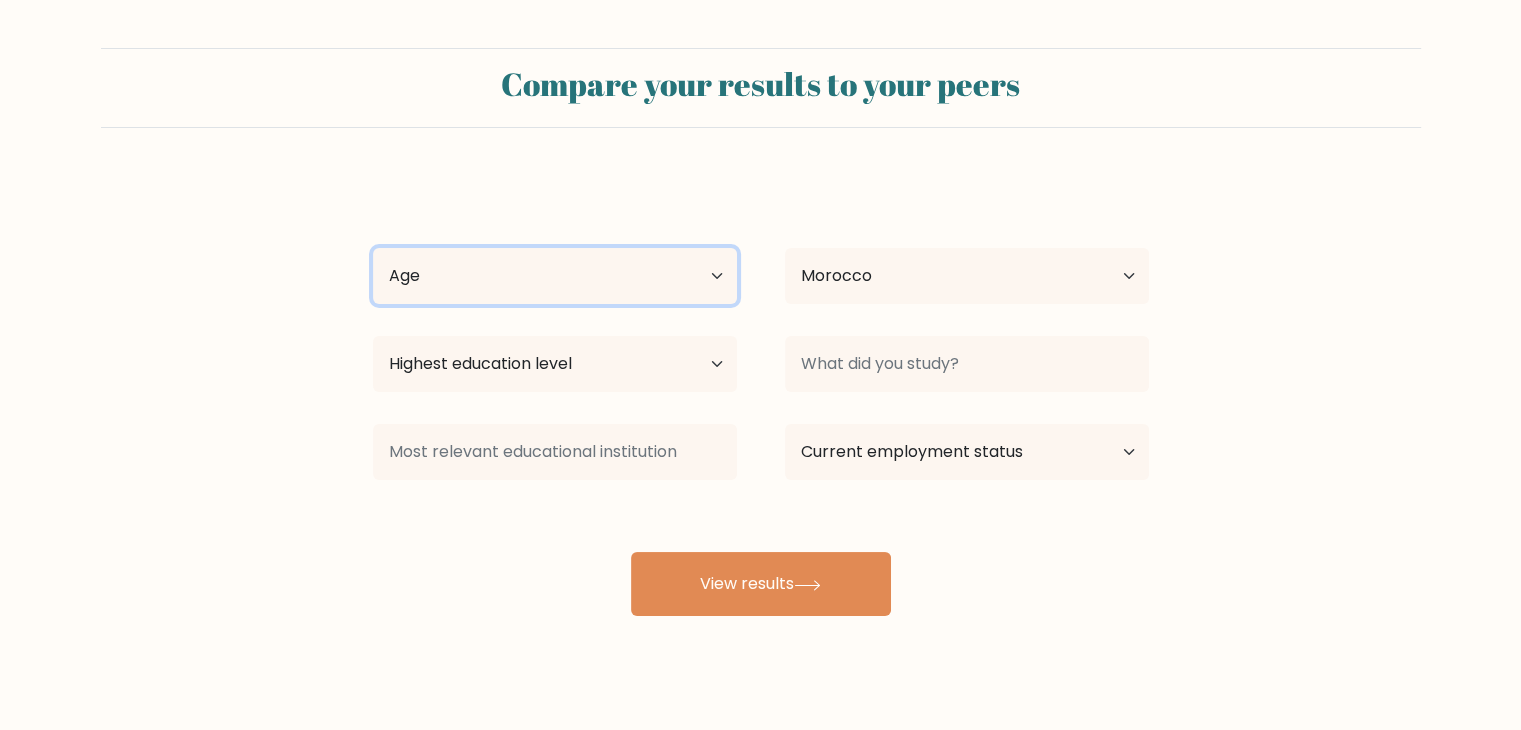 click on "Age
Under 18 years old
18-24 years old
25-34 years old
35-44 years old
45-54 years old
55-64 years old
65 years old and above" at bounding box center [555, 276] 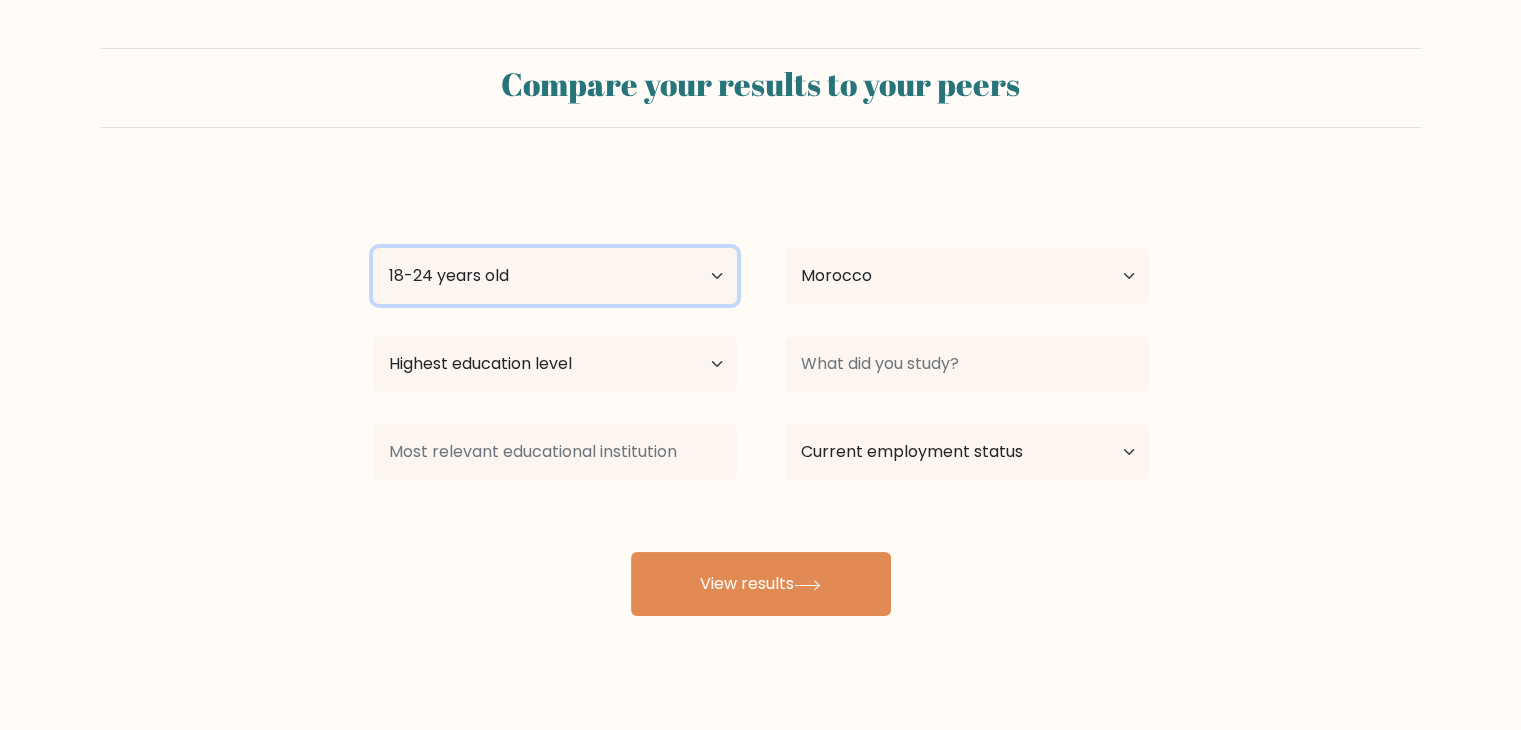 click on "Age
Under 18 years old
18-24 years old
25-34 years old
35-44 years old
45-54 years old
55-64 years old
65 years old and above" at bounding box center [555, 276] 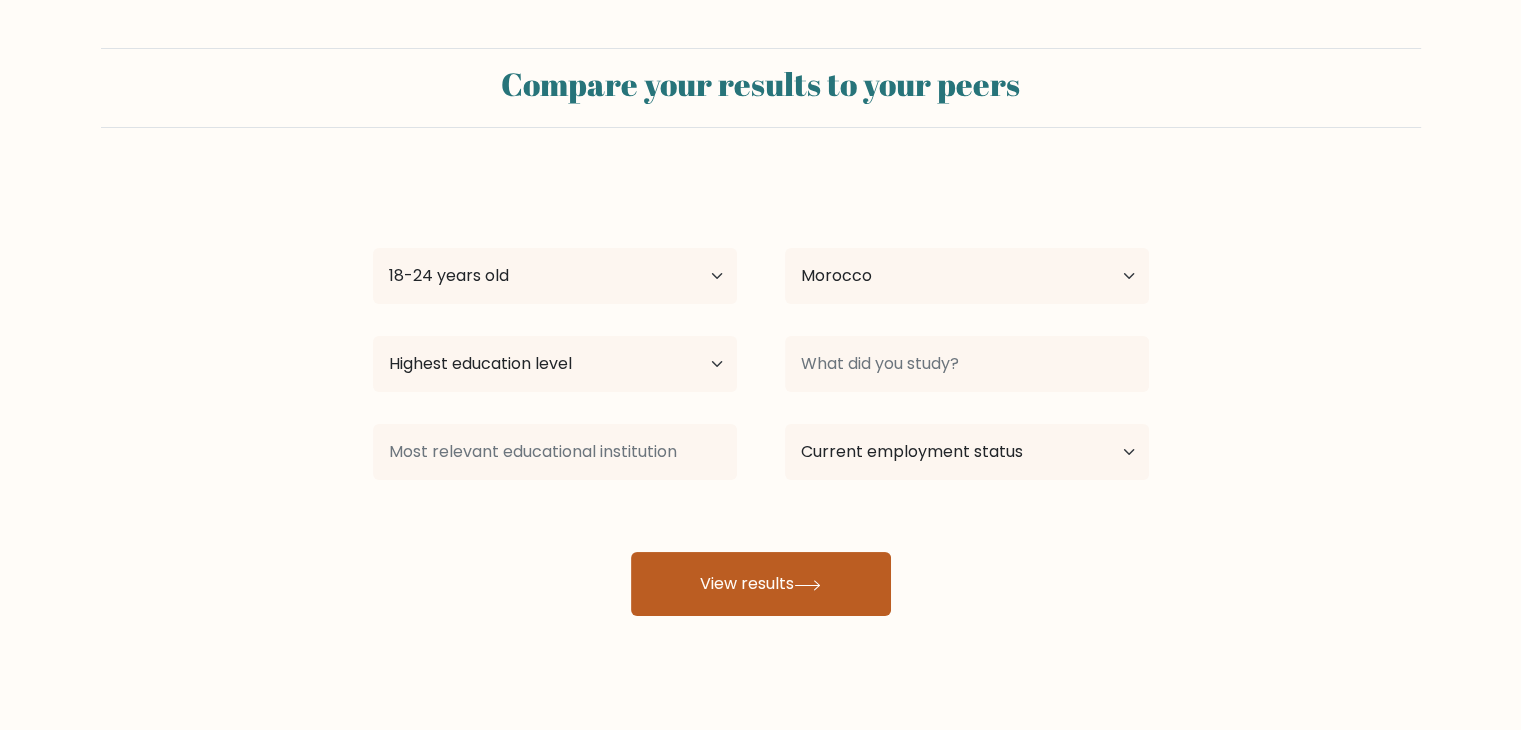 click on "View results" at bounding box center [761, 584] 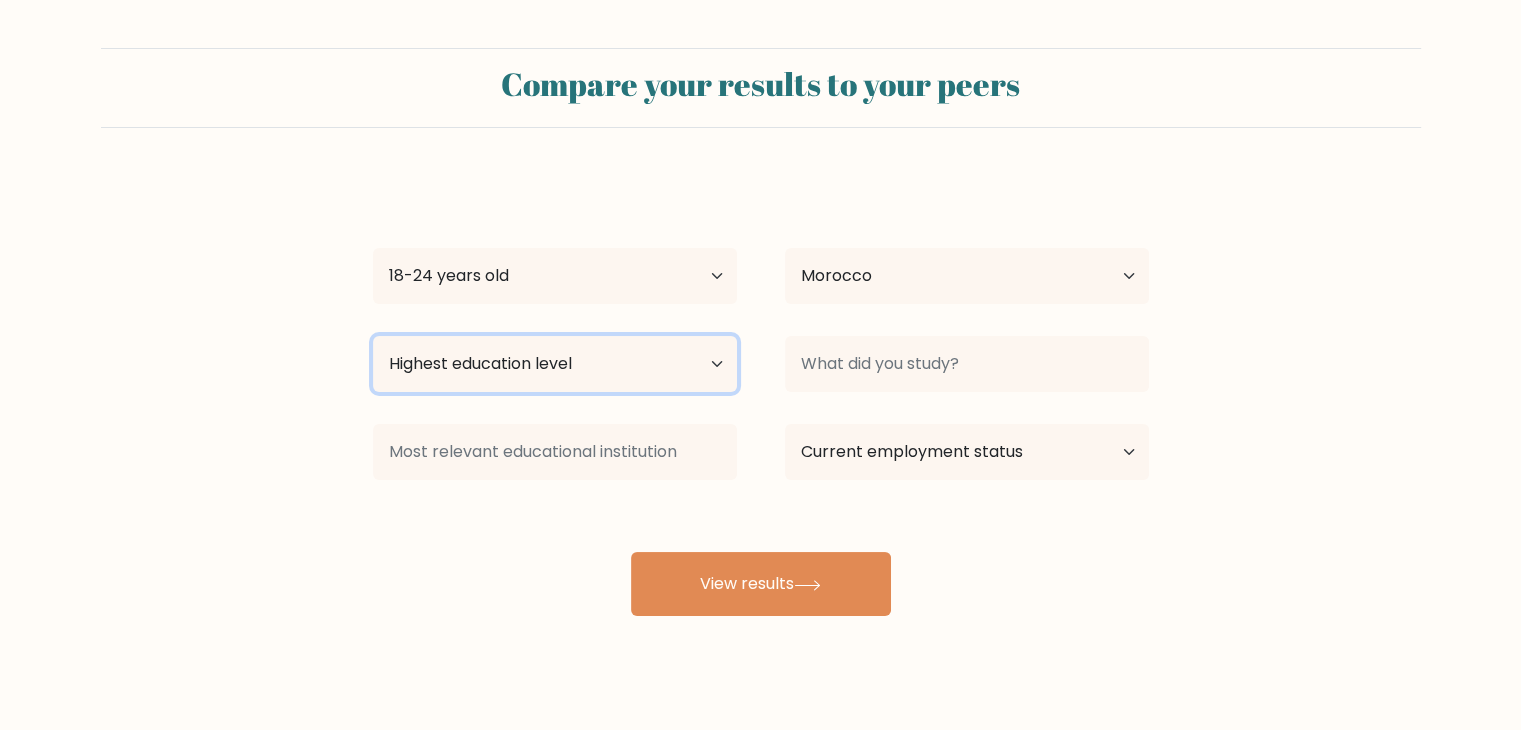 click on "Highest education level
No schooling
Primary
Lower Secondary
Upper Secondary
Occupation Specific
Bachelor's degree
Master's degree
Doctoral degree" at bounding box center (555, 364) 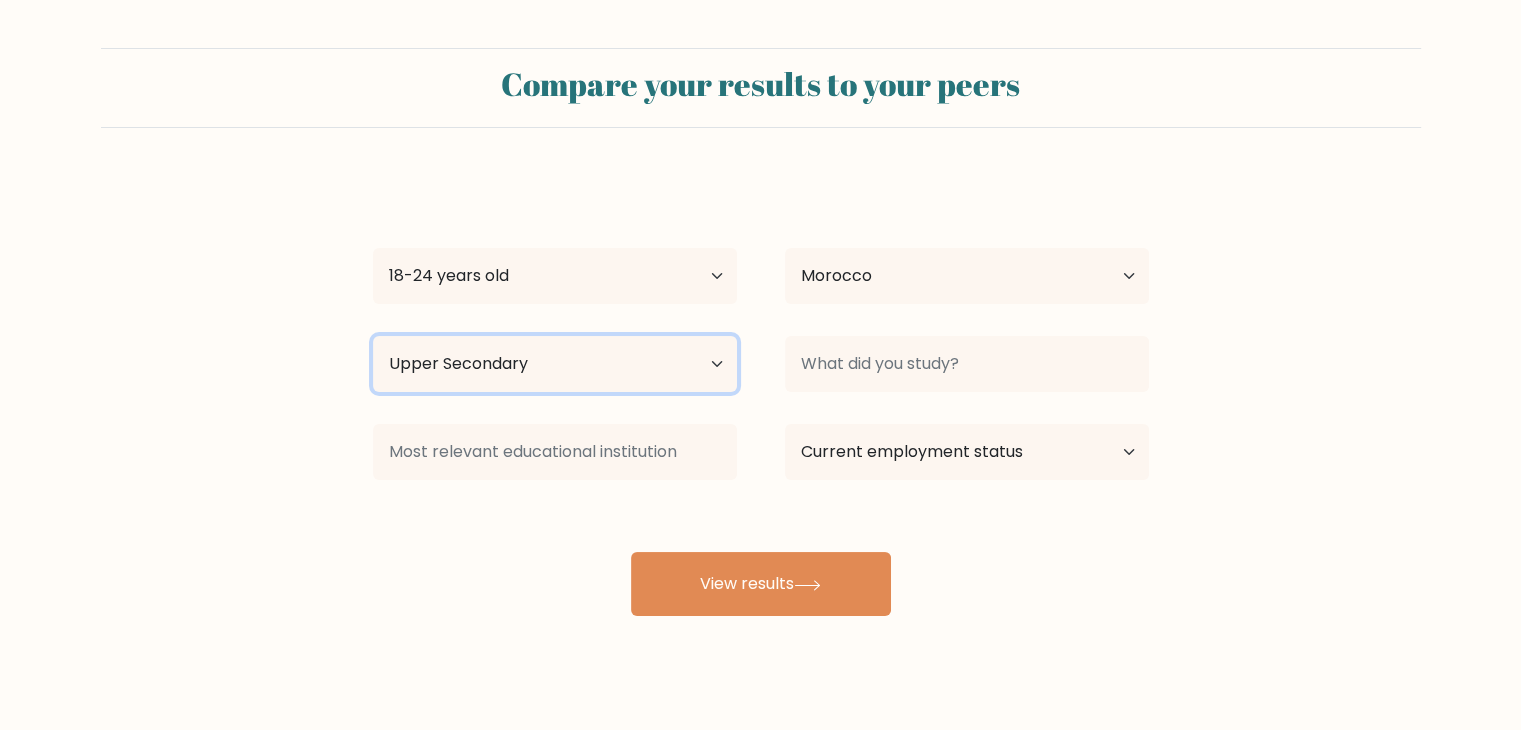 click on "Highest education level
No schooling
Primary
Lower Secondary
Upper Secondary
Occupation Specific
Bachelor's degree
Master's degree
Doctoral degree" at bounding box center (555, 364) 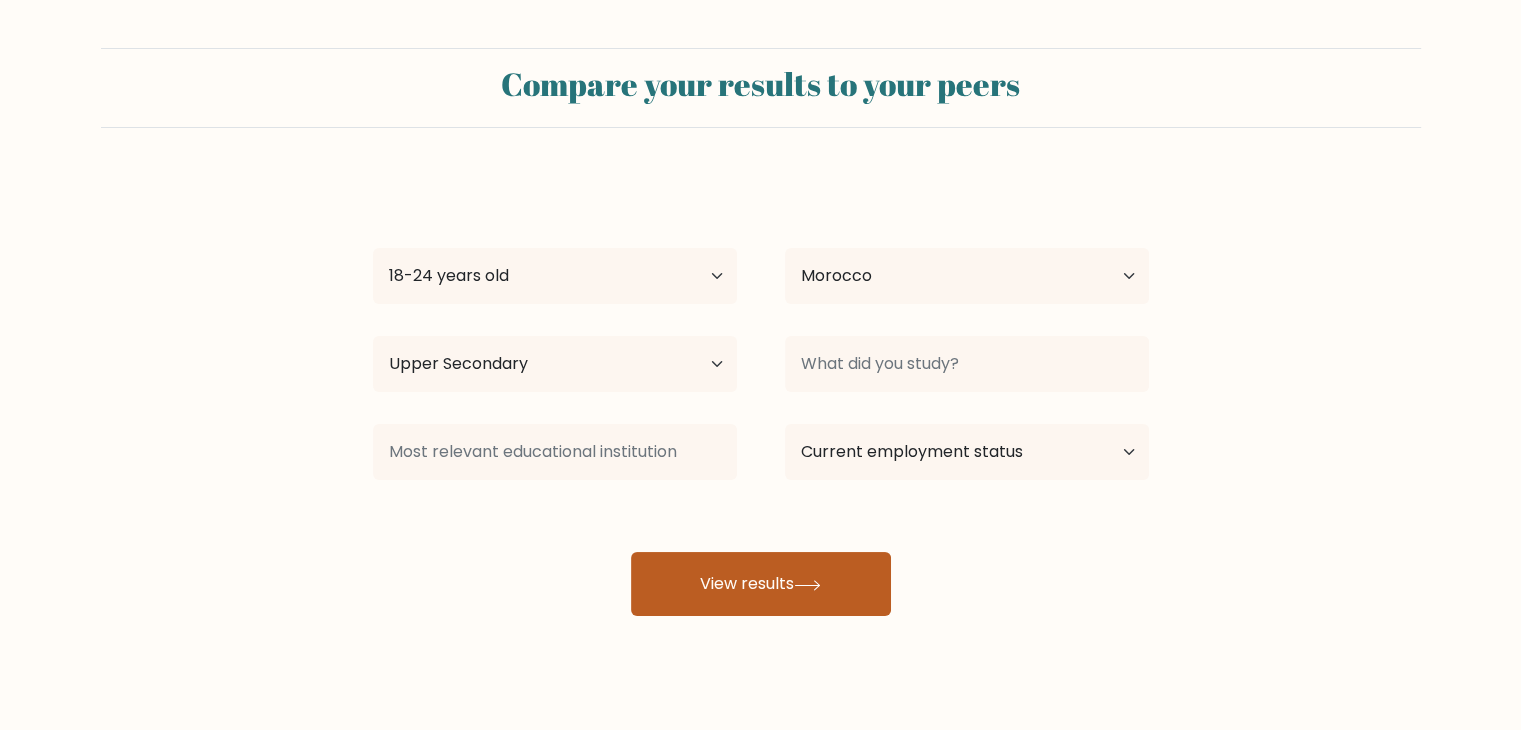 click on "View results" at bounding box center [761, 584] 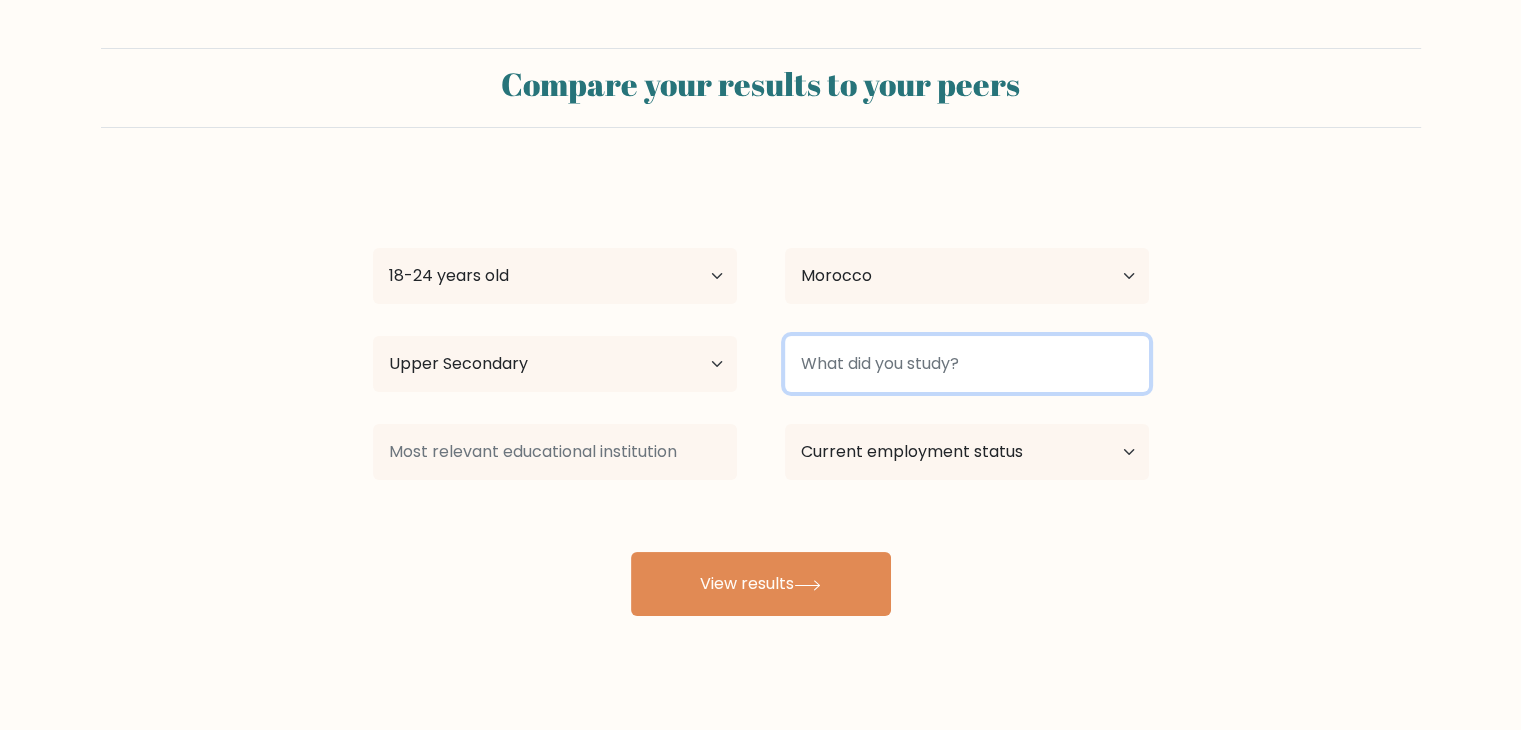 click at bounding box center [967, 364] 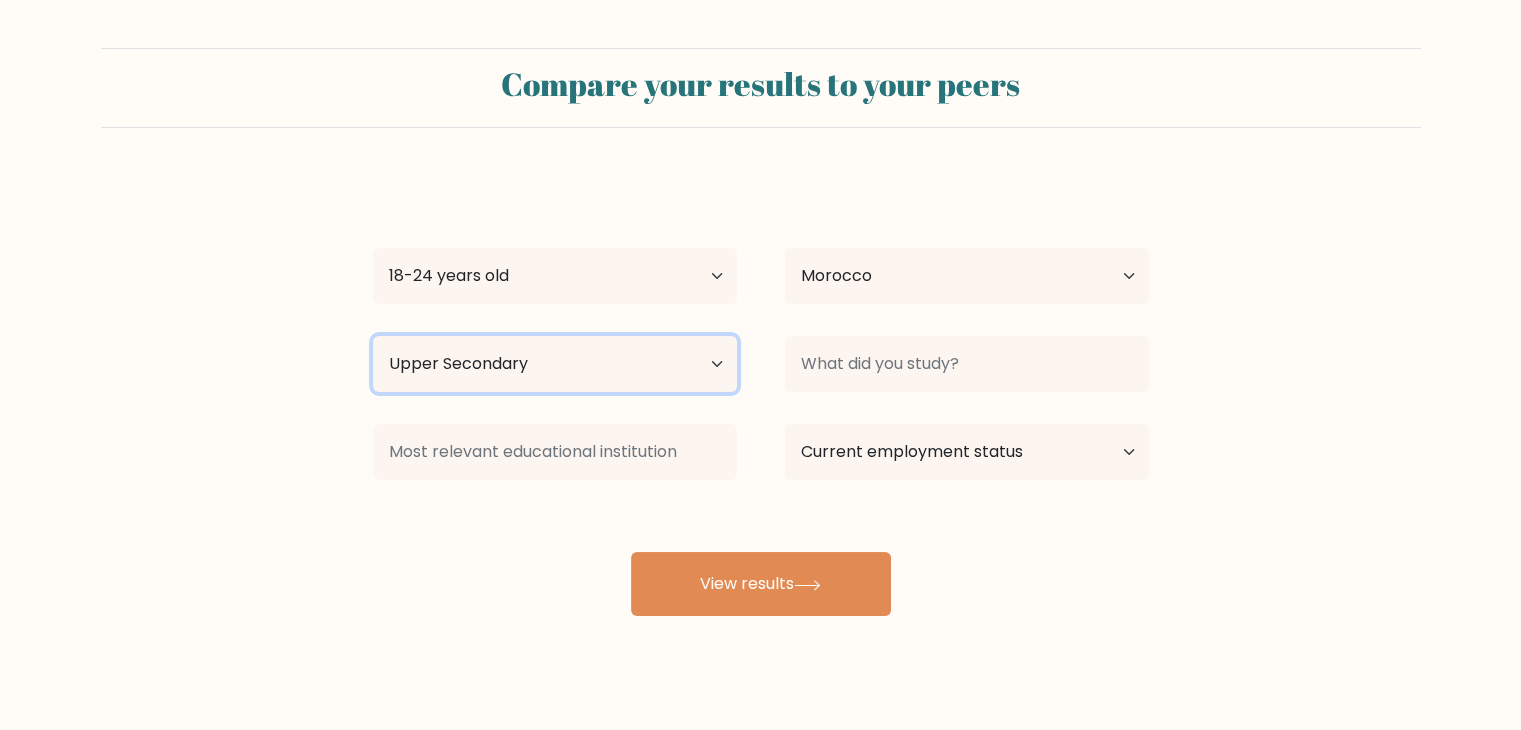 click on "Highest education level
No schooling
Primary
Lower Secondary
Upper Secondary
Occupation Specific
Bachelor's degree
Master's degree
Doctoral degree" at bounding box center [555, 364] 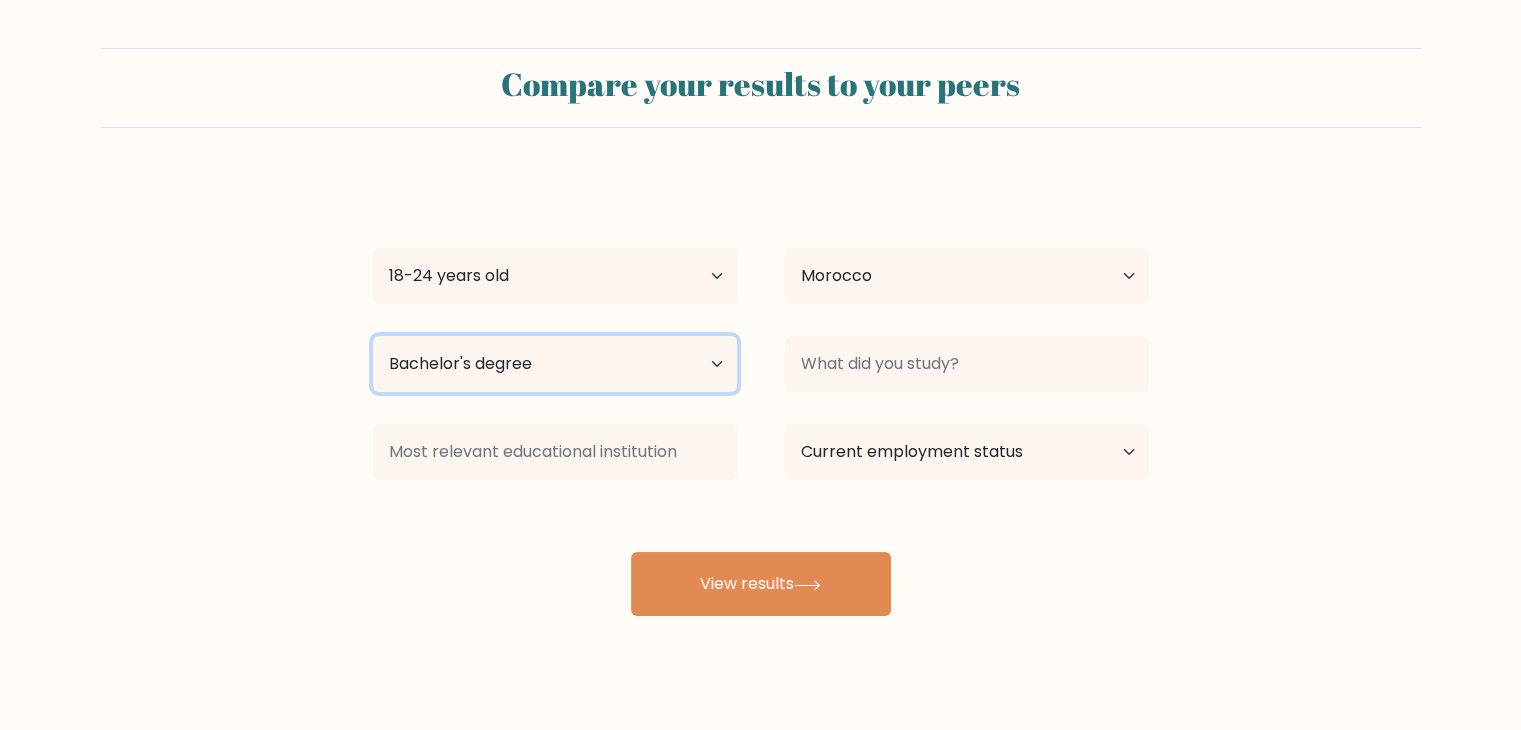 click on "Highest education level
No schooling
Primary
Lower Secondary
Upper Secondary
Occupation Specific
Bachelor's degree
Master's degree
Doctoral degree" at bounding box center [555, 364] 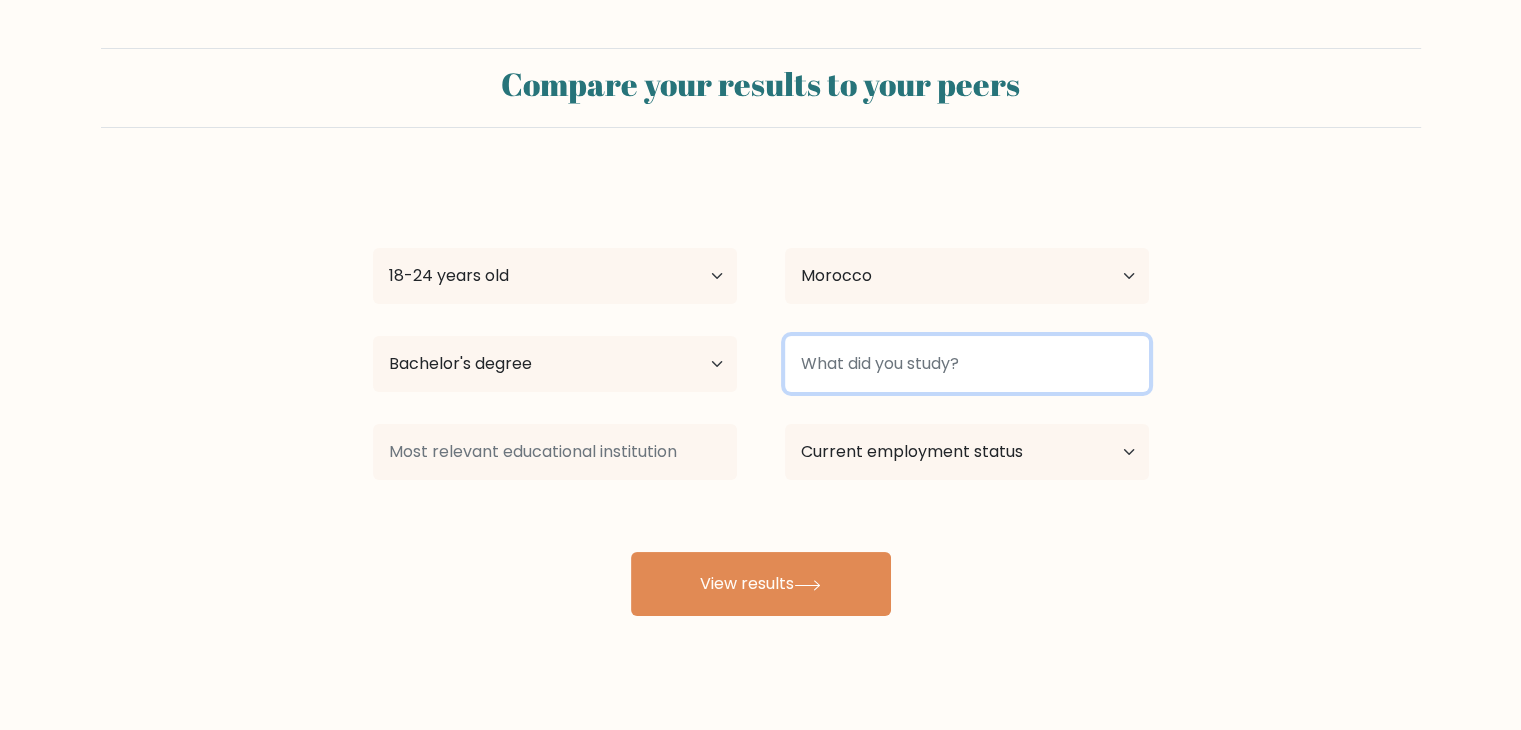 click at bounding box center [967, 364] 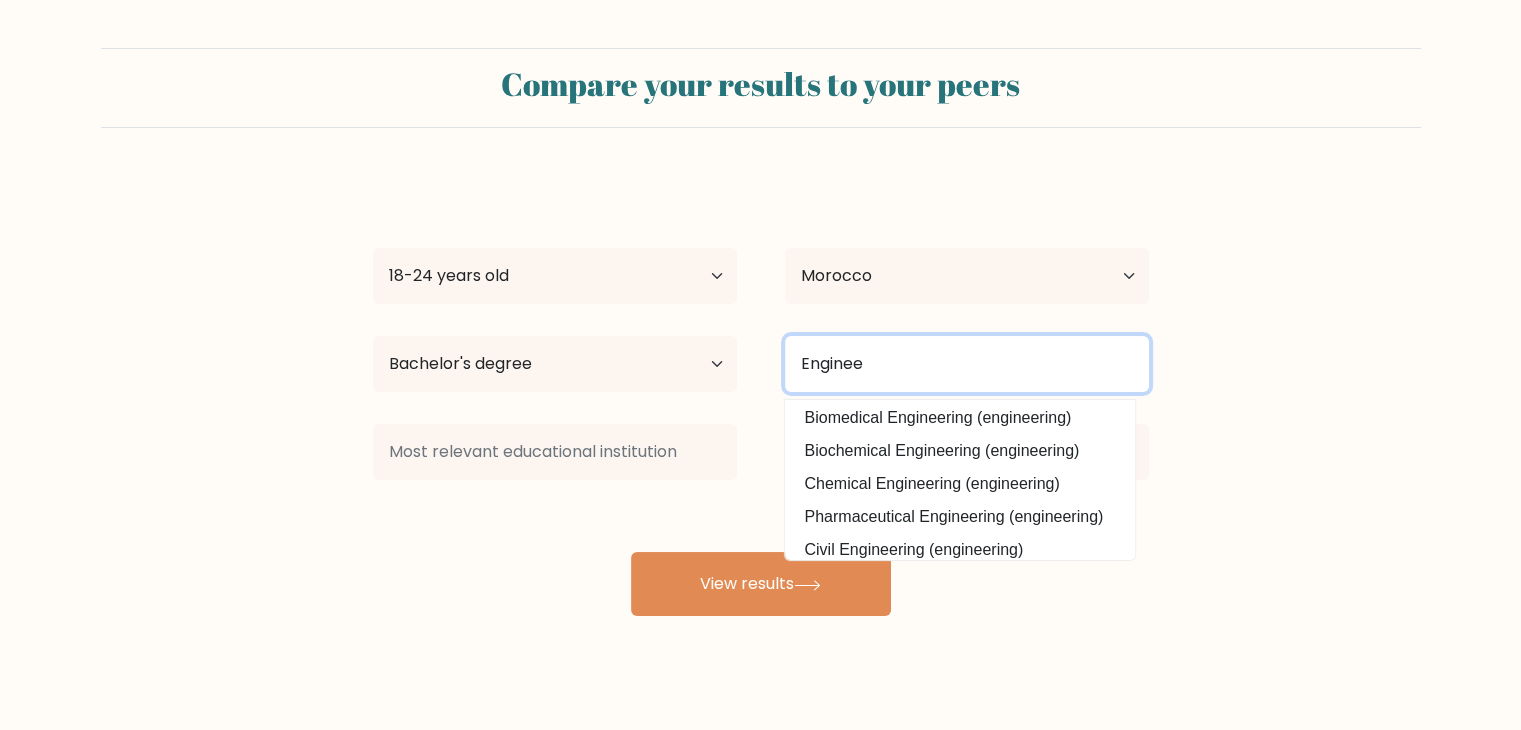 scroll, scrollTop: 180, scrollLeft: 0, axis: vertical 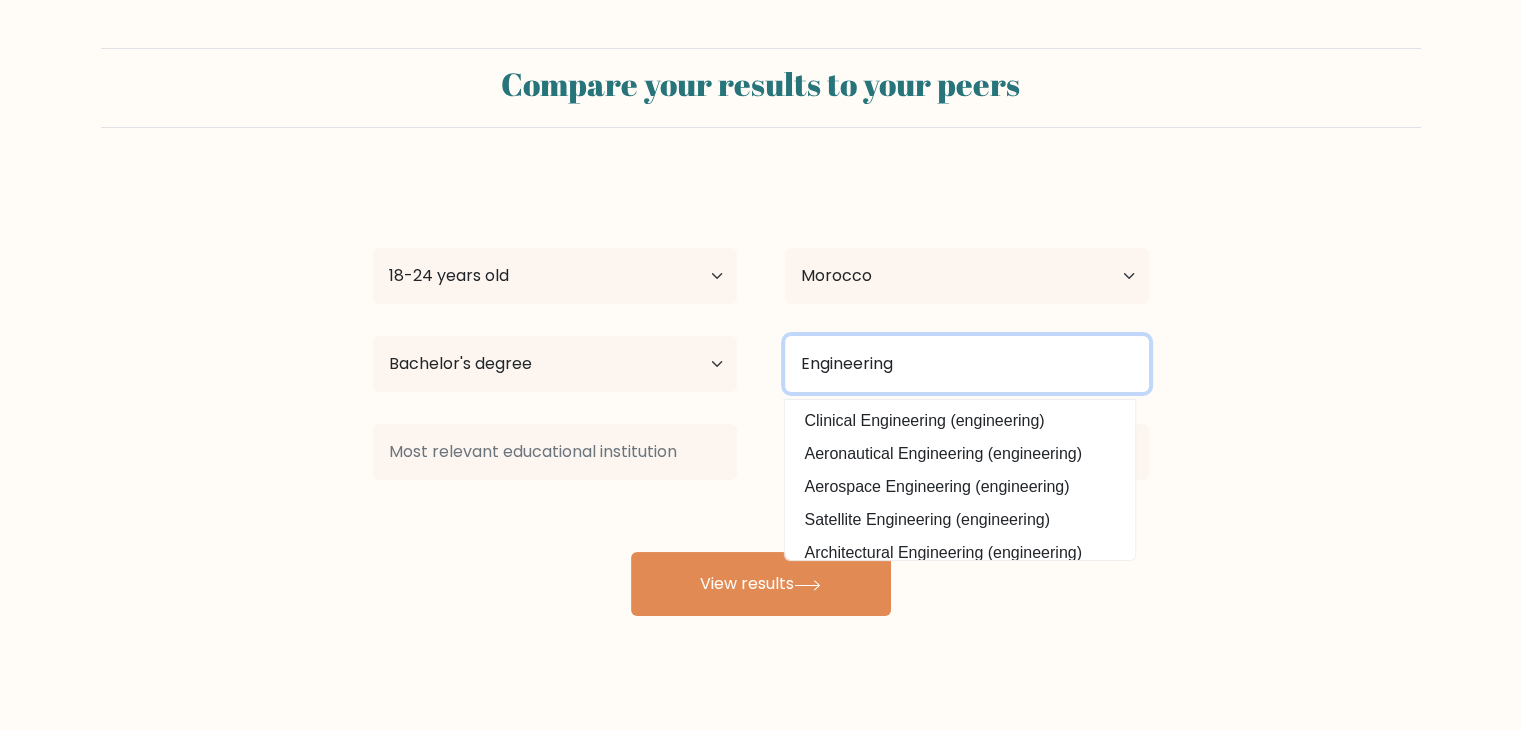 type on "Engineering" 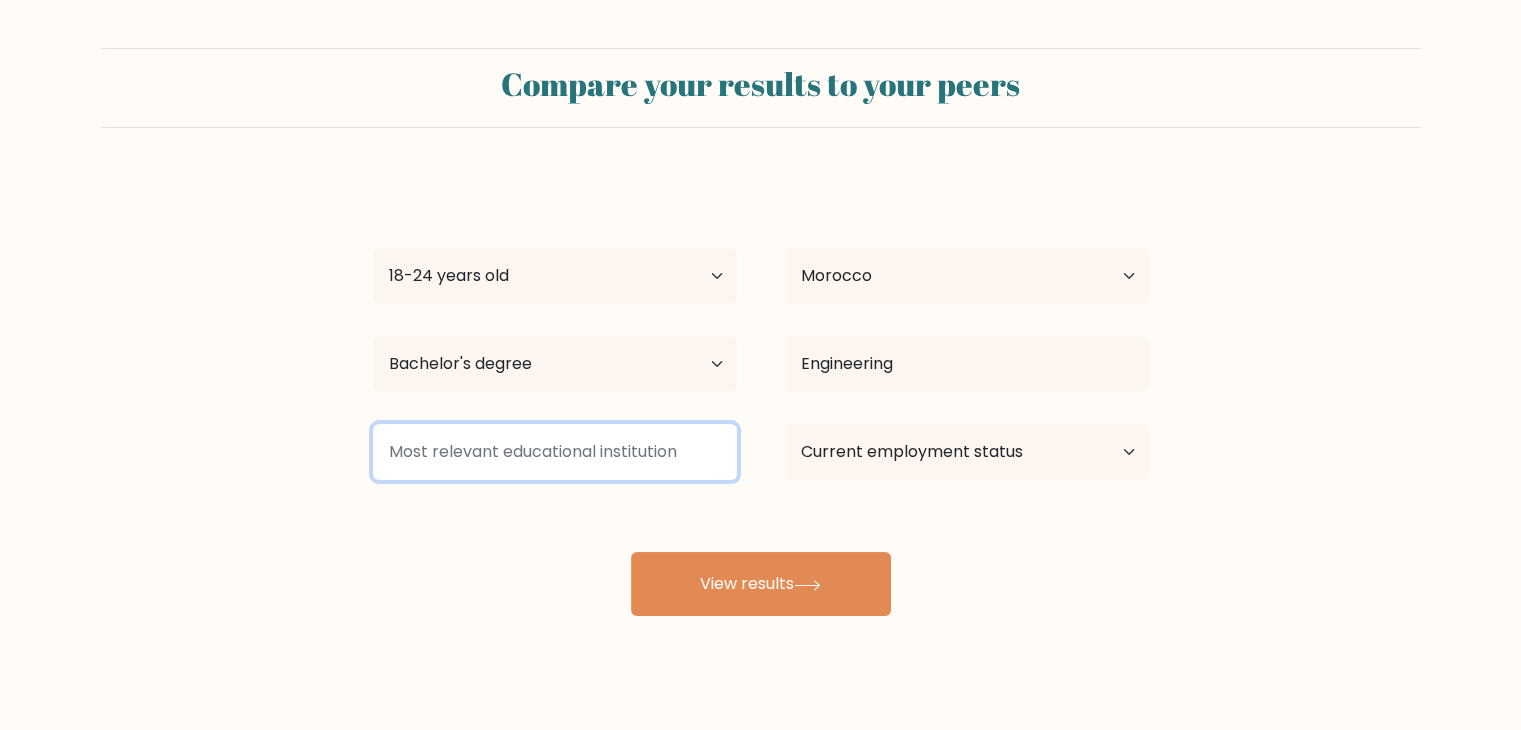 click at bounding box center [555, 452] 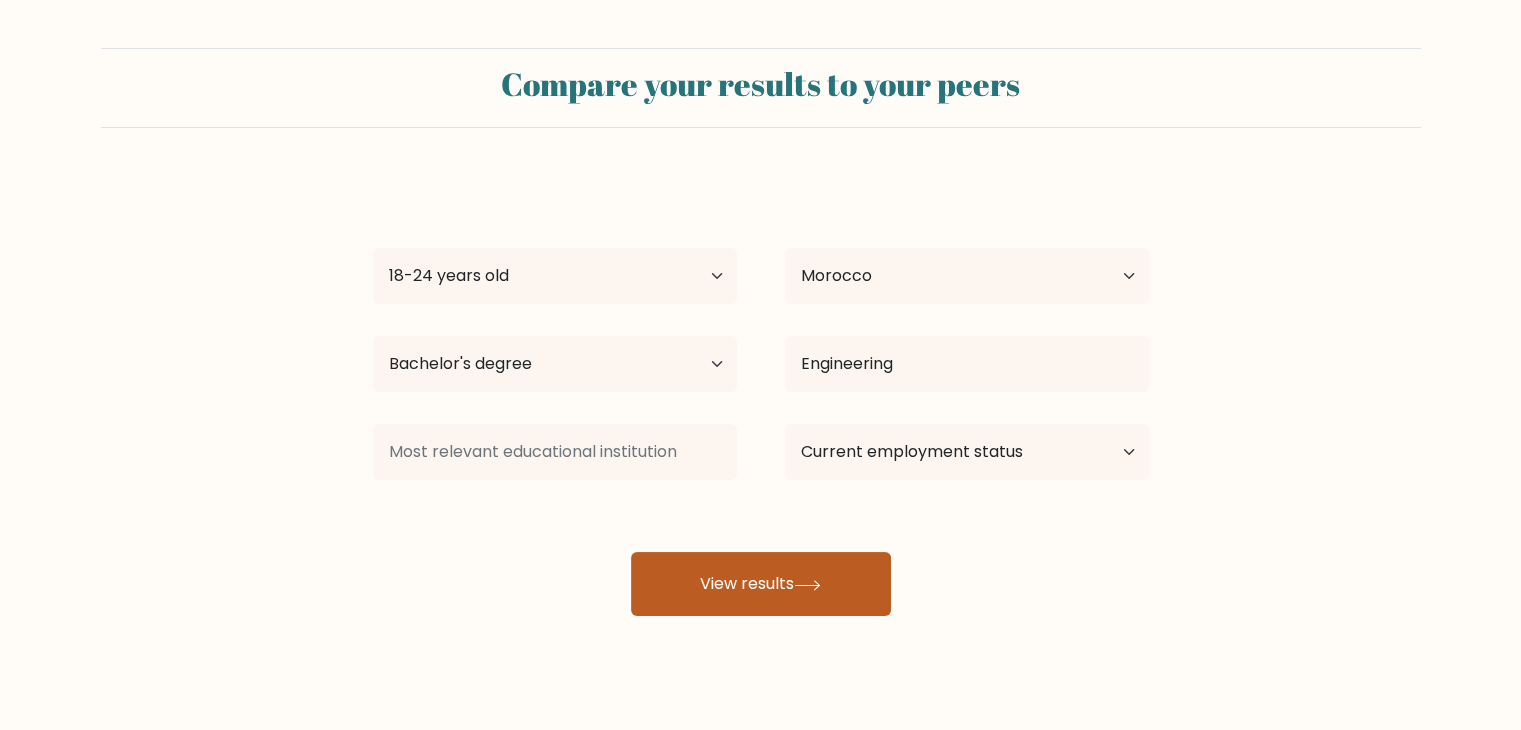 click on "View results" at bounding box center (761, 584) 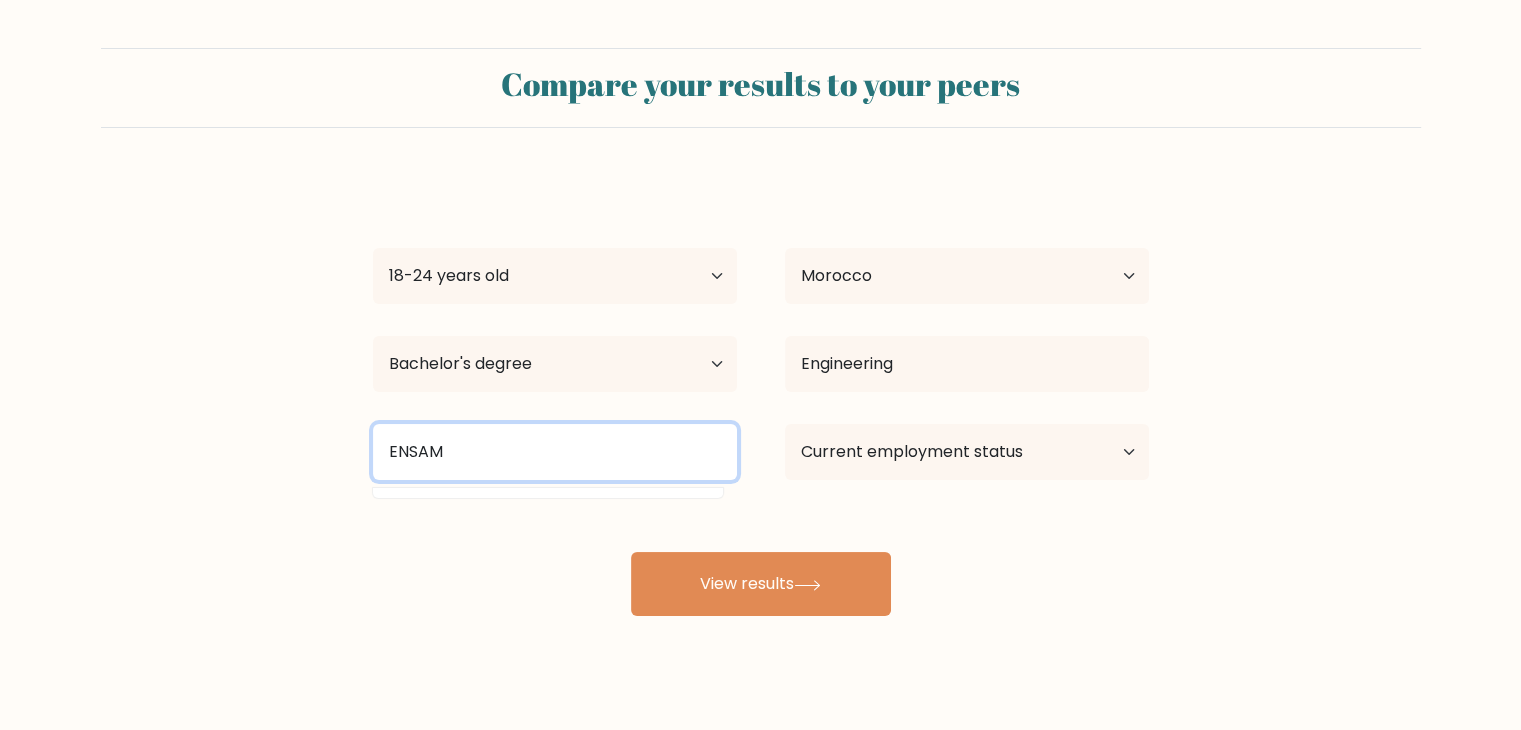 type on "ENSAM" 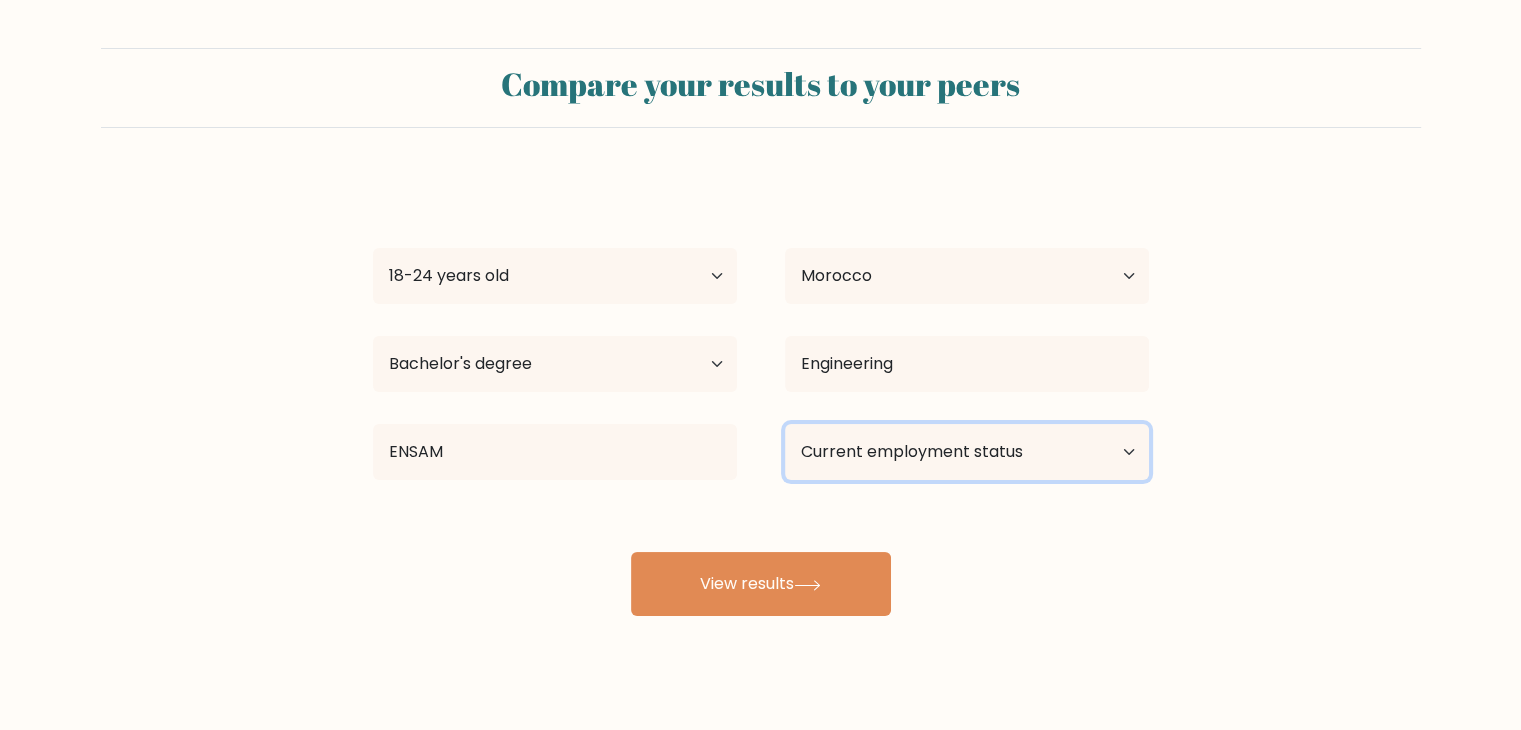 click on "Current employment status
Employed
Student
Retired
Other / prefer not to answer" at bounding box center (967, 452) 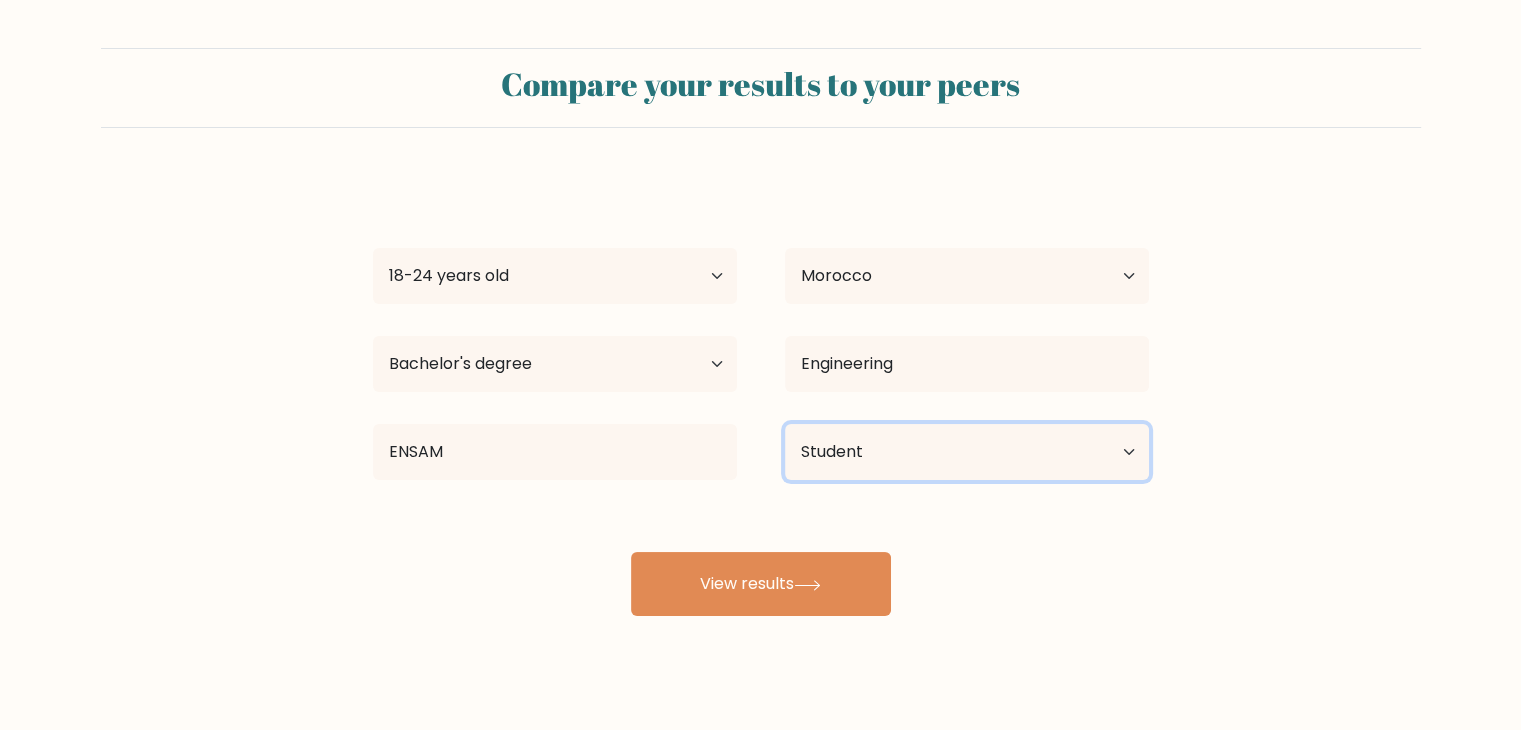 click on "Current employment status
Employed
Student
Retired
Other / prefer not to answer" at bounding box center (967, 452) 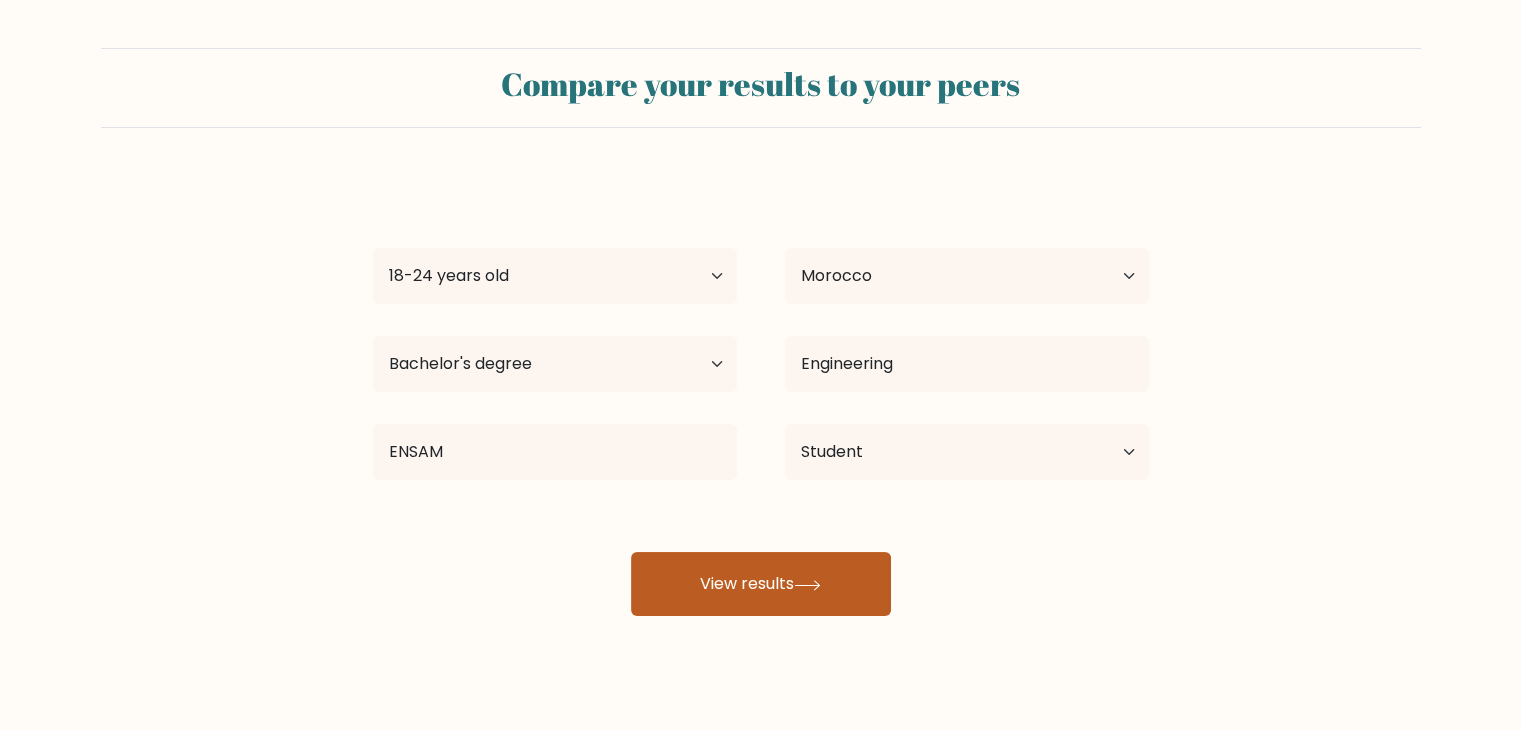 click on "View results" at bounding box center [761, 584] 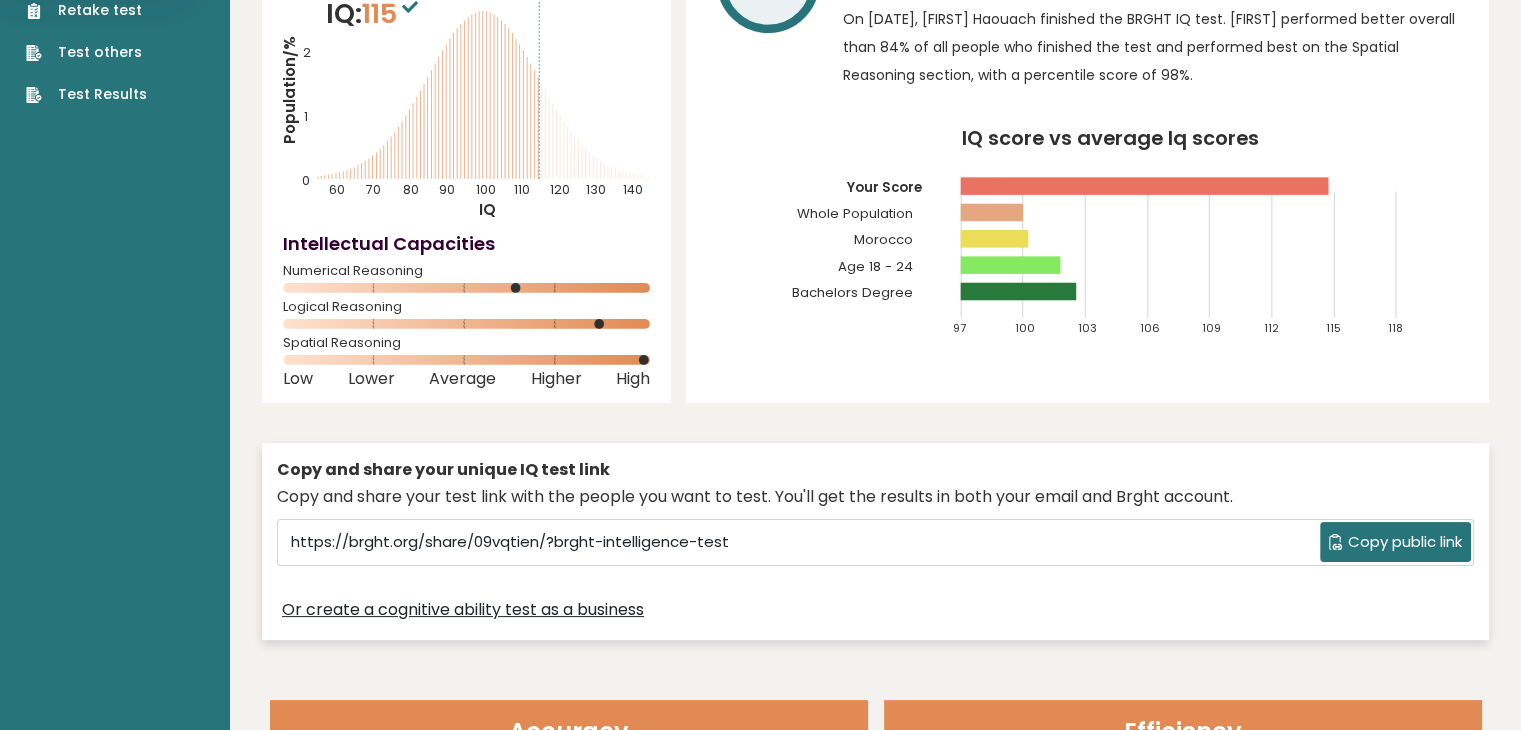 scroll, scrollTop: 0, scrollLeft: 0, axis: both 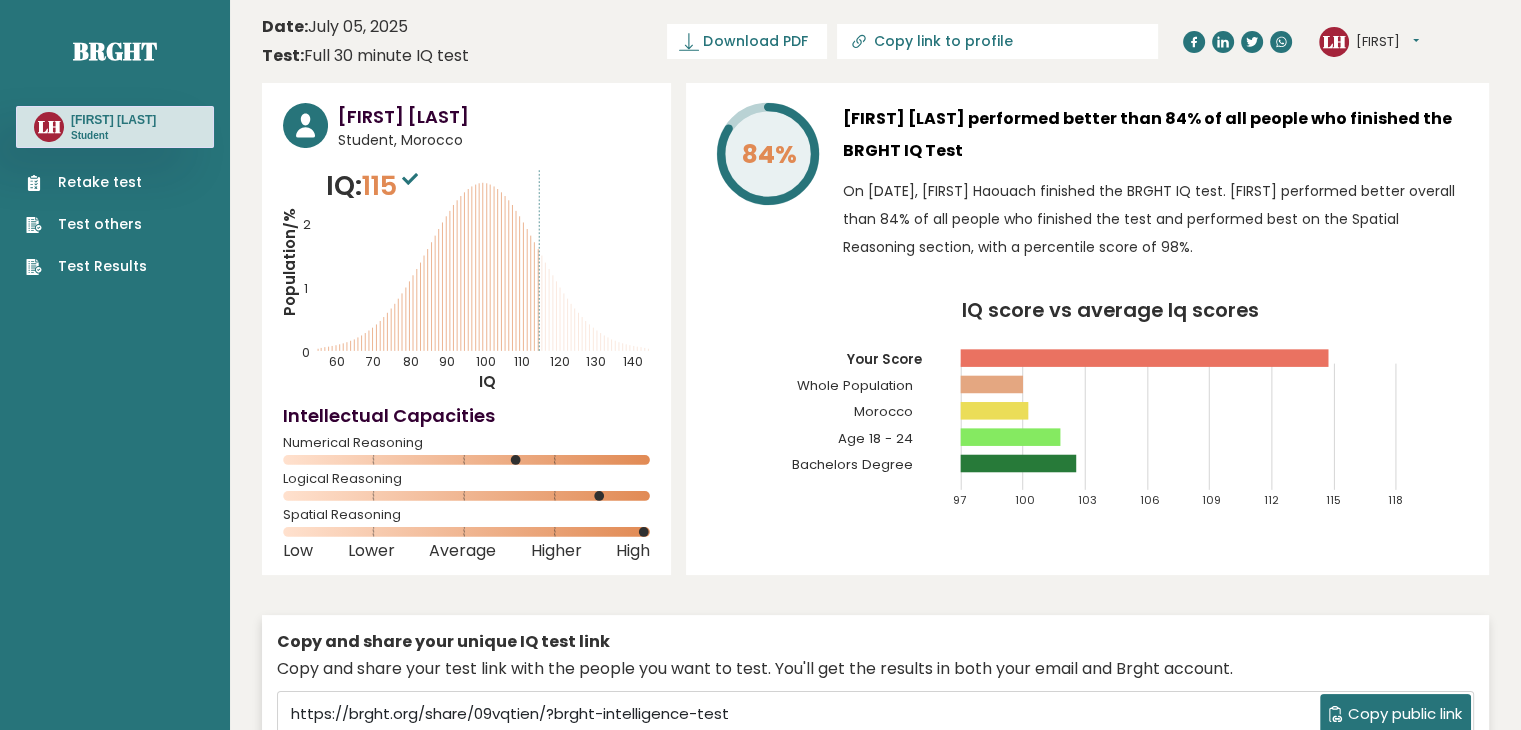 click on "Date:  [DATE]
Test:   Full 30 minute IQ test
Download PDF
Downloading...
Downloading
✓ Your PDF is downloaded...
Copy link to profile
[INITIALS]
[FIRST]
Dashboard
Profile
Settings
Logout
[FIRST] [LAST]
Student,
[COUNTRY]
IQ:  115
Population/%
IQ
0
1" at bounding box center [875, 2923] 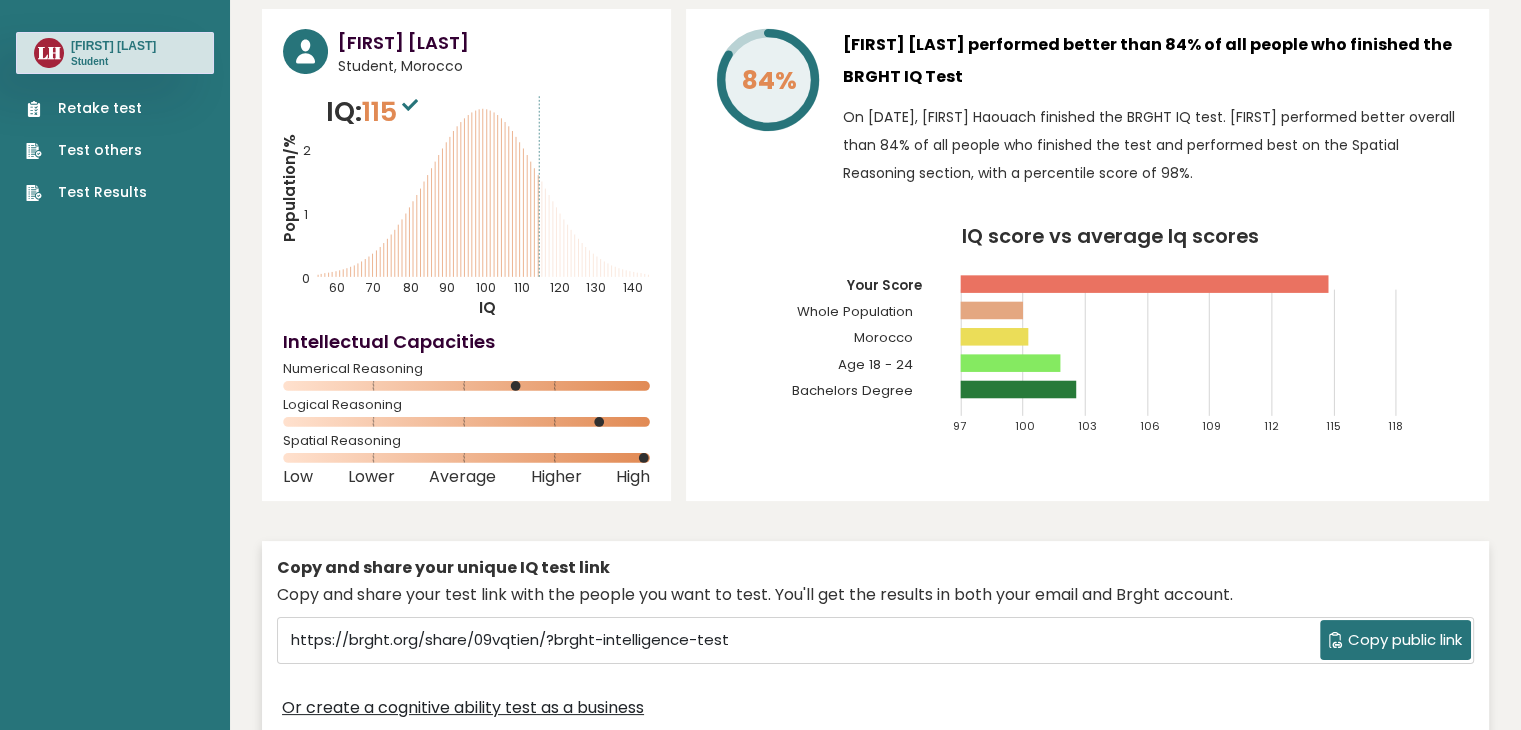 scroll, scrollTop: 0, scrollLeft: 0, axis: both 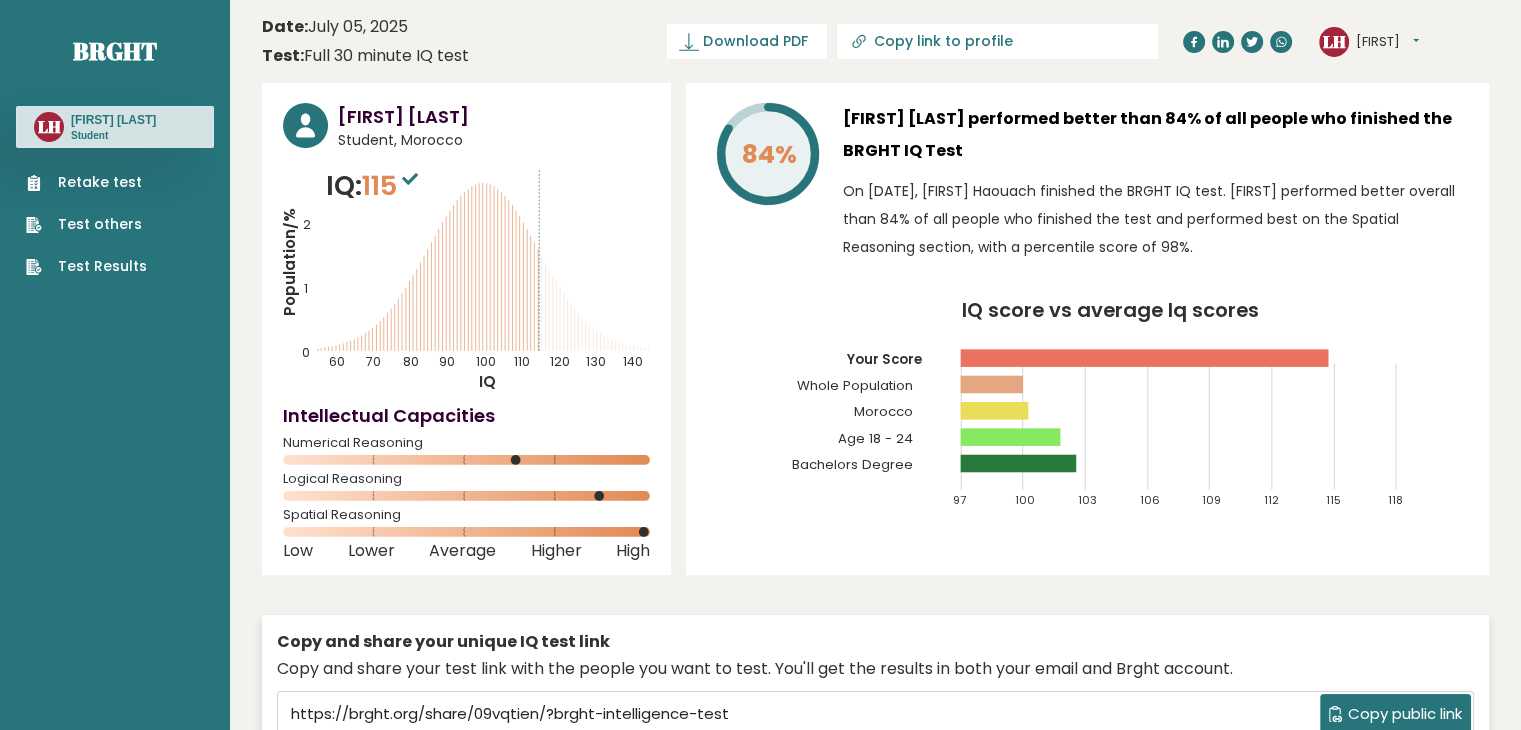 click on "Population/%
IQ
0
1
2
60
70
80
90
100
110
120
130
140" at bounding box center (466, 279) 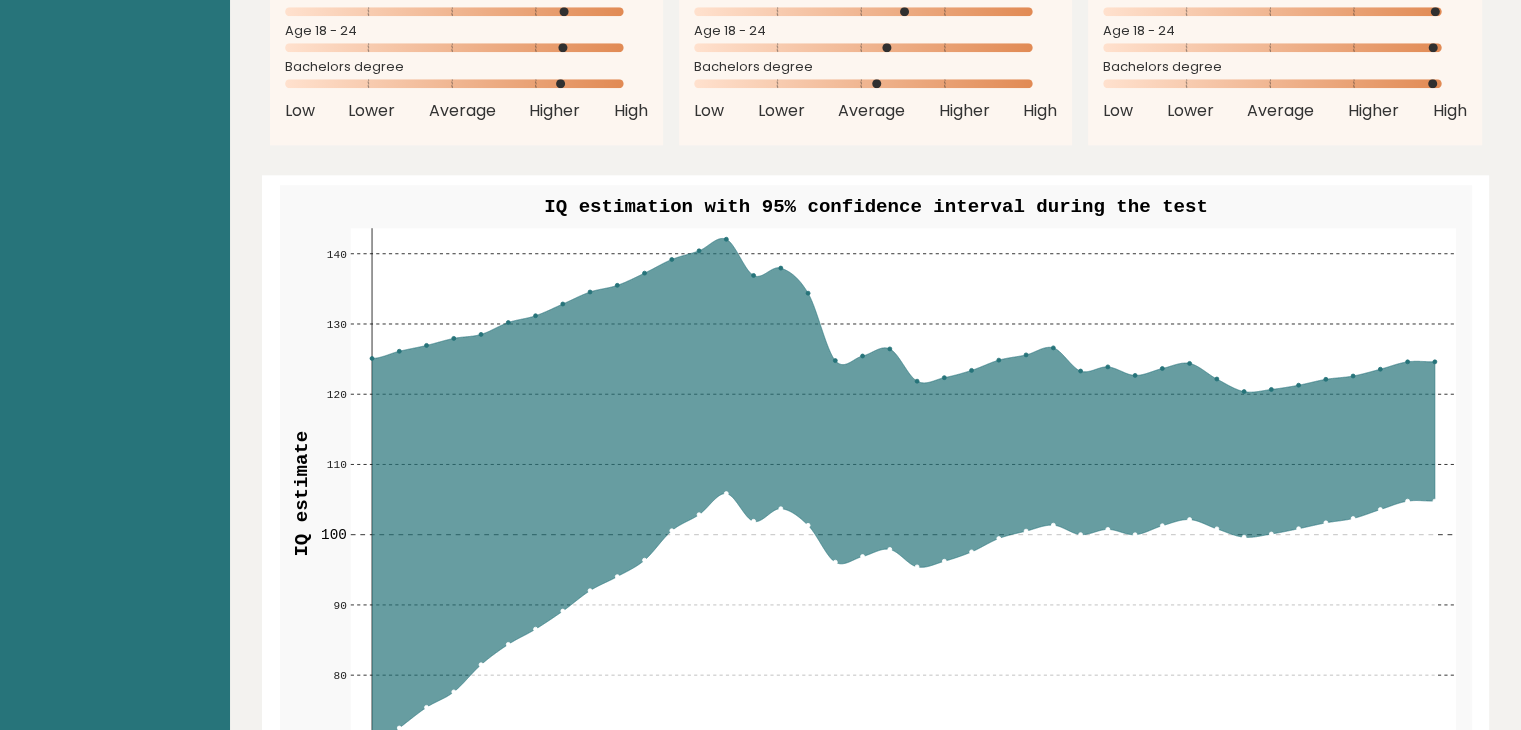 scroll, scrollTop: 2168, scrollLeft: 0, axis: vertical 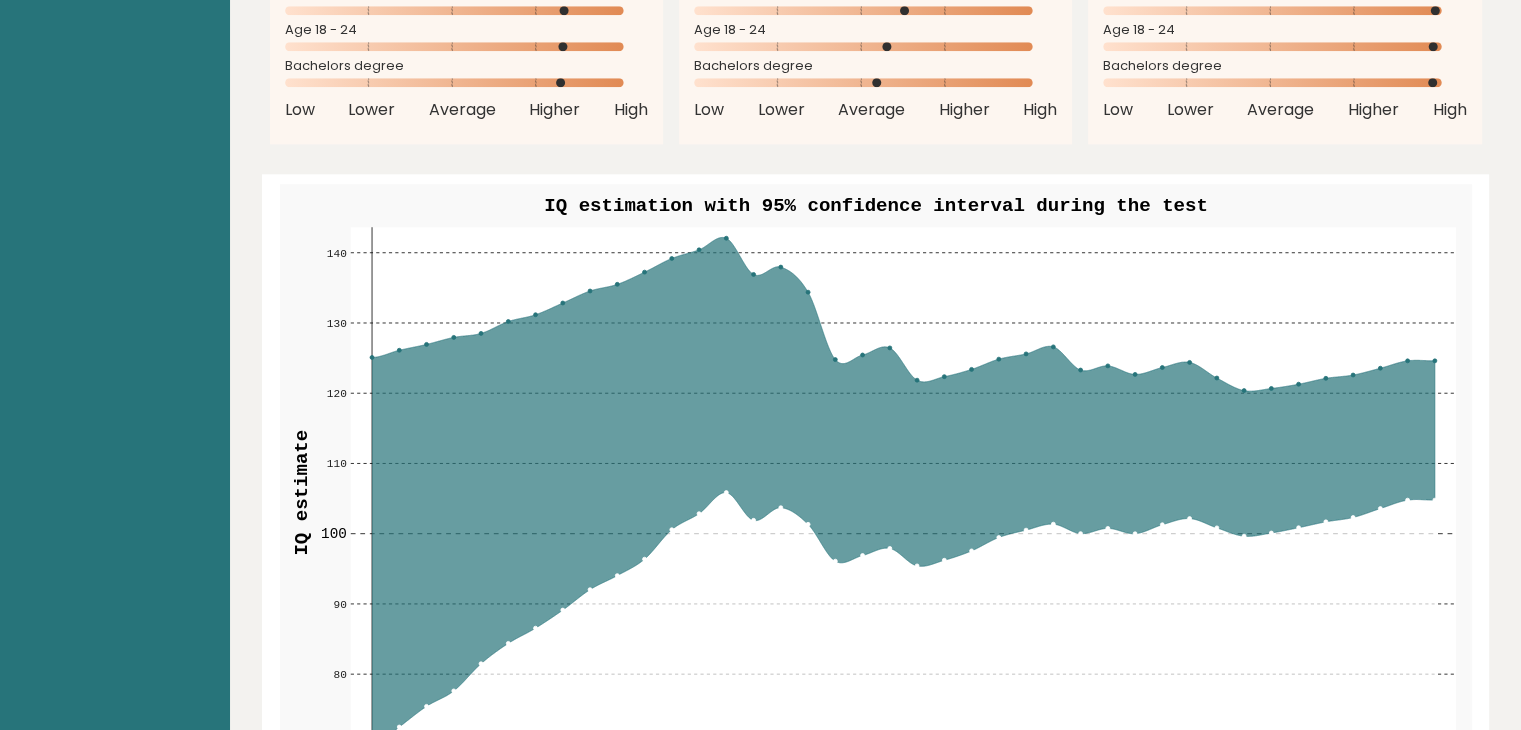 drag, startPoint x: 720, startPoint y: 237, endPoint x: 712, endPoint y: 301, distance: 64.49806 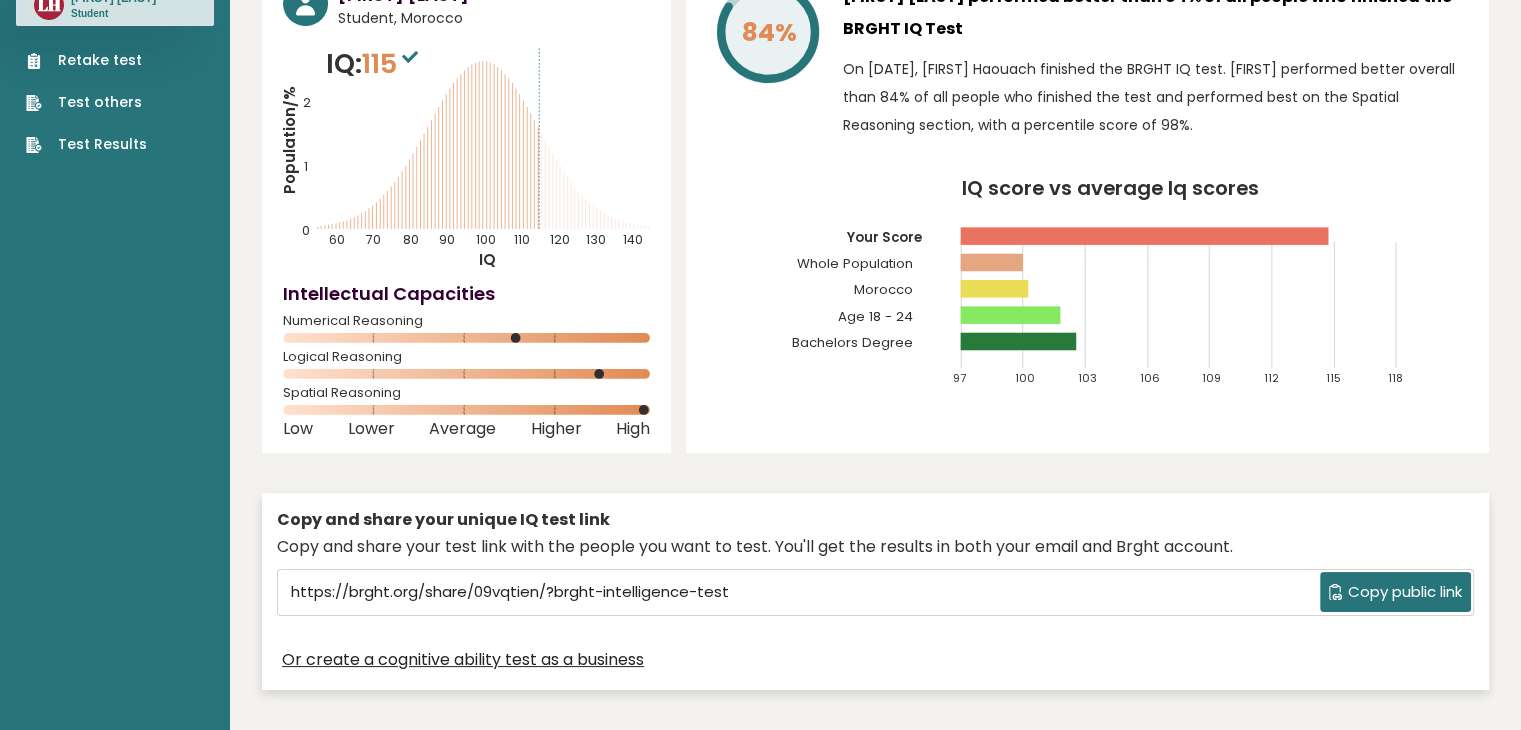 scroll, scrollTop: 0, scrollLeft: 0, axis: both 